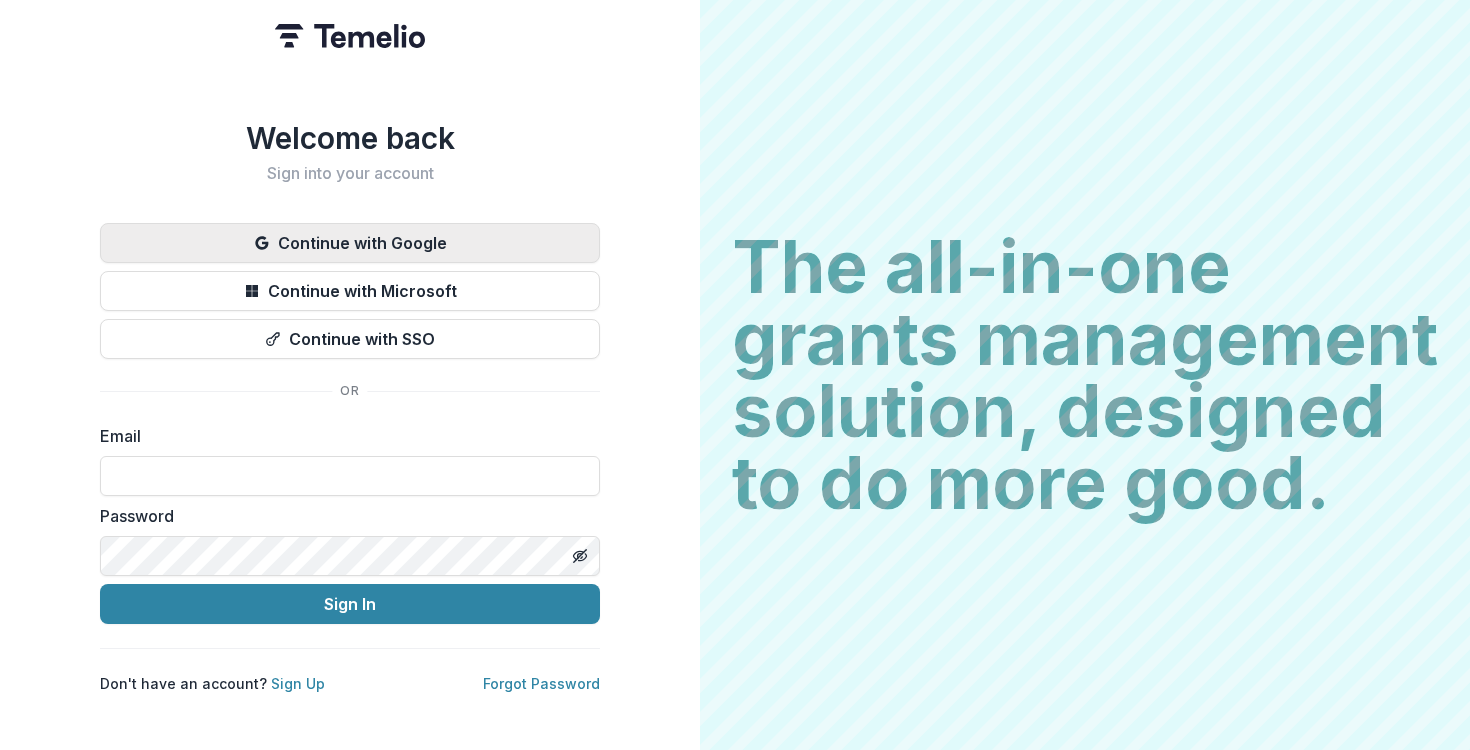 scroll, scrollTop: 0, scrollLeft: 0, axis: both 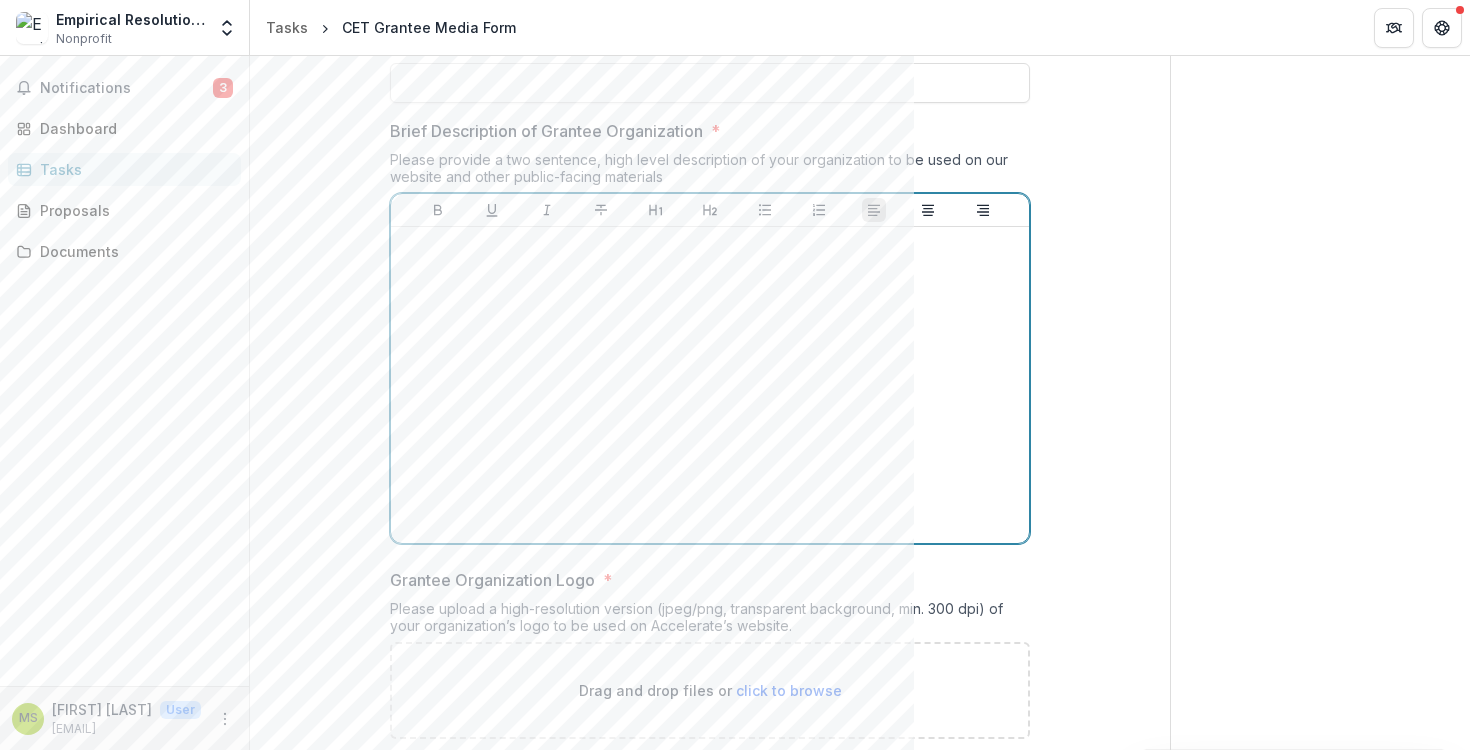 click at bounding box center (710, 385) 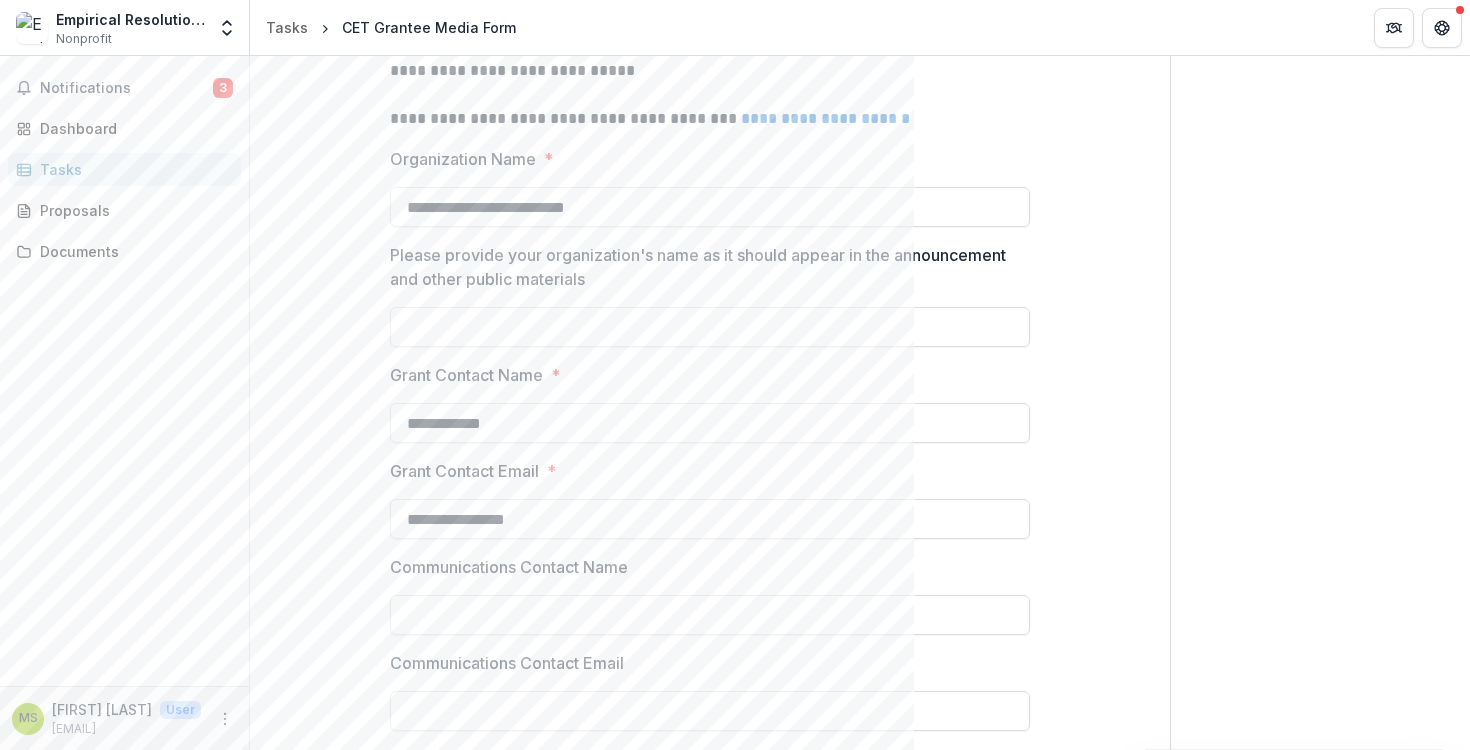 scroll, scrollTop: 66, scrollLeft: 0, axis: vertical 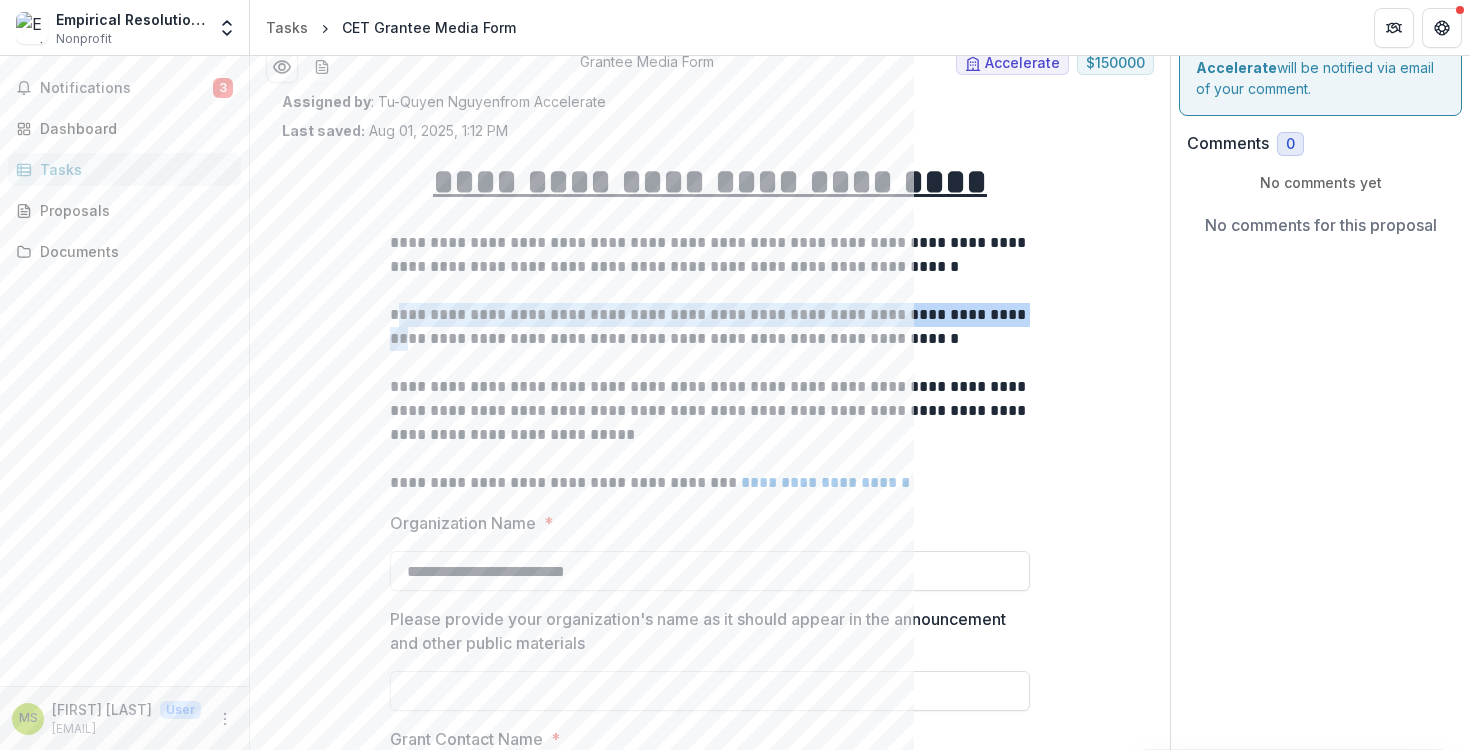 drag, startPoint x: 402, startPoint y: 323, endPoint x: 402, endPoint y: 345, distance: 22 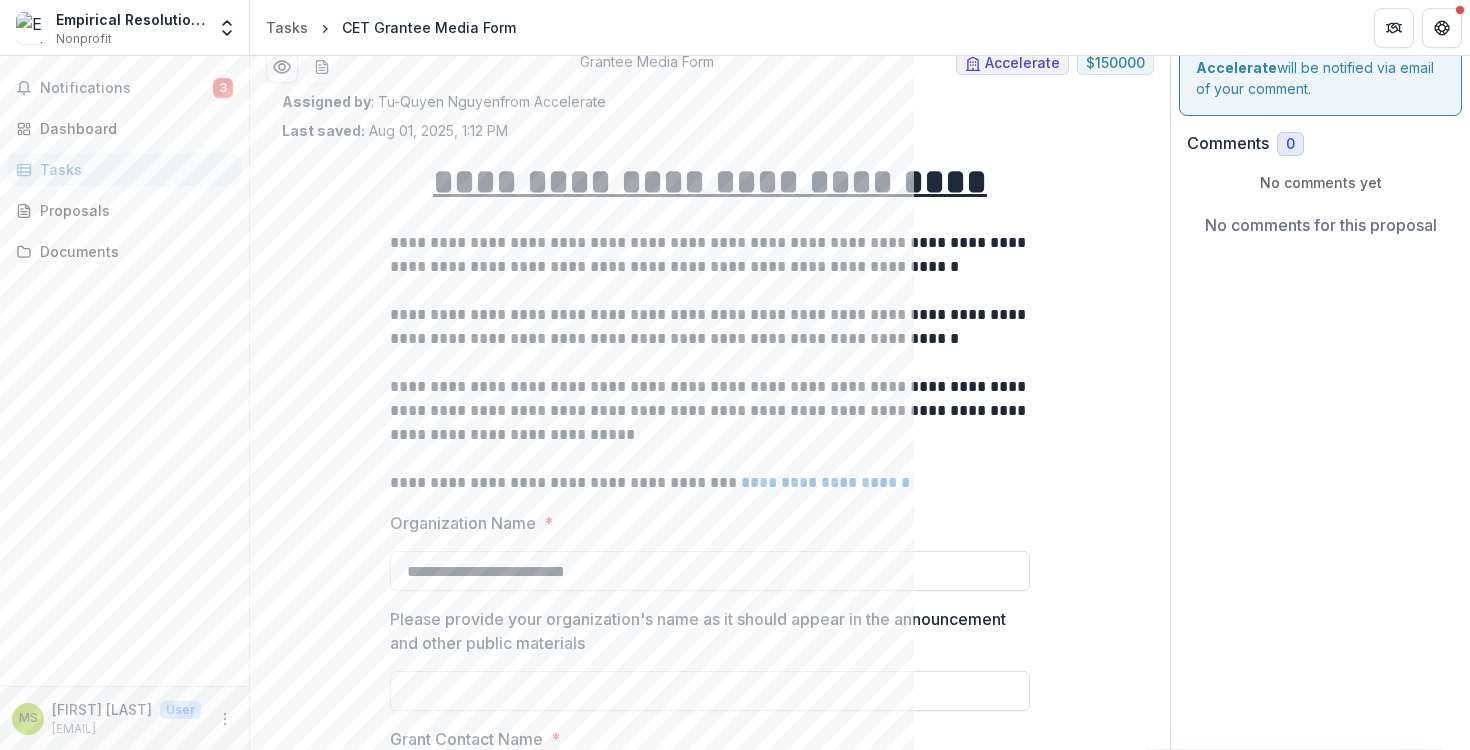 click at bounding box center (710, 363) 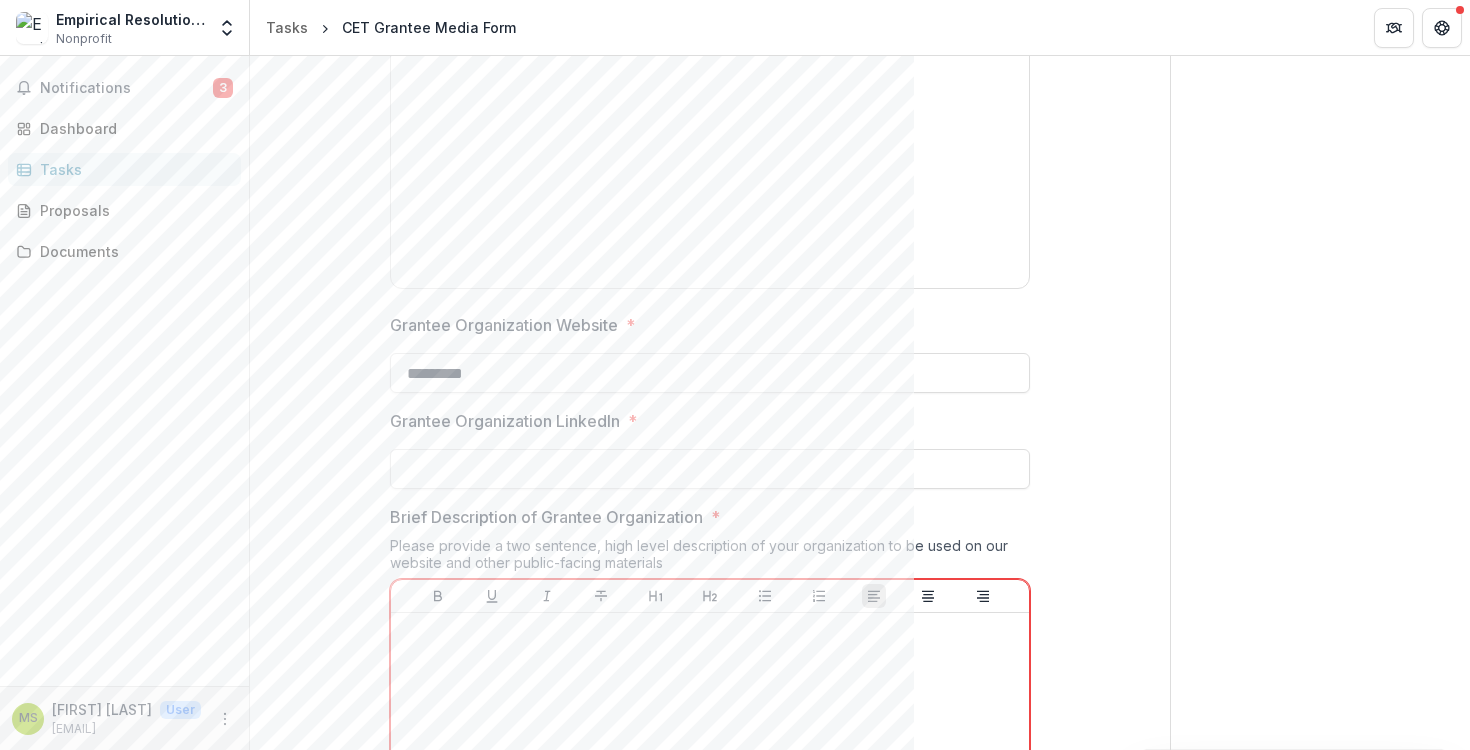 scroll, scrollTop: 1676, scrollLeft: 0, axis: vertical 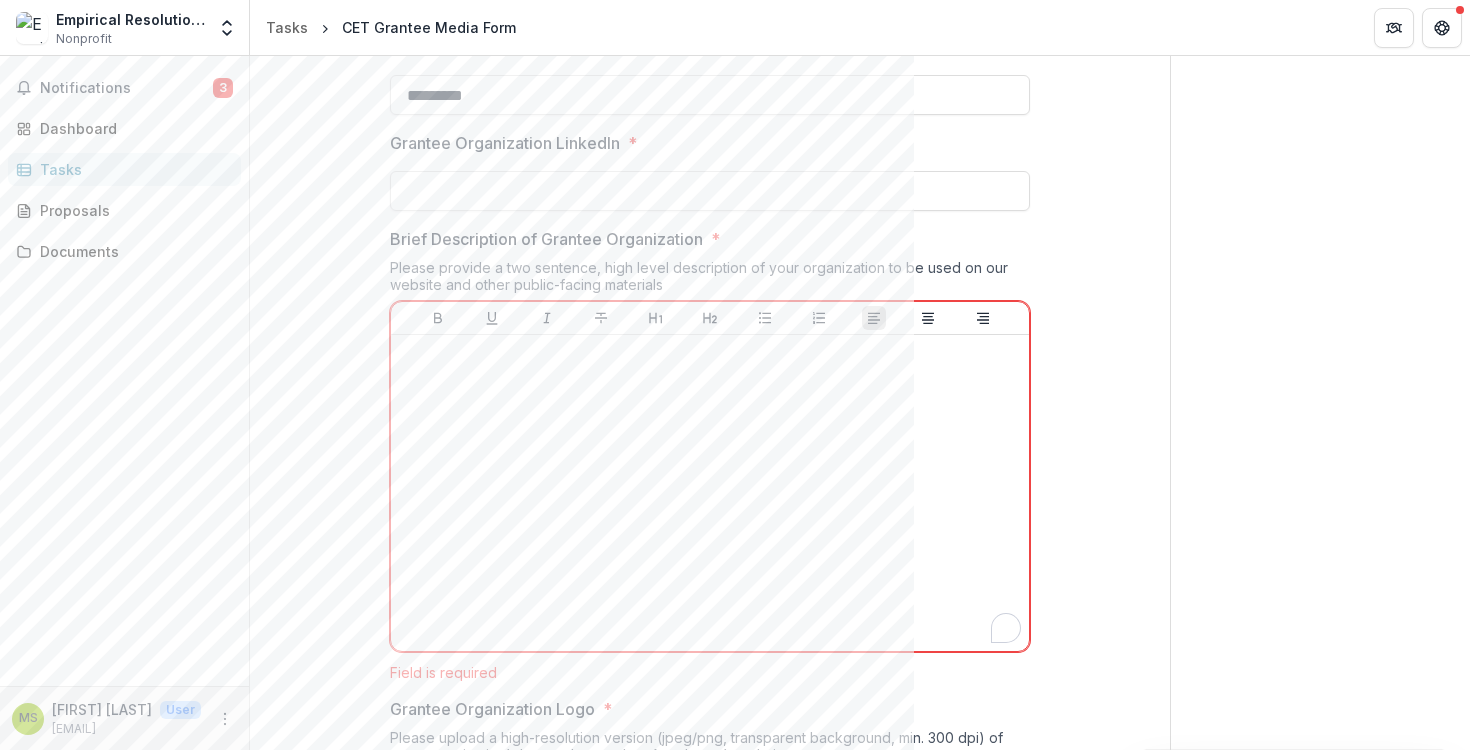 drag, startPoint x: 388, startPoint y: 252, endPoint x: 614, endPoint y: 258, distance: 226.07964 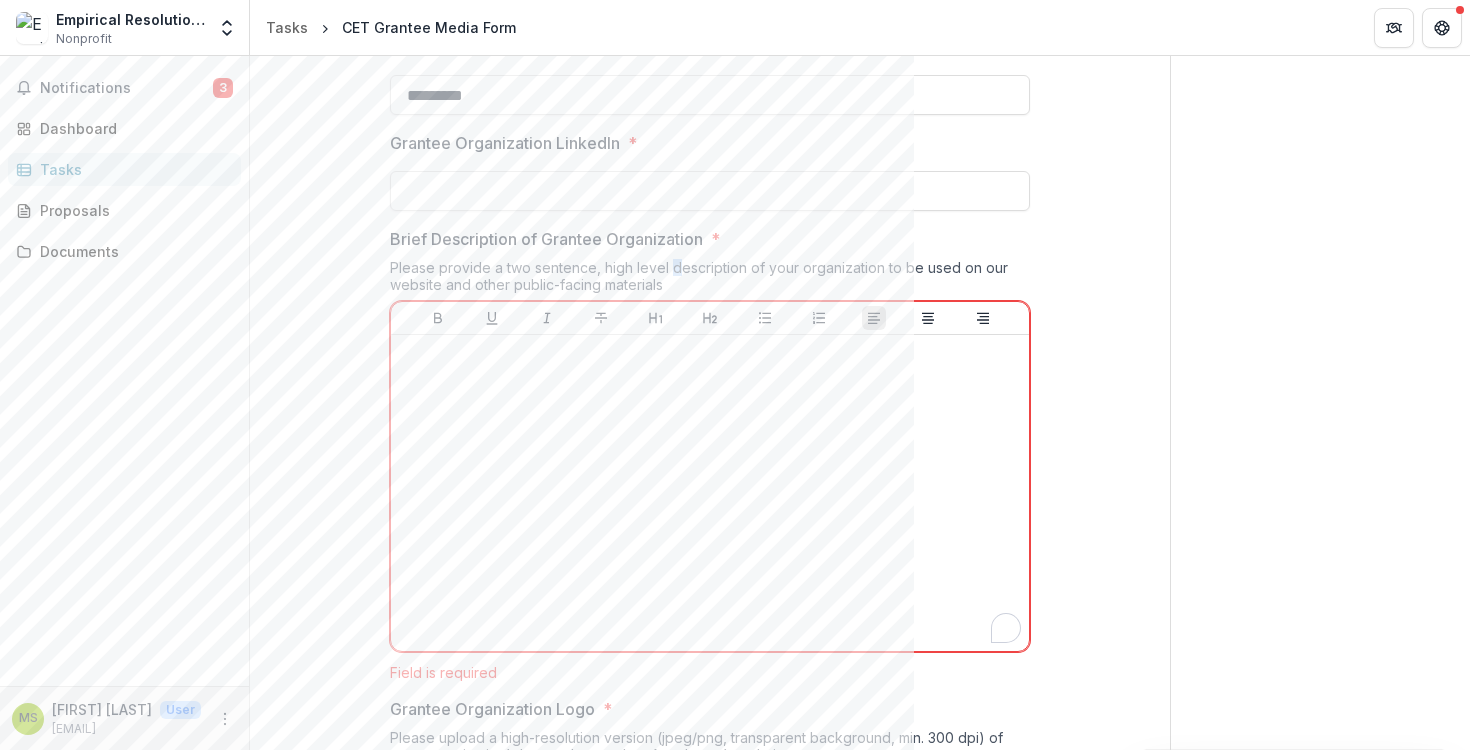 click on "Please provide a two sentence, high level description of your organization to be used on our website and other public-facing materials" at bounding box center (710, 280) 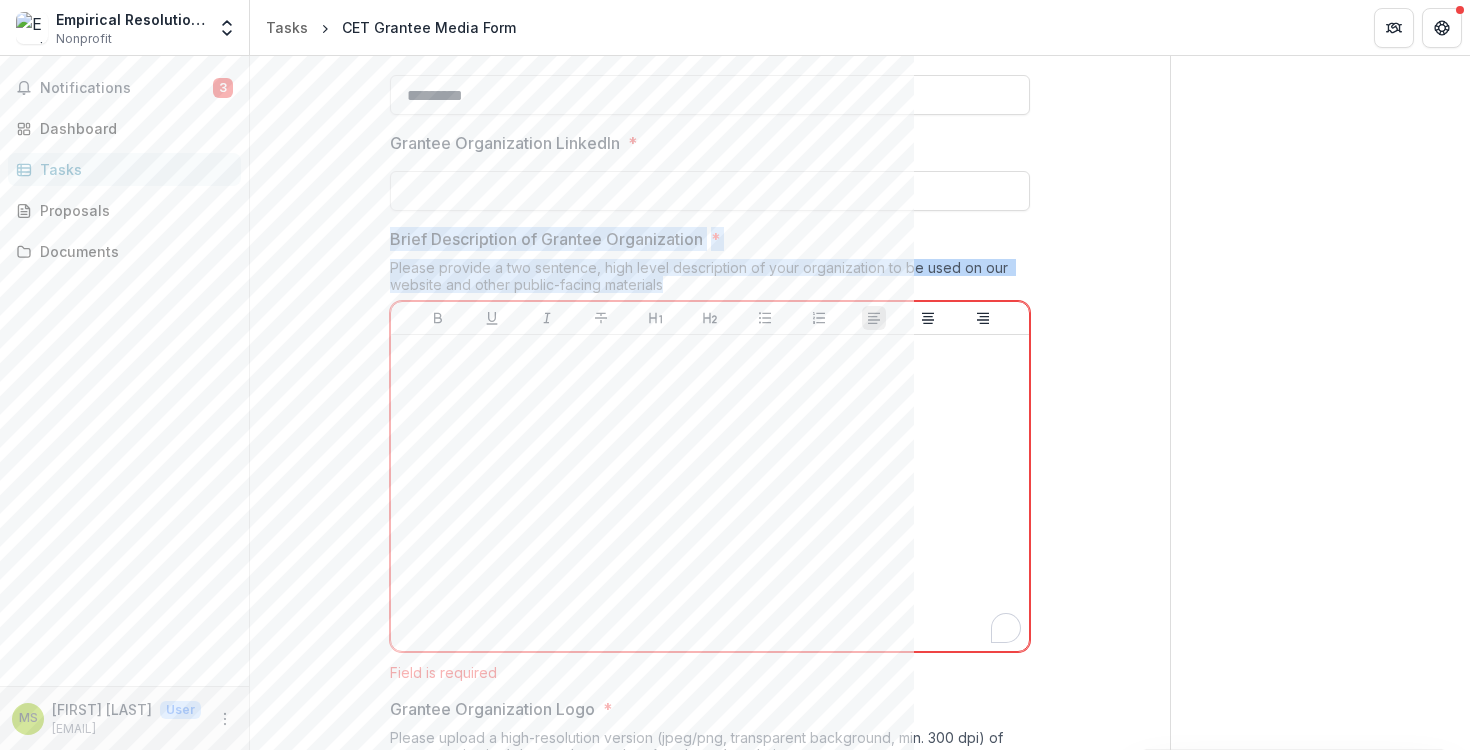 drag, startPoint x: 682, startPoint y: 286, endPoint x: 387, endPoint y: 232, distance: 299.90164 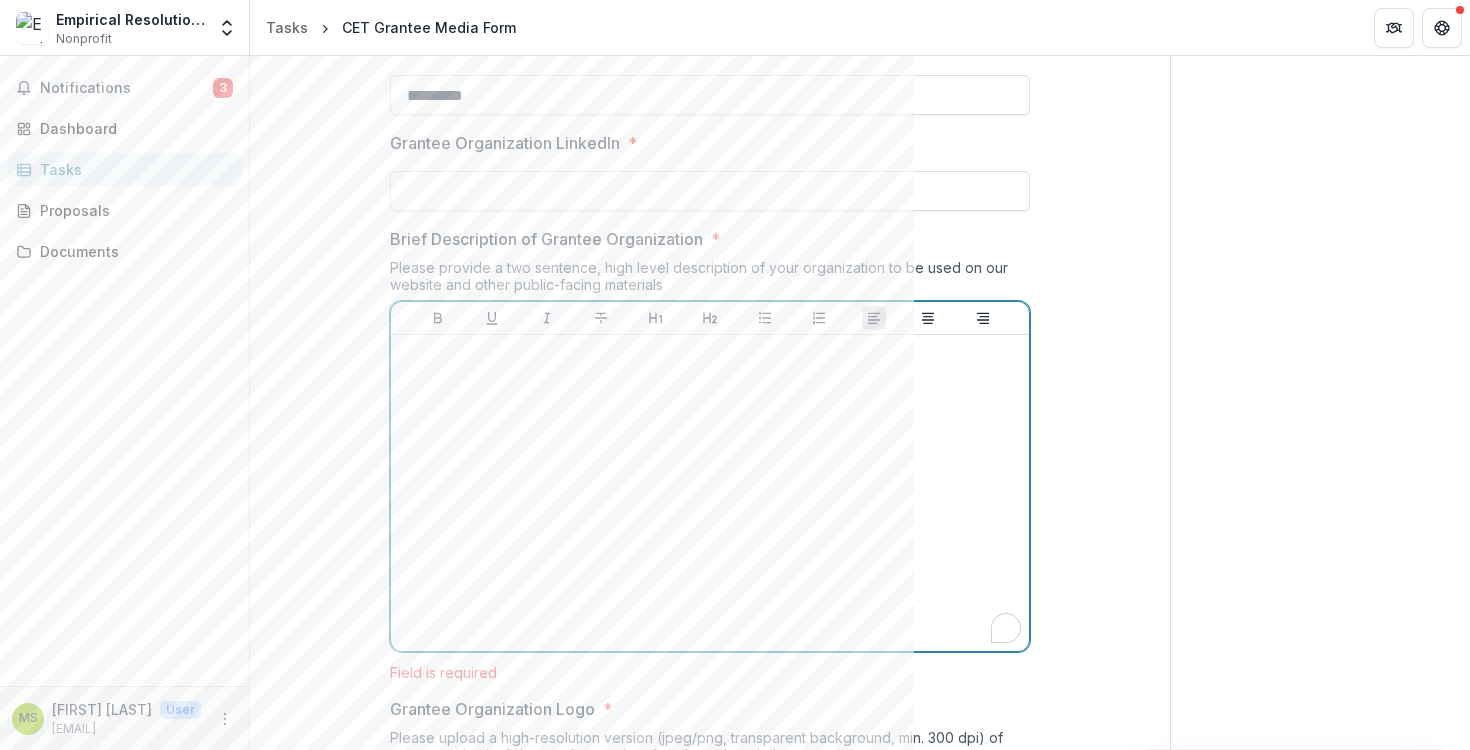 click at bounding box center [710, 493] 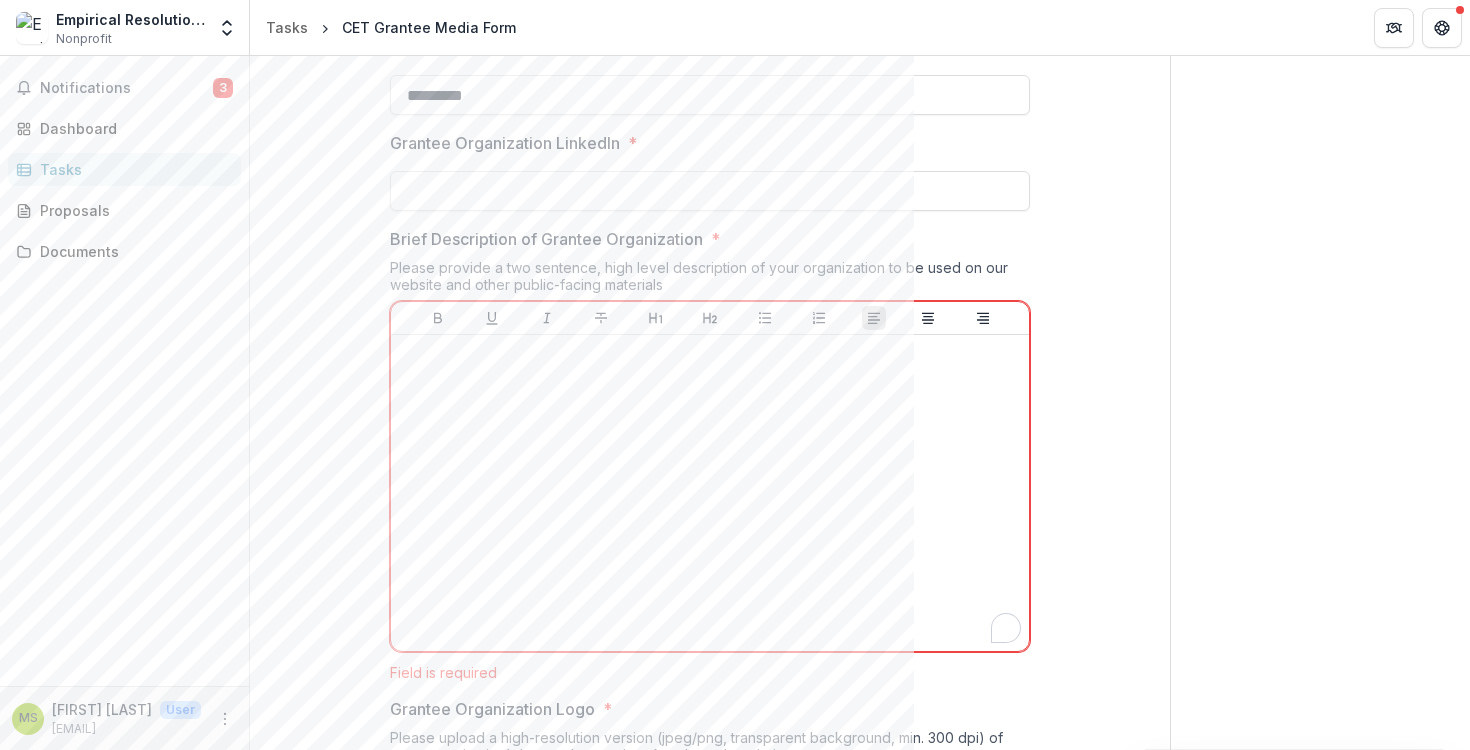 click on "**********" at bounding box center [710, -191] 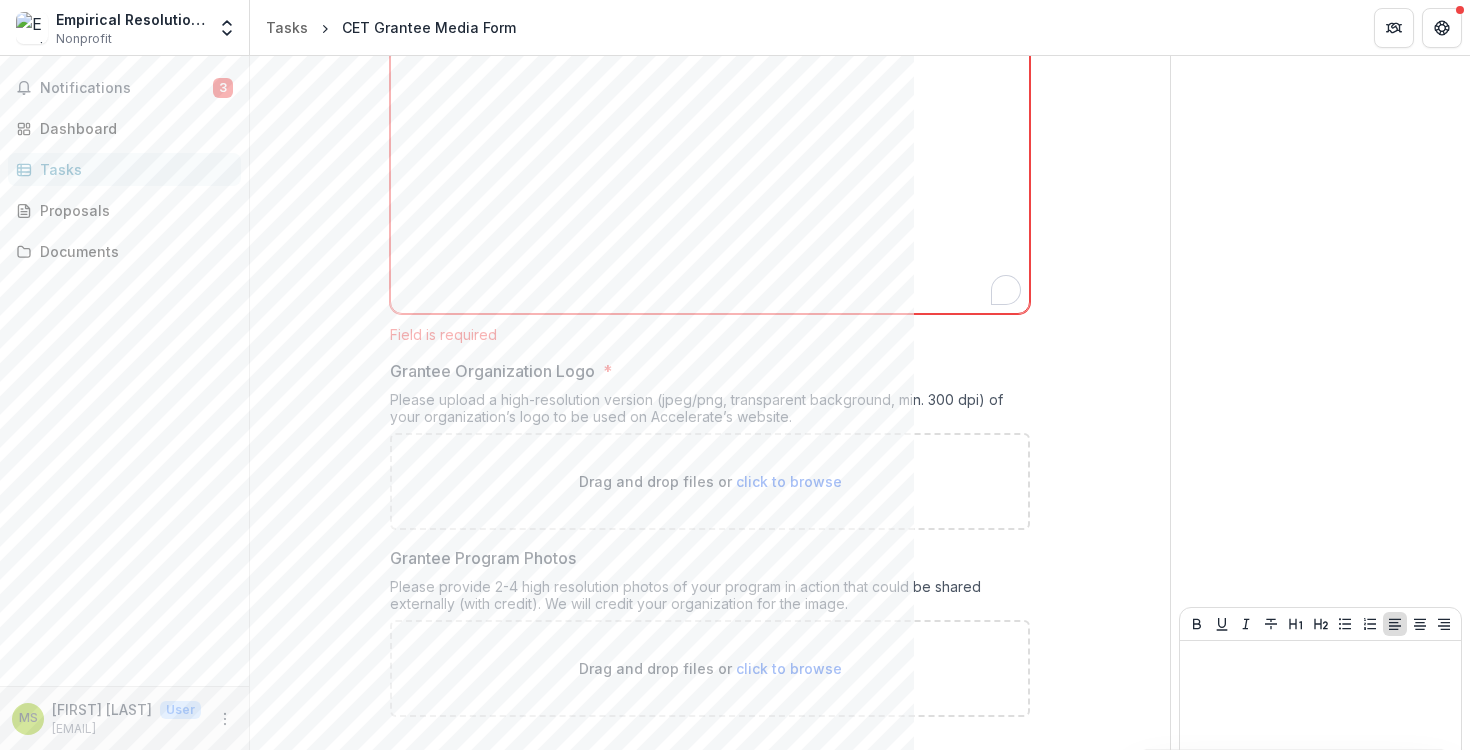 scroll, scrollTop: 2086, scrollLeft: 0, axis: vertical 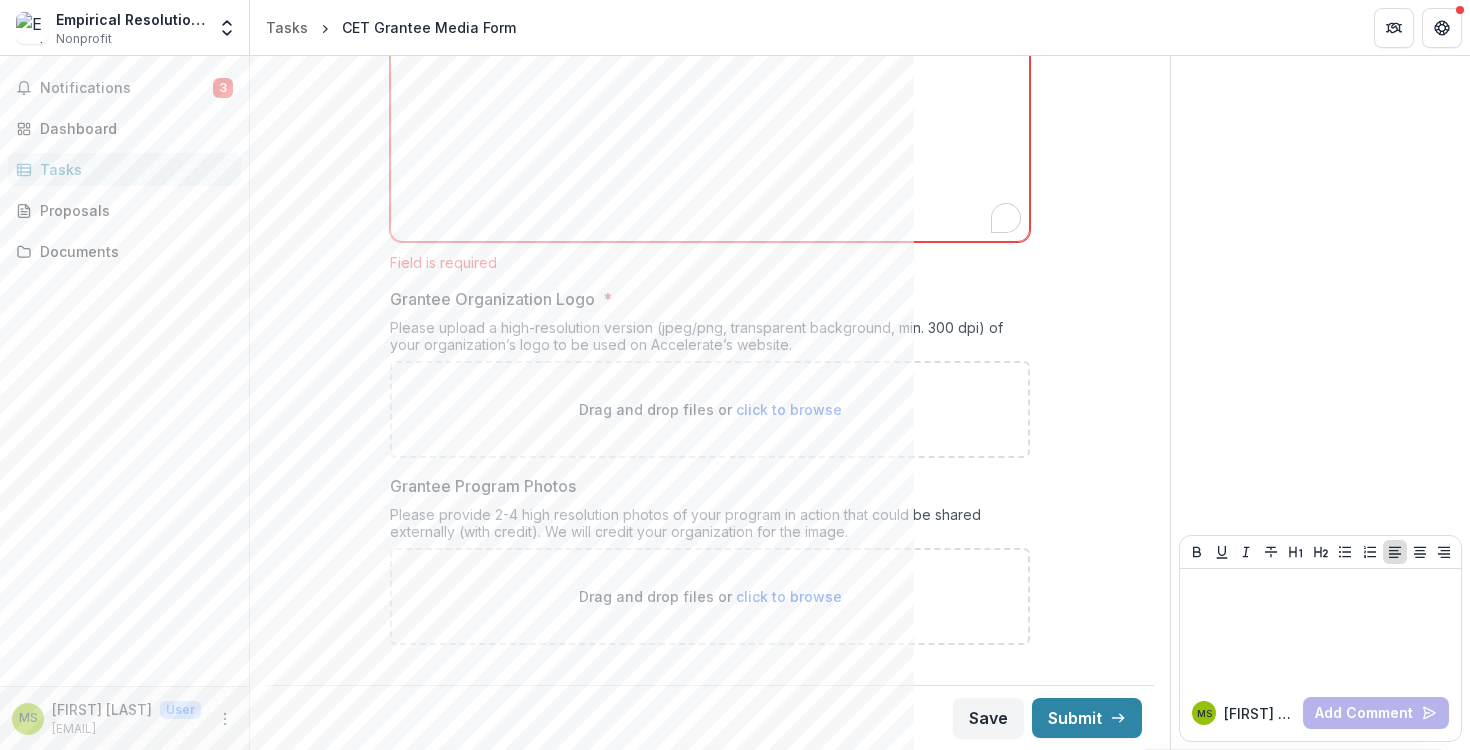 click on "**********" at bounding box center (710, -601) 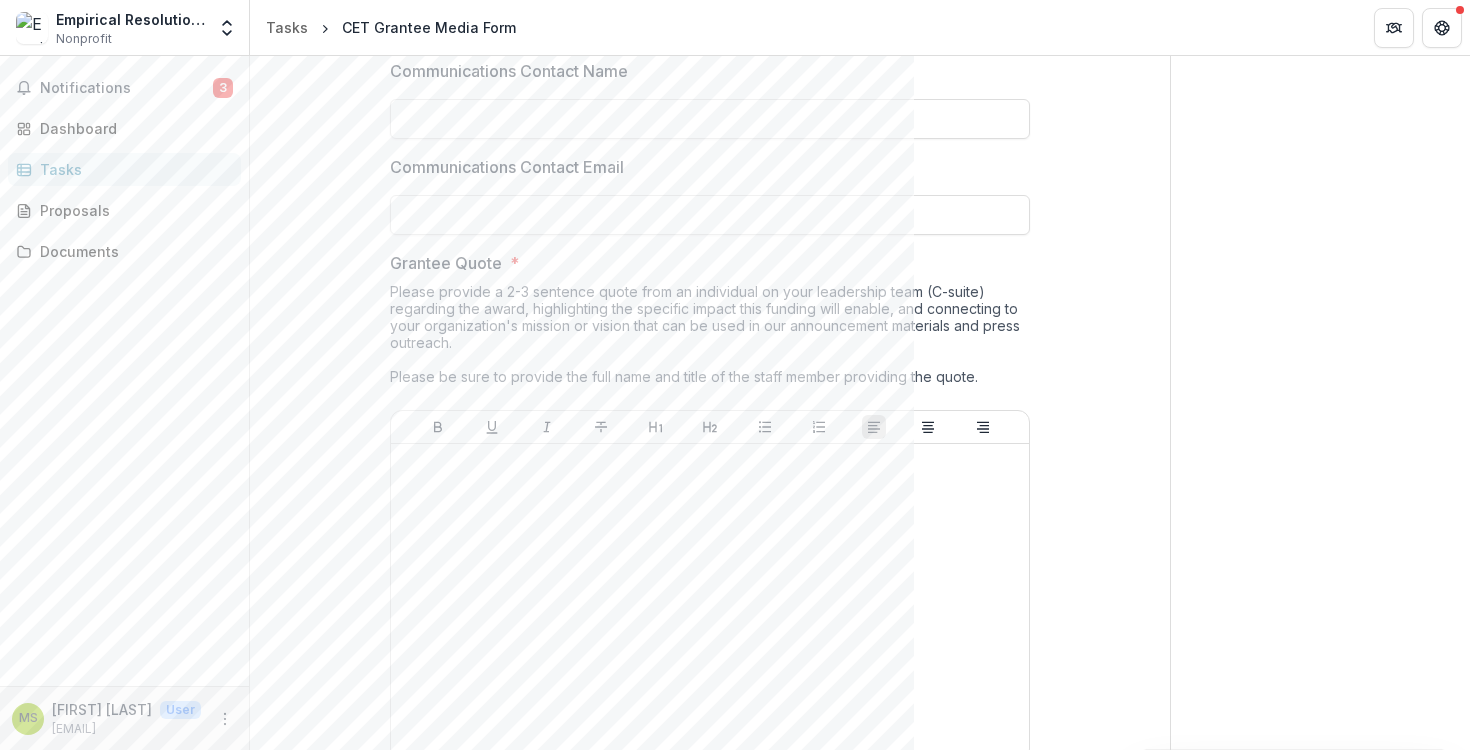 scroll, scrollTop: 575, scrollLeft: 0, axis: vertical 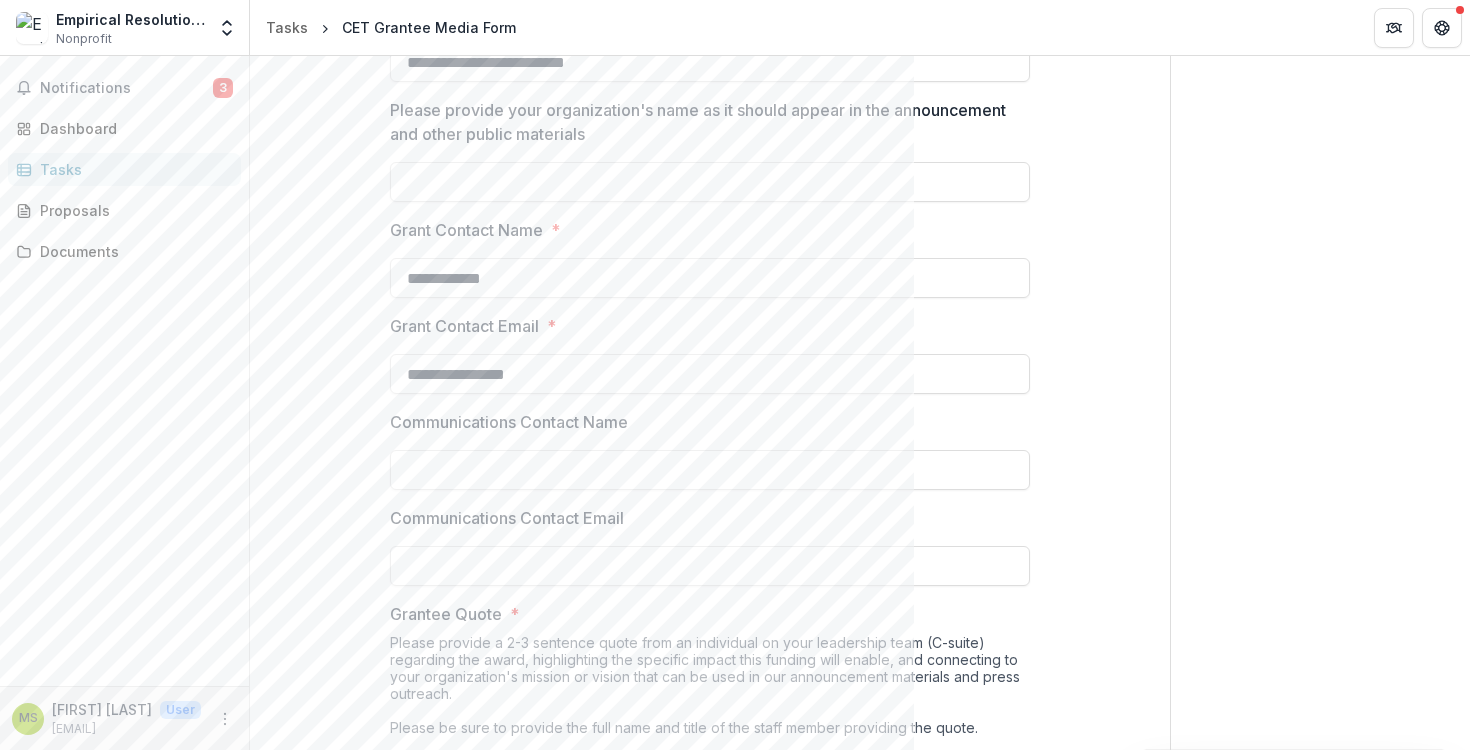 click on "**********" at bounding box center [710, 910] 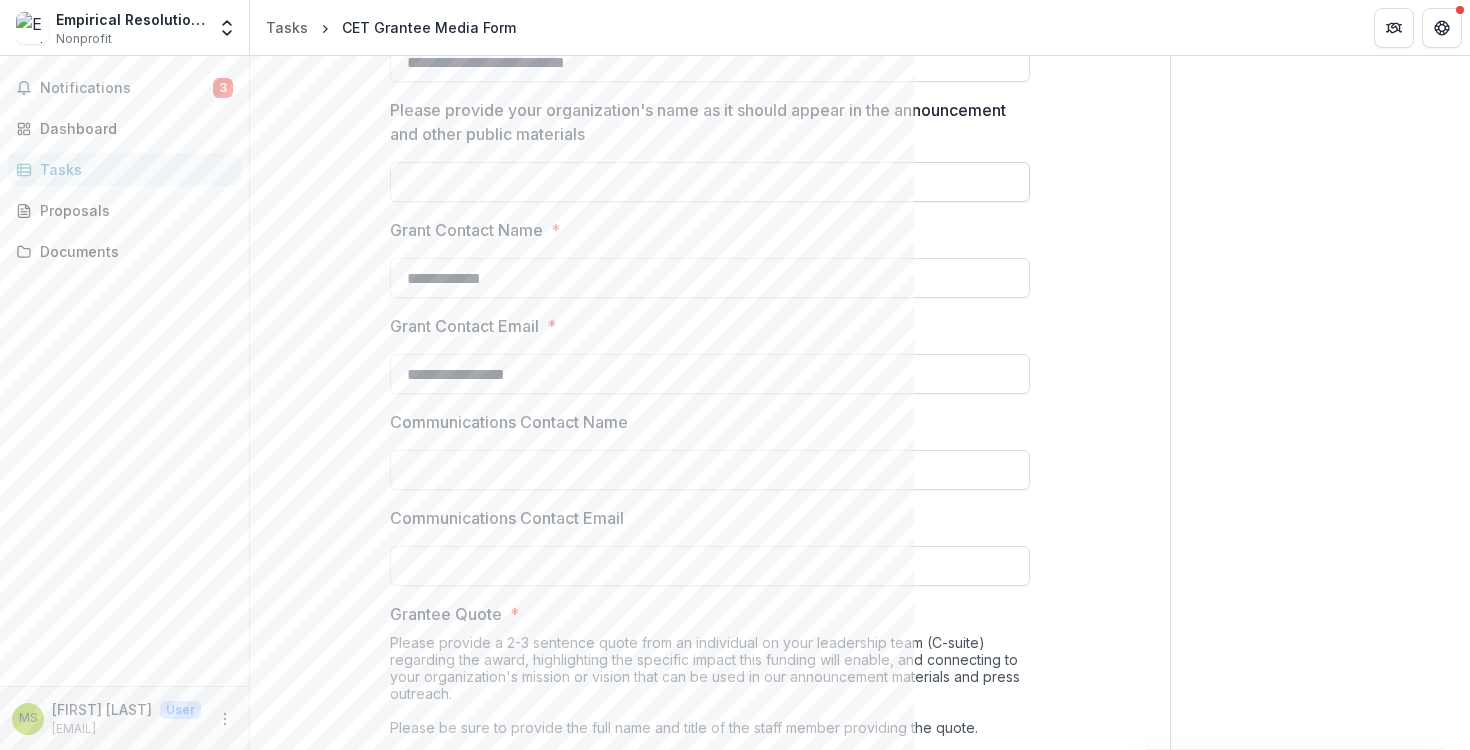 click on "**********" at bounding box center [735, 375] 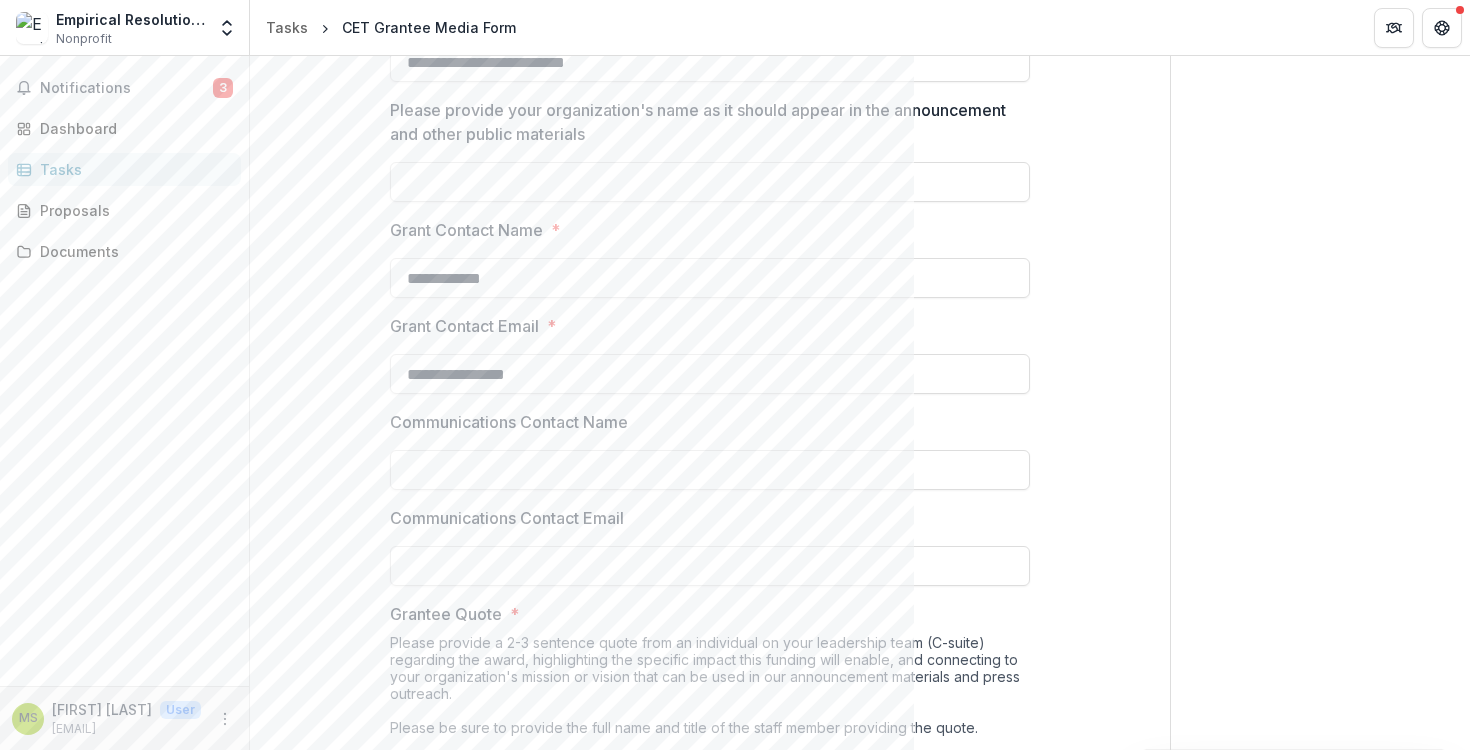 click on "**********" at bounding box center (710, 910) 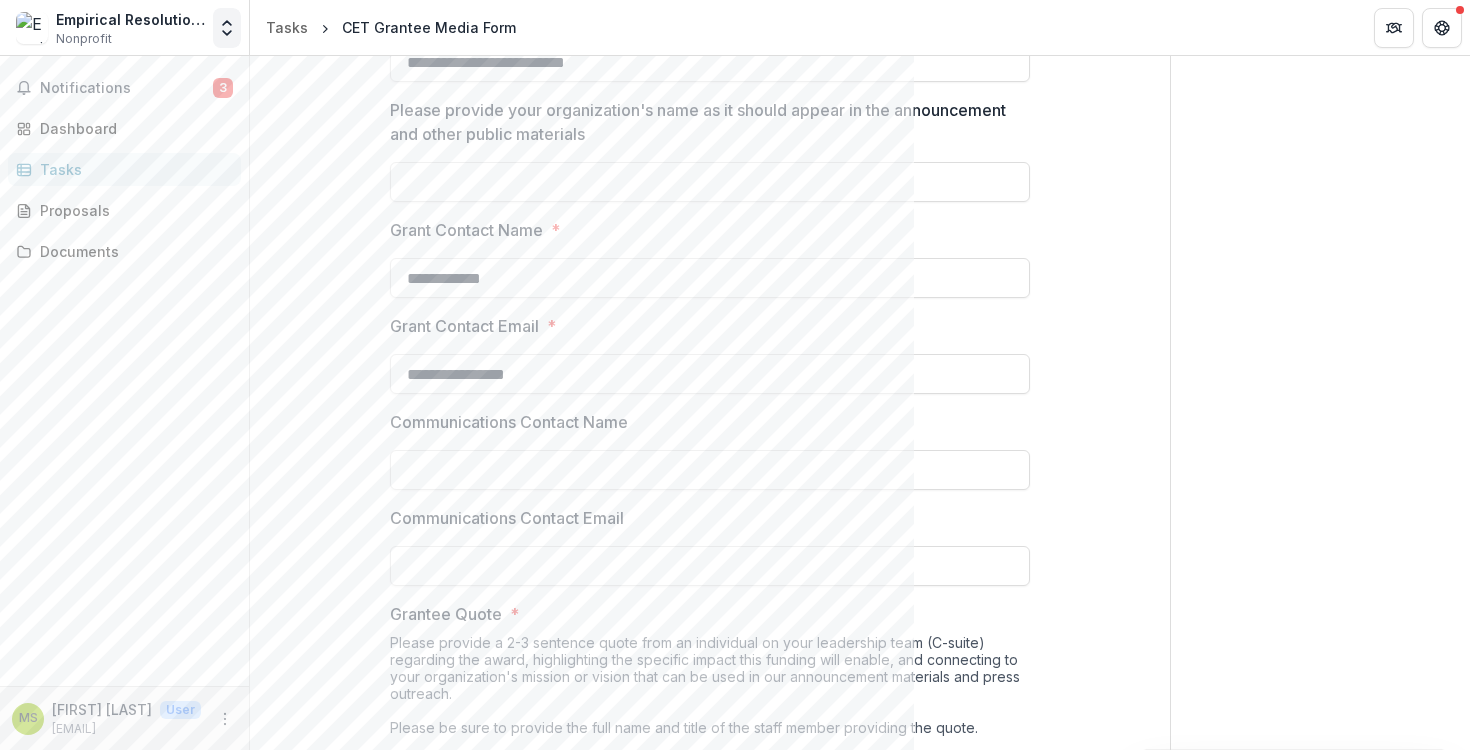 click 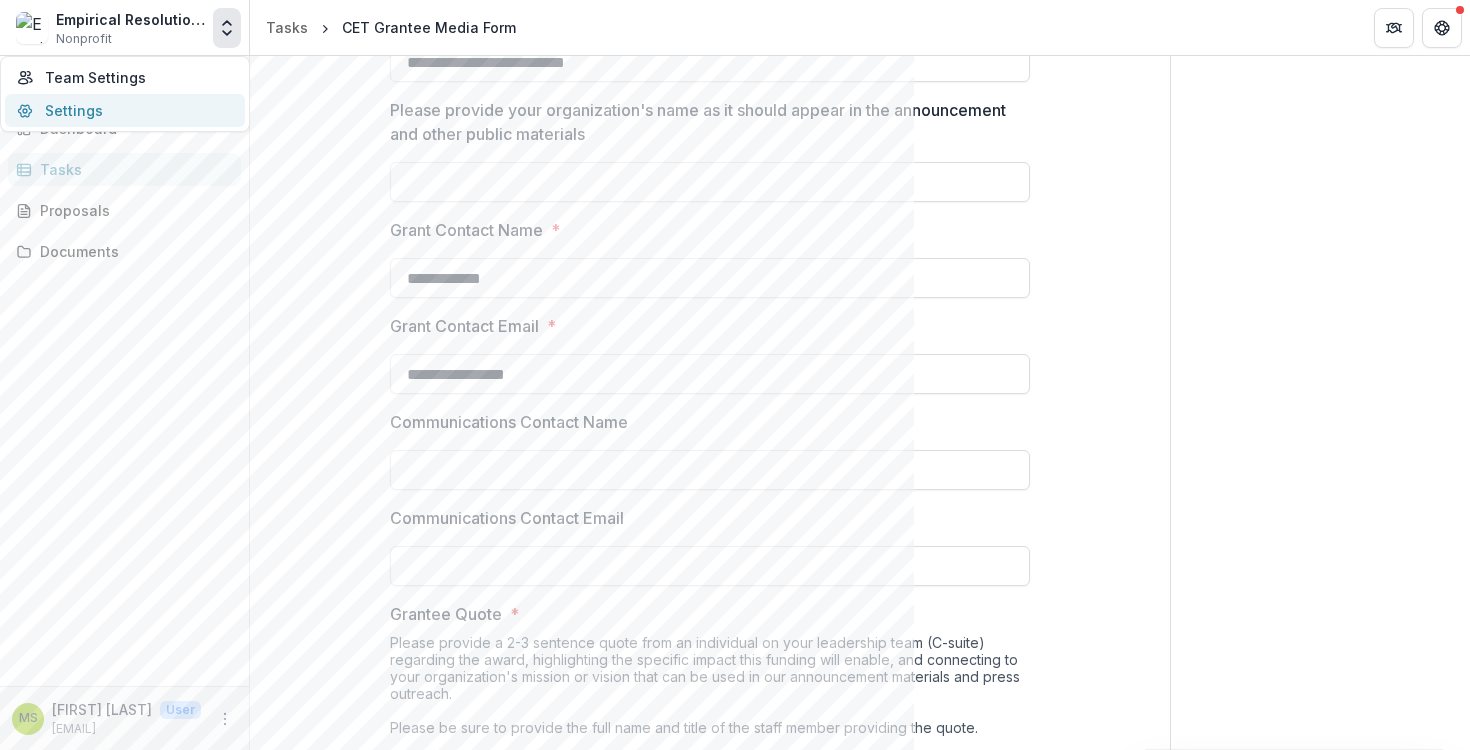 click on "Settings" at bounding box center [125, 110] 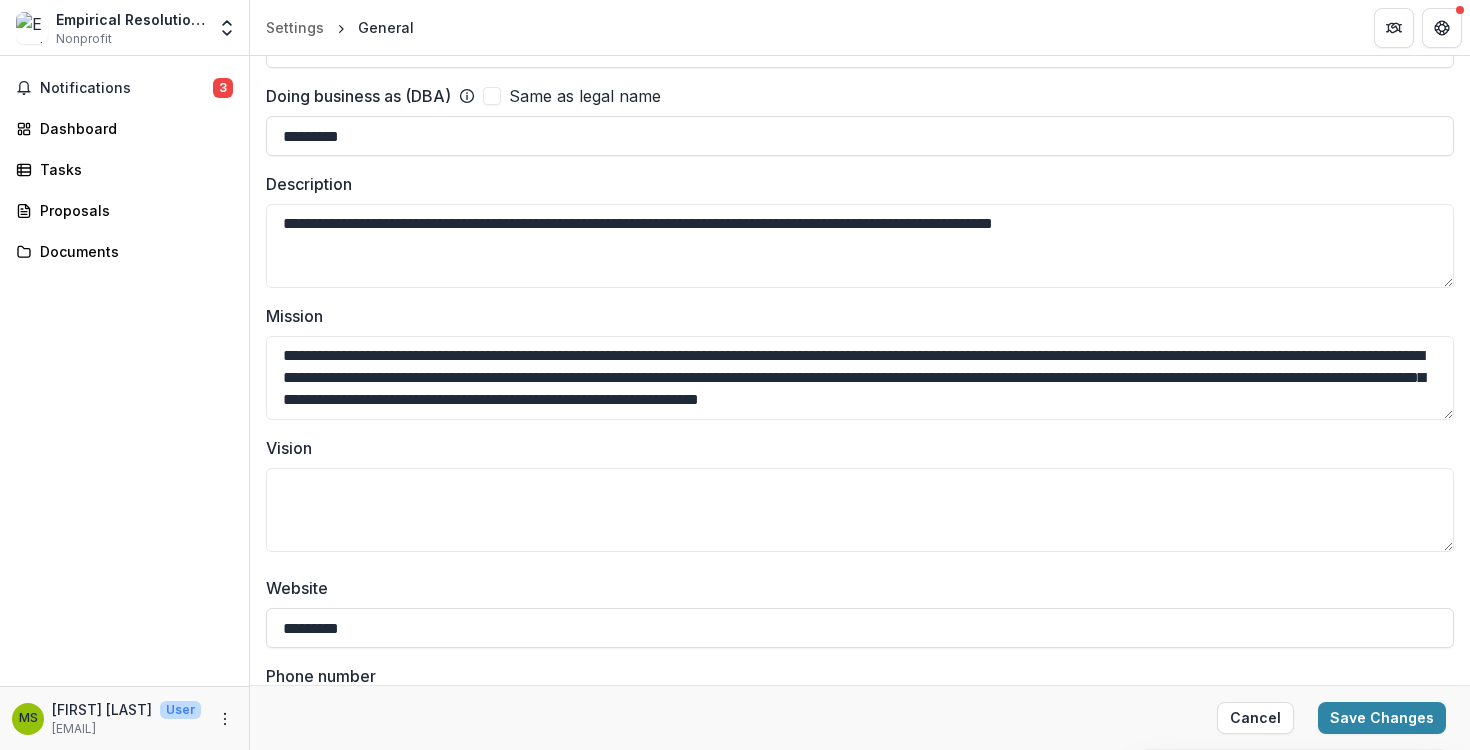 scroll, scrollTop: 0, scrollLeft: 0, axis: both 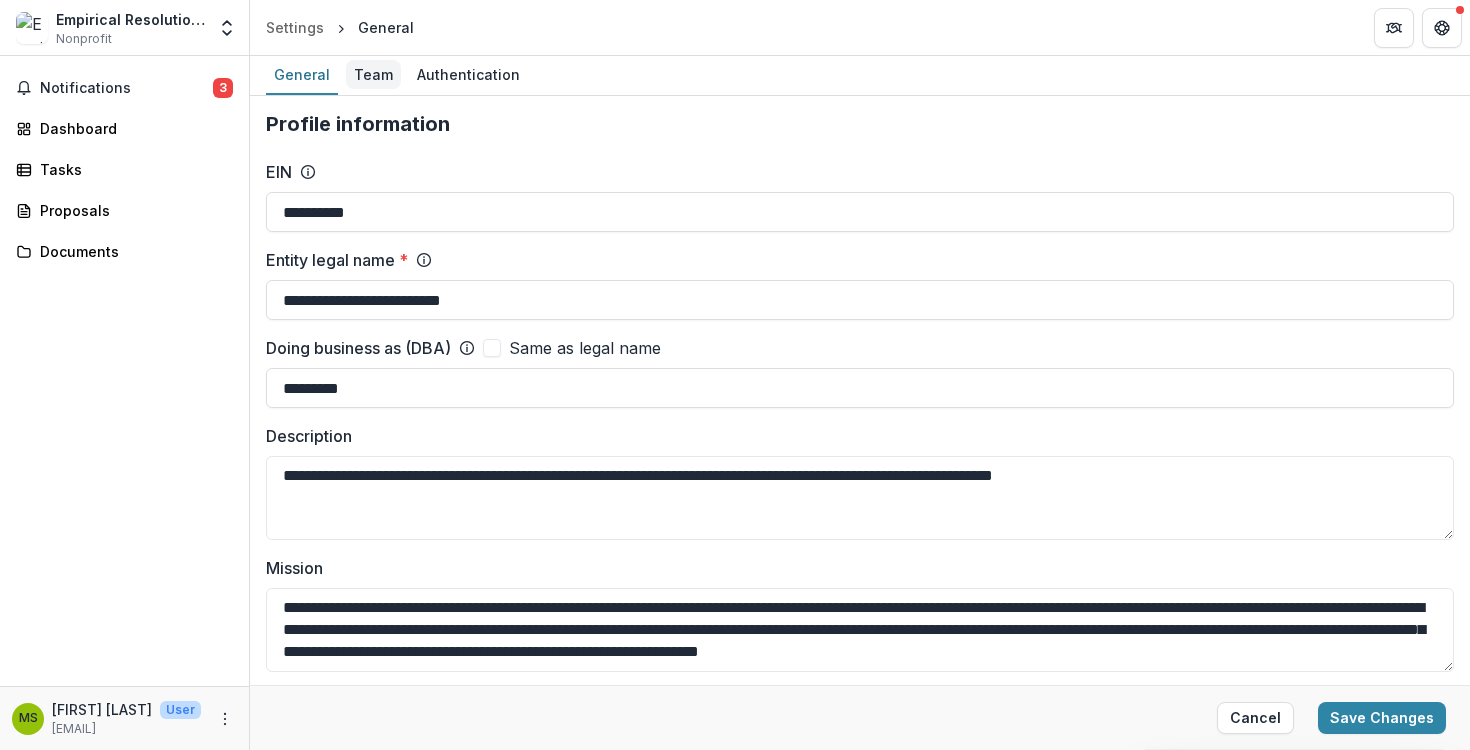 click on "Team" at bounding box center [373, 74] 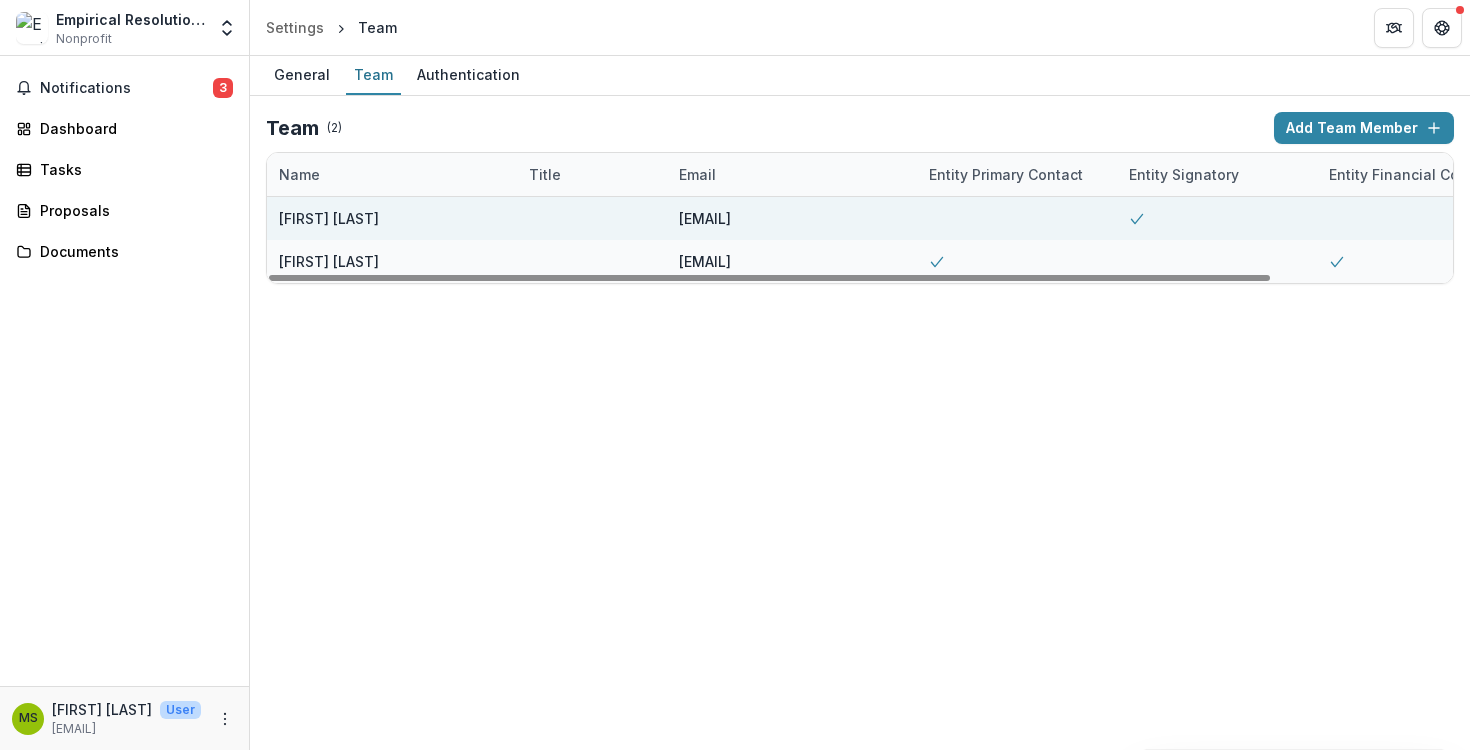 click at bounding box center (592, 218) 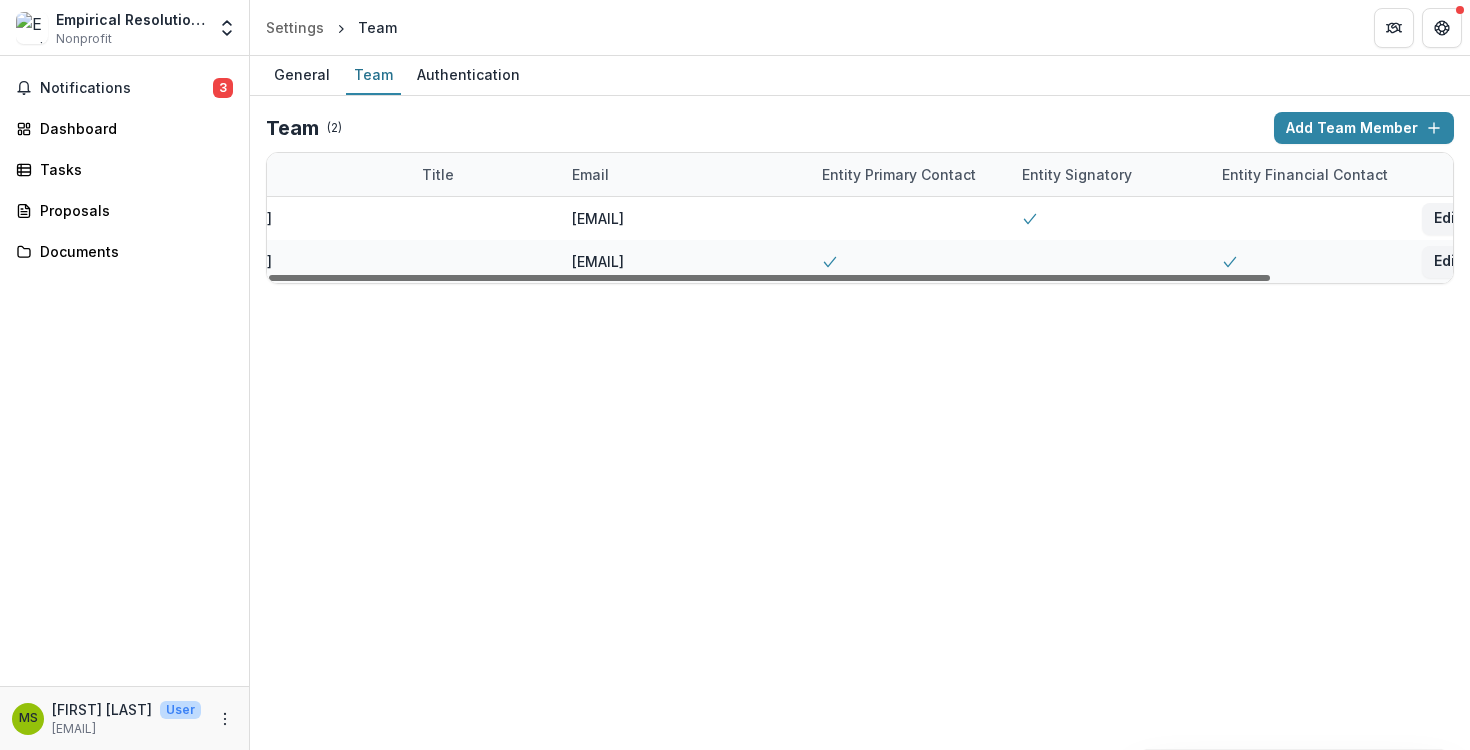 scroll, scrollTop: 0, scrollLeft: 214, axis: horizontal 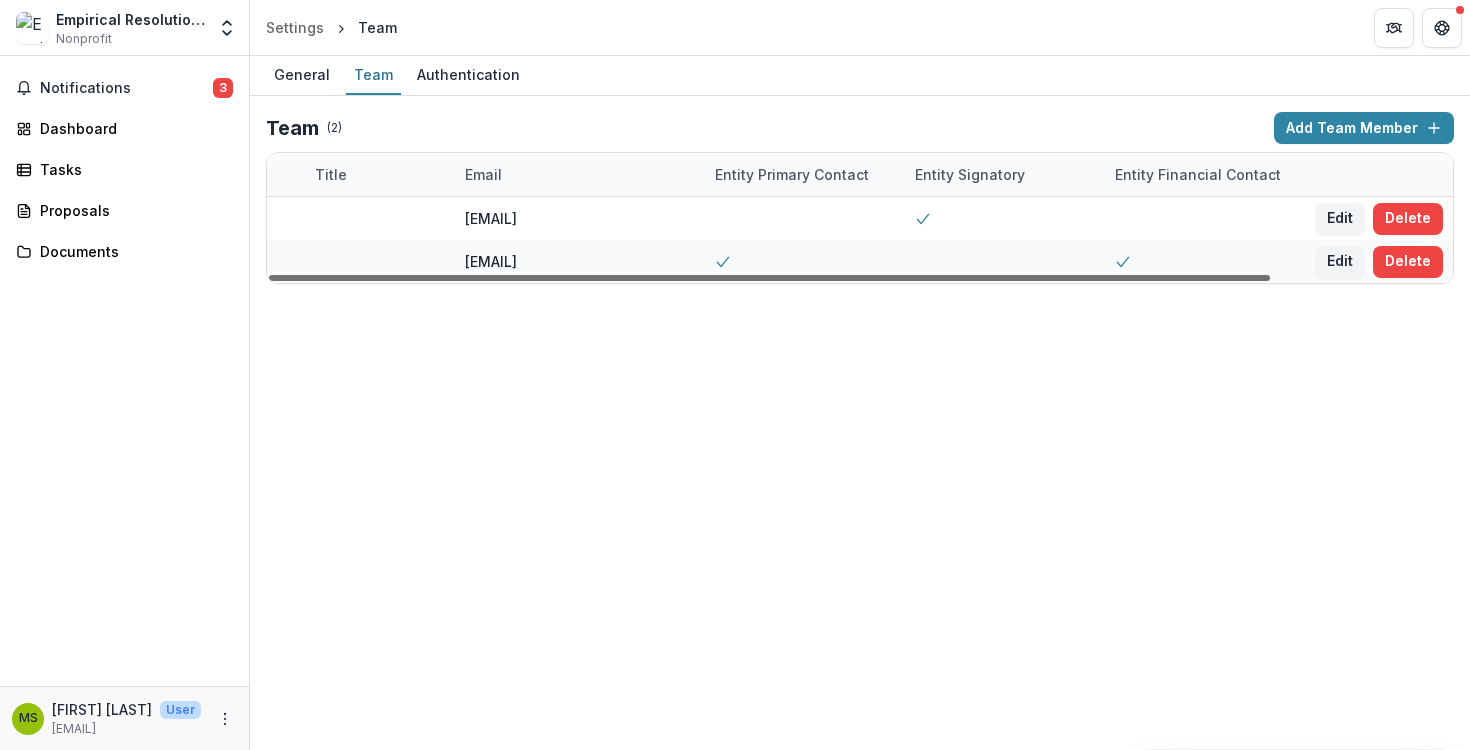 drag, startPoint x: 1179, startPoint y: 274, endPoint x: 1373, endPoint y: 276, distance: 194.01031 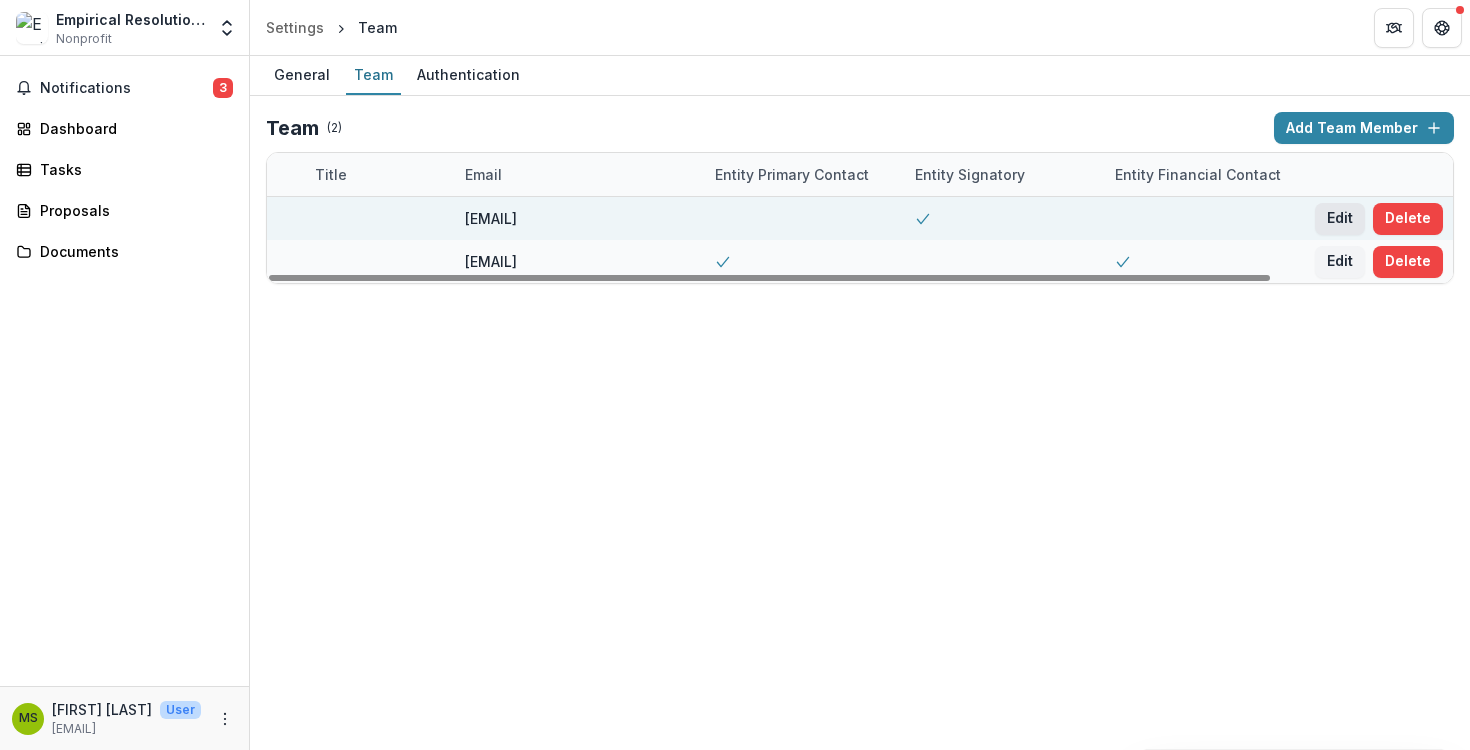 click on "Edit" at bounding box center (1340, 219) 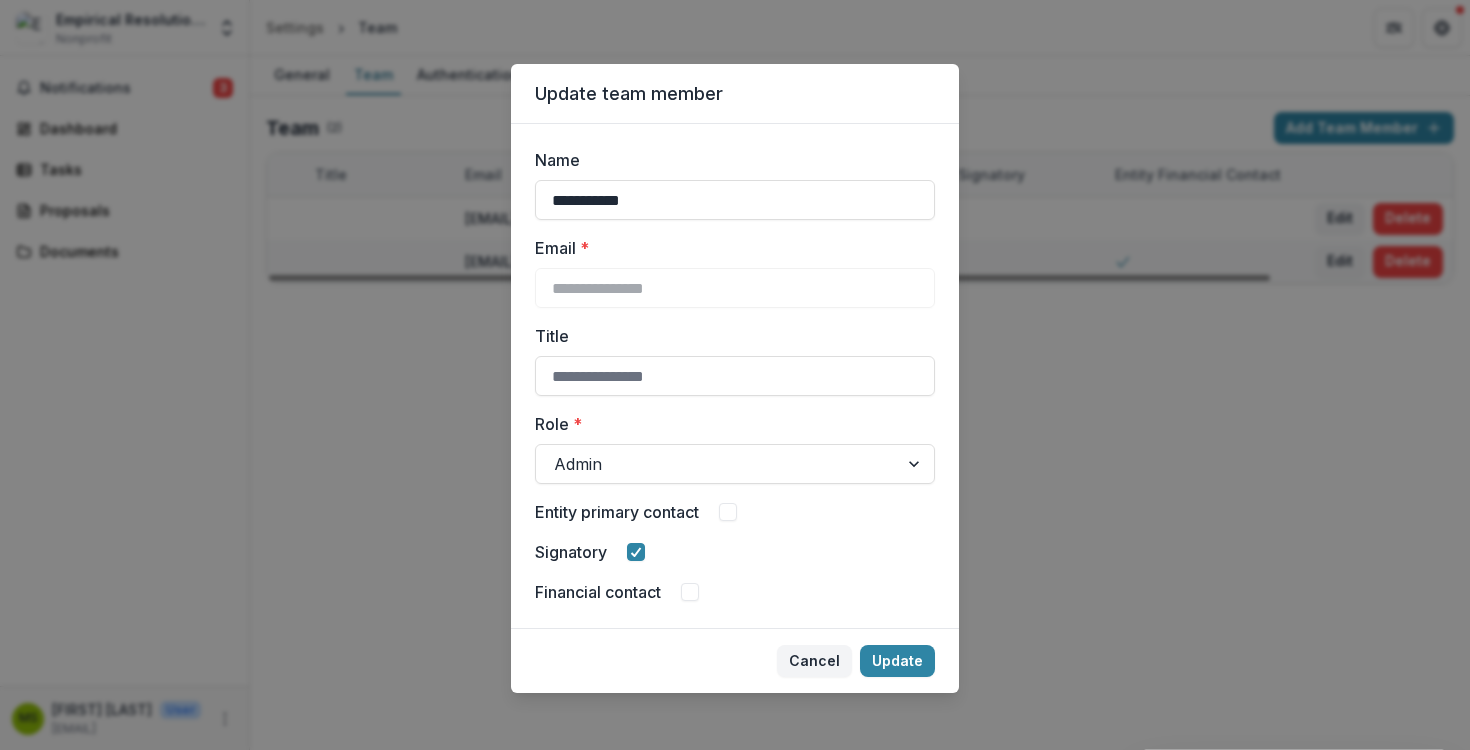 scroll, scrollTop: 7, scrollLeft: 0, axis: vertical 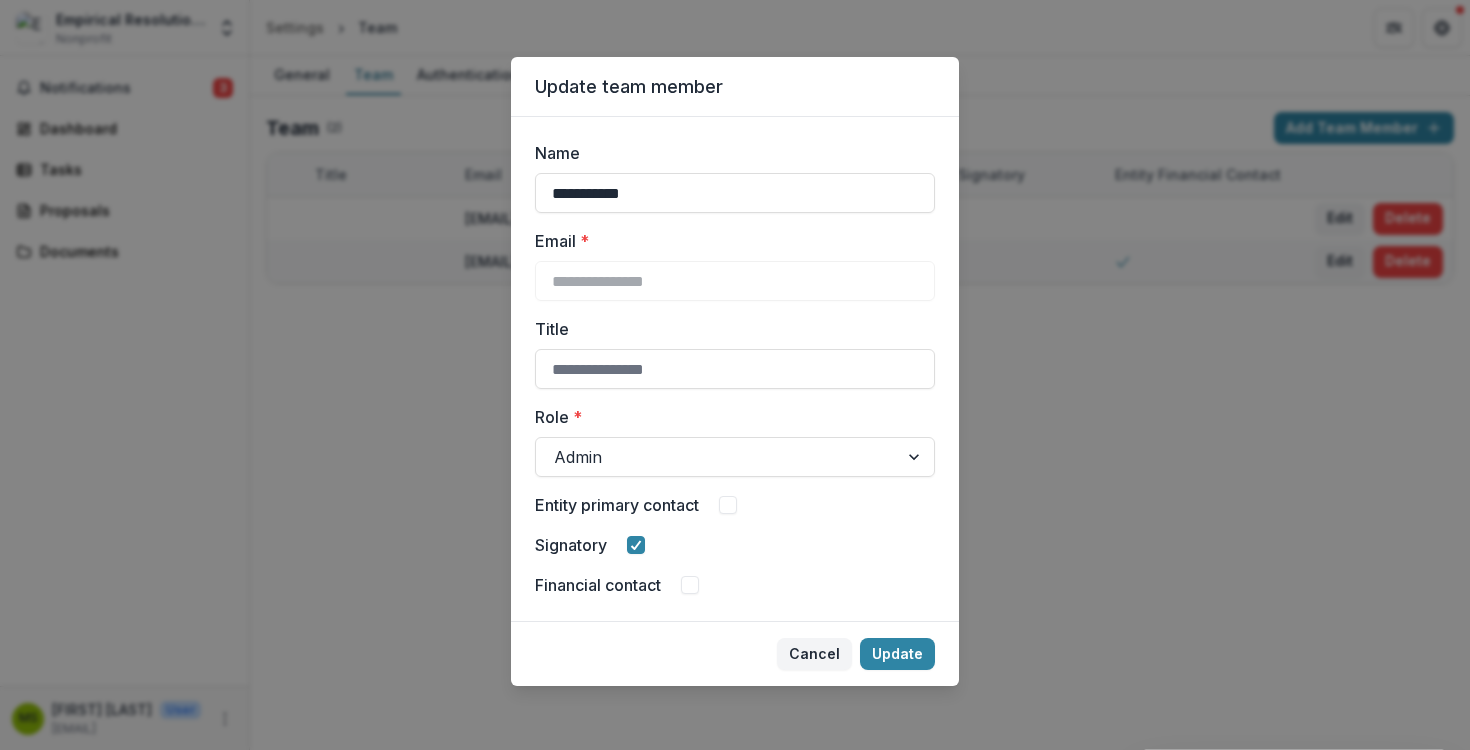 click at bounding box center [728, 505] 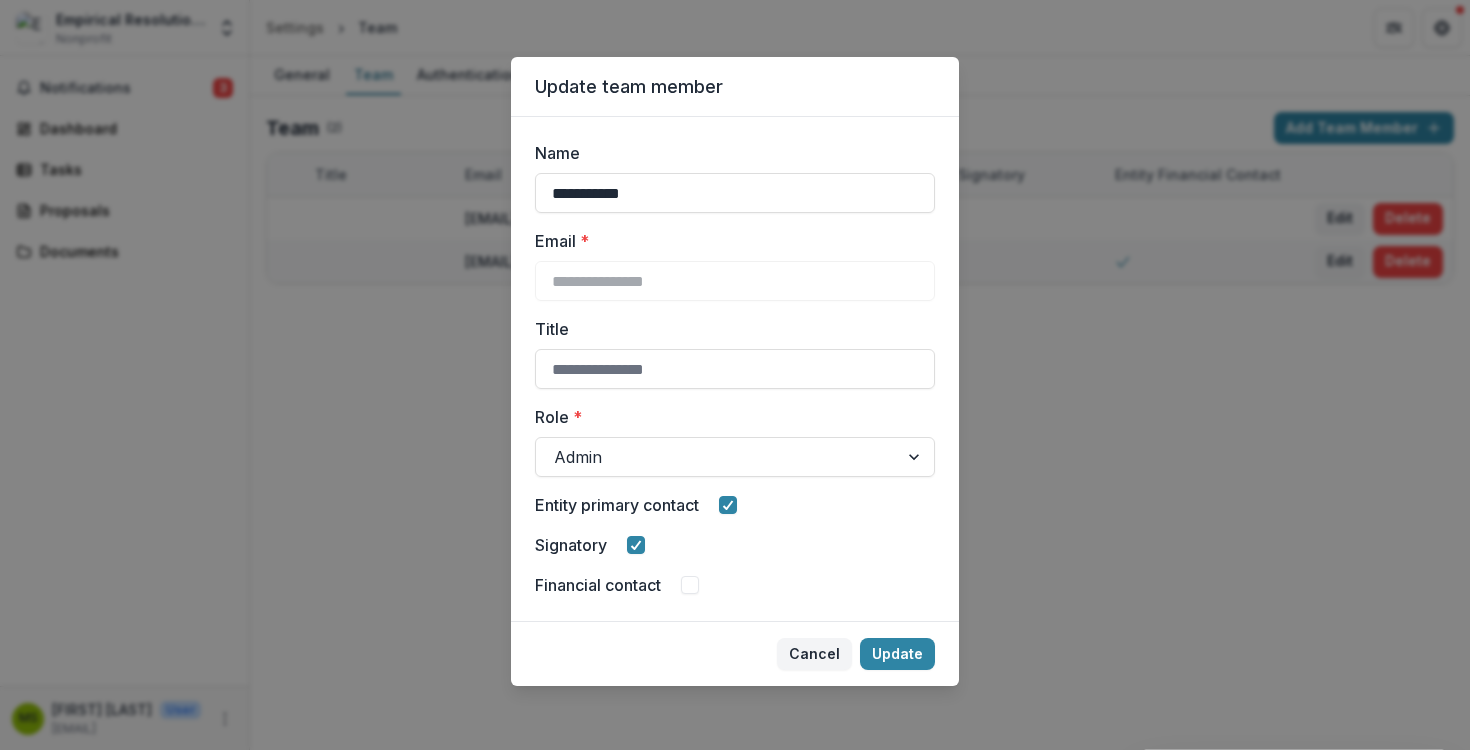 click on "Financial contact" at bounding box center (735, 585) 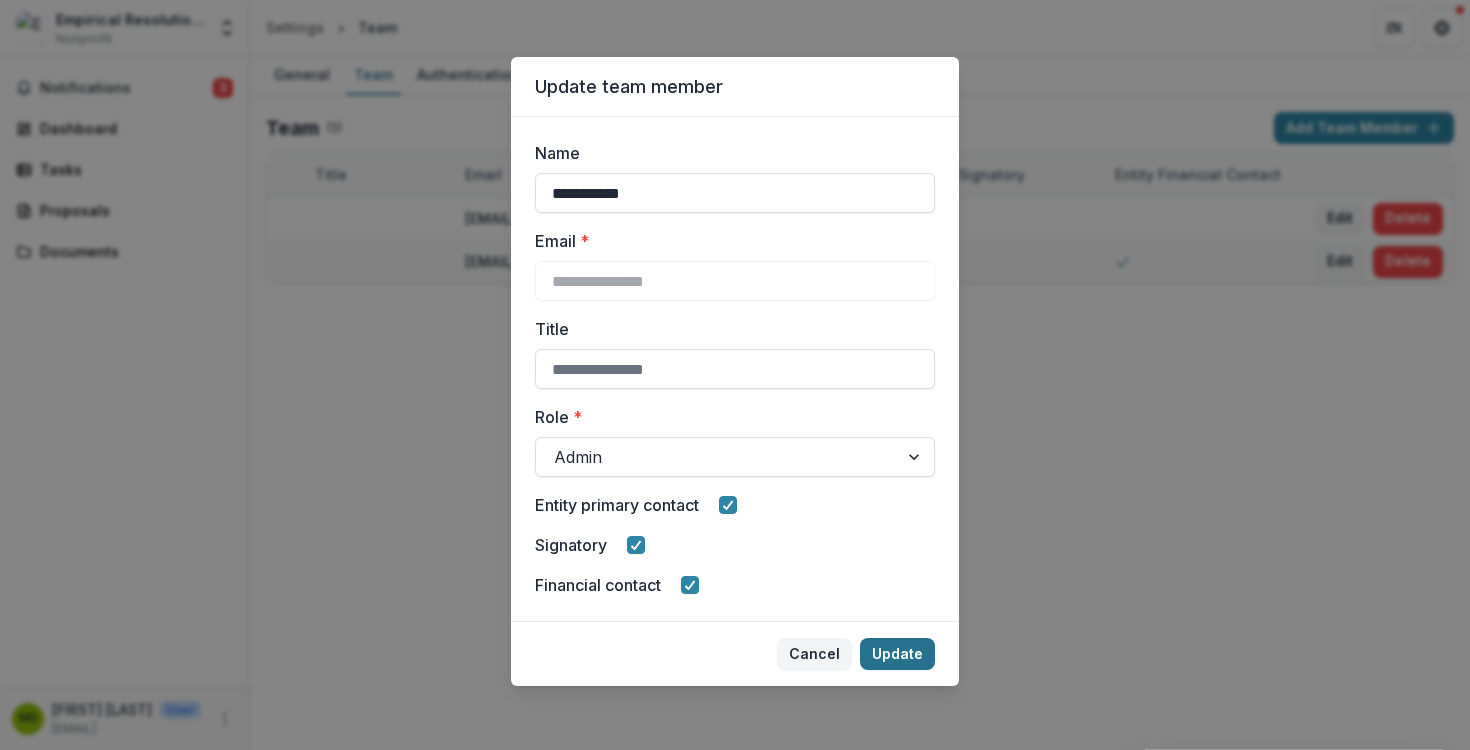 click on "Update" at bounding box center [897, 654] 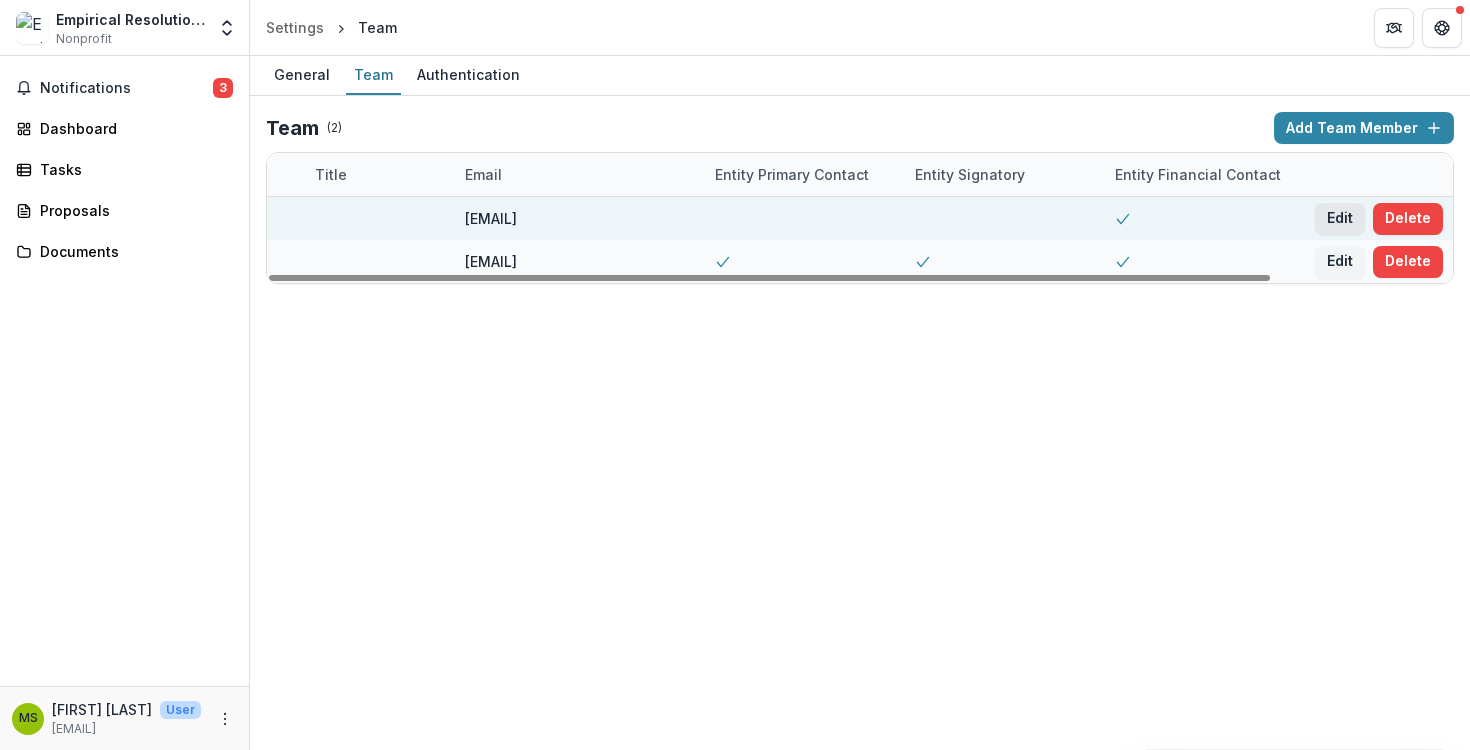 click on "Edit" at bounding box center (1340, 219) 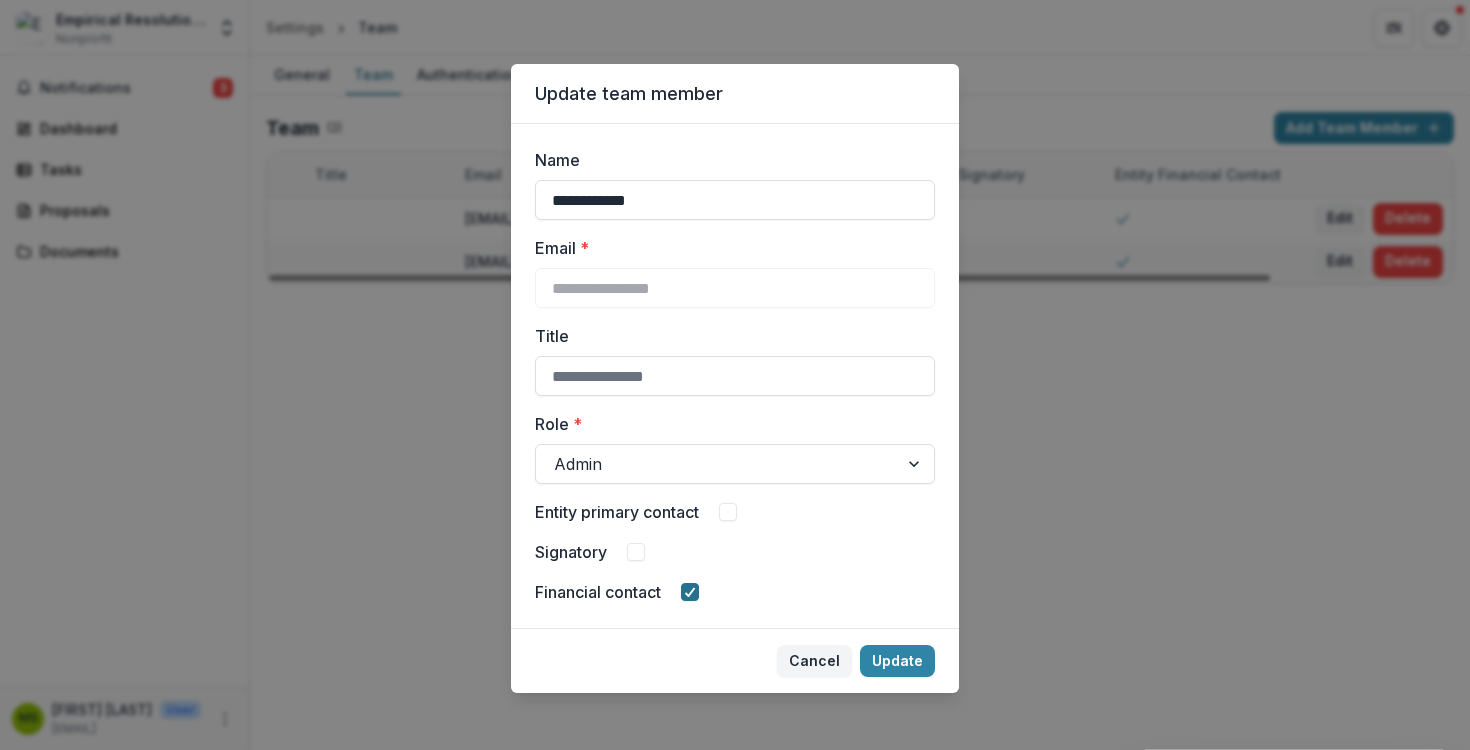 click at bounding box center [690, 592] 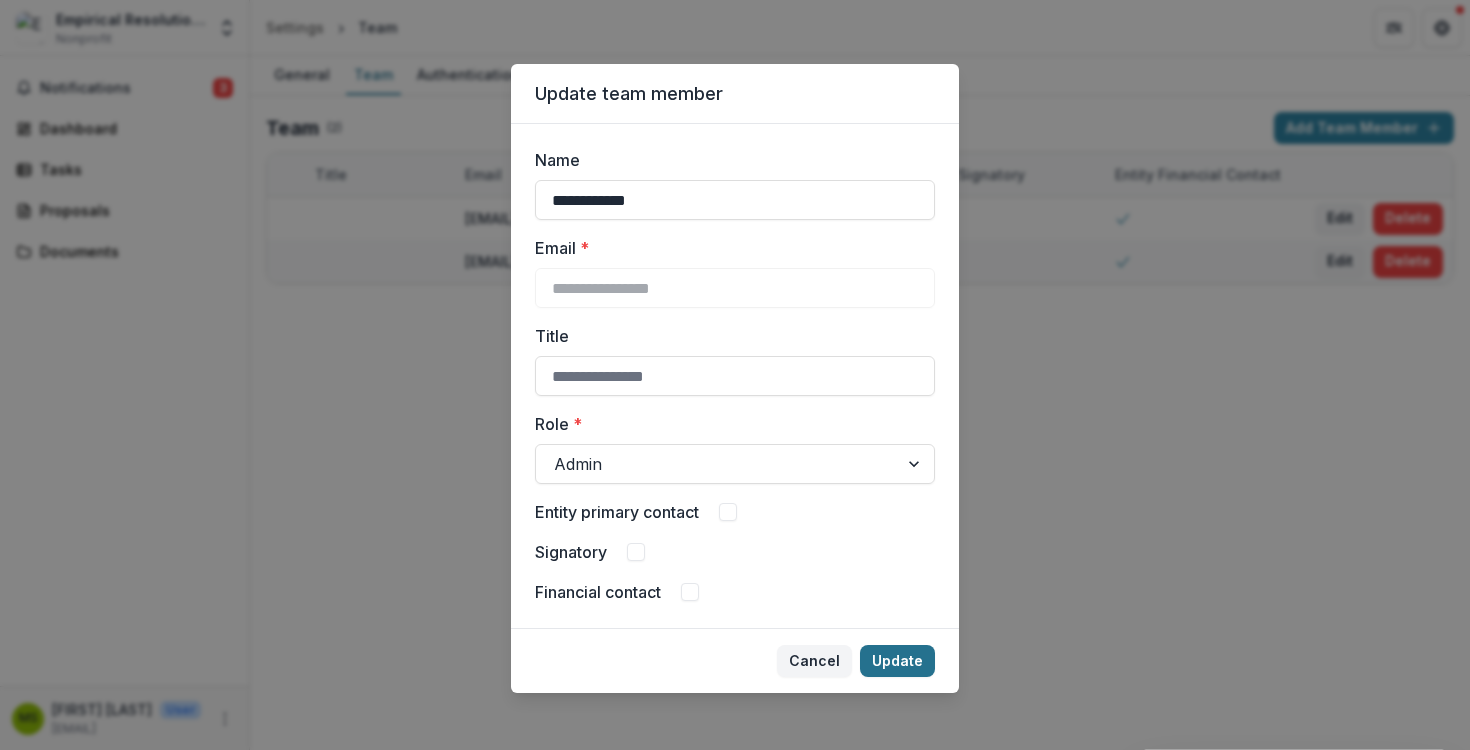 drag, startPoint x: 895, startPoint y: 646, endPoint x: 906, endPoint y: 660, distance: 17.804493 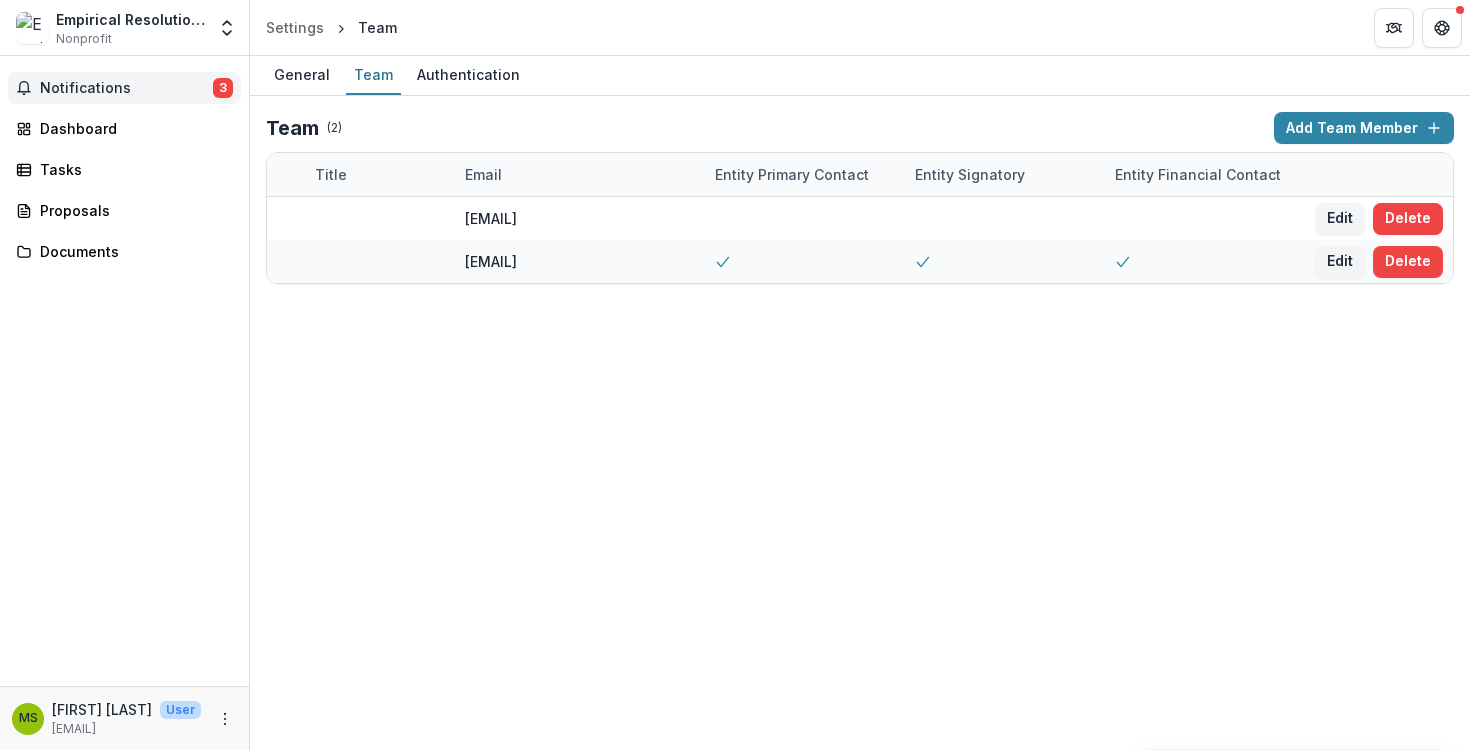 click on "Notifications" at bounding box center (126, 88) 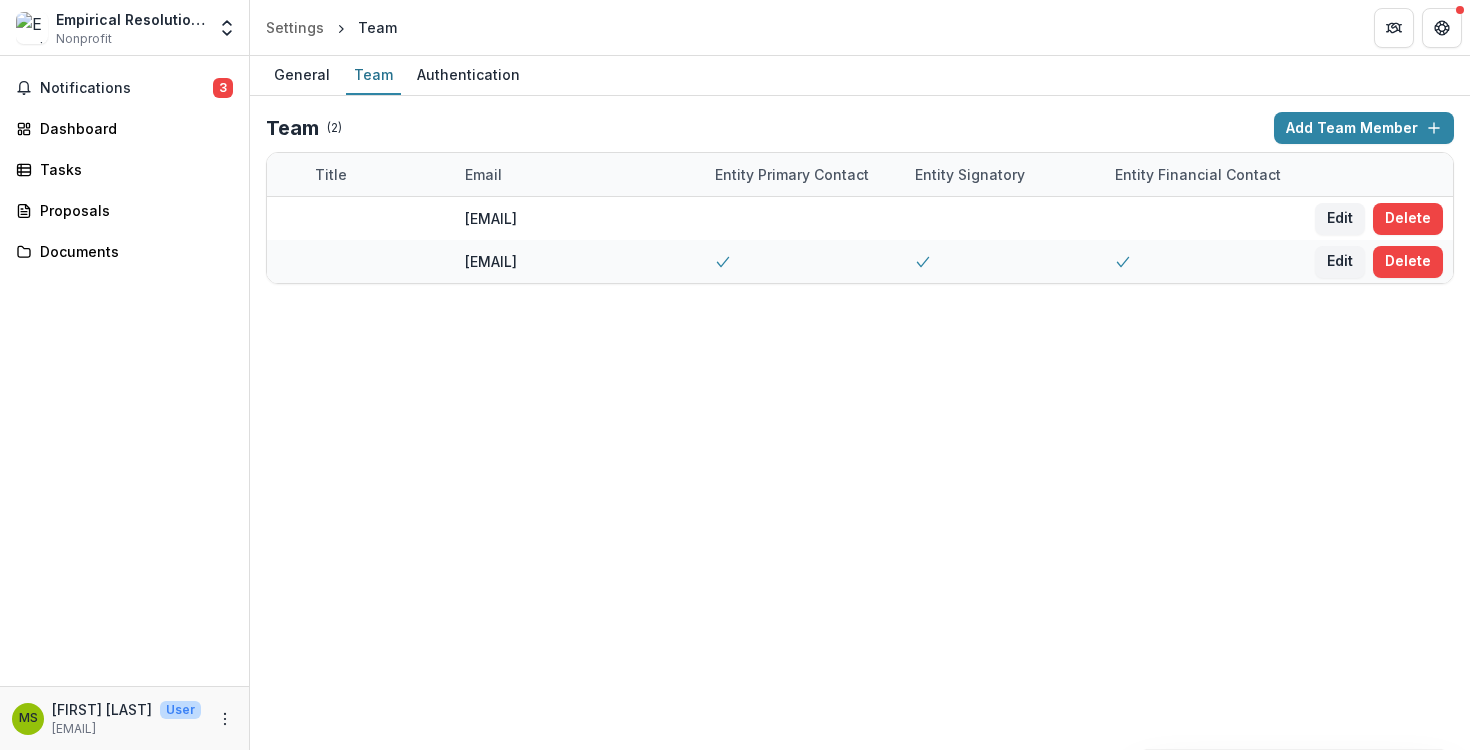 click on "General Team Authentication Team ( 2 ) Add Team Member Name Title Email Entity Primary Contact Entity Signatory Entity Financial Contact [FIRST] [LAST] [EMAIL] Edit Delete [FIRST] [LAST] [EMAIL] Edit Delete" at bounding box center [860, 403] 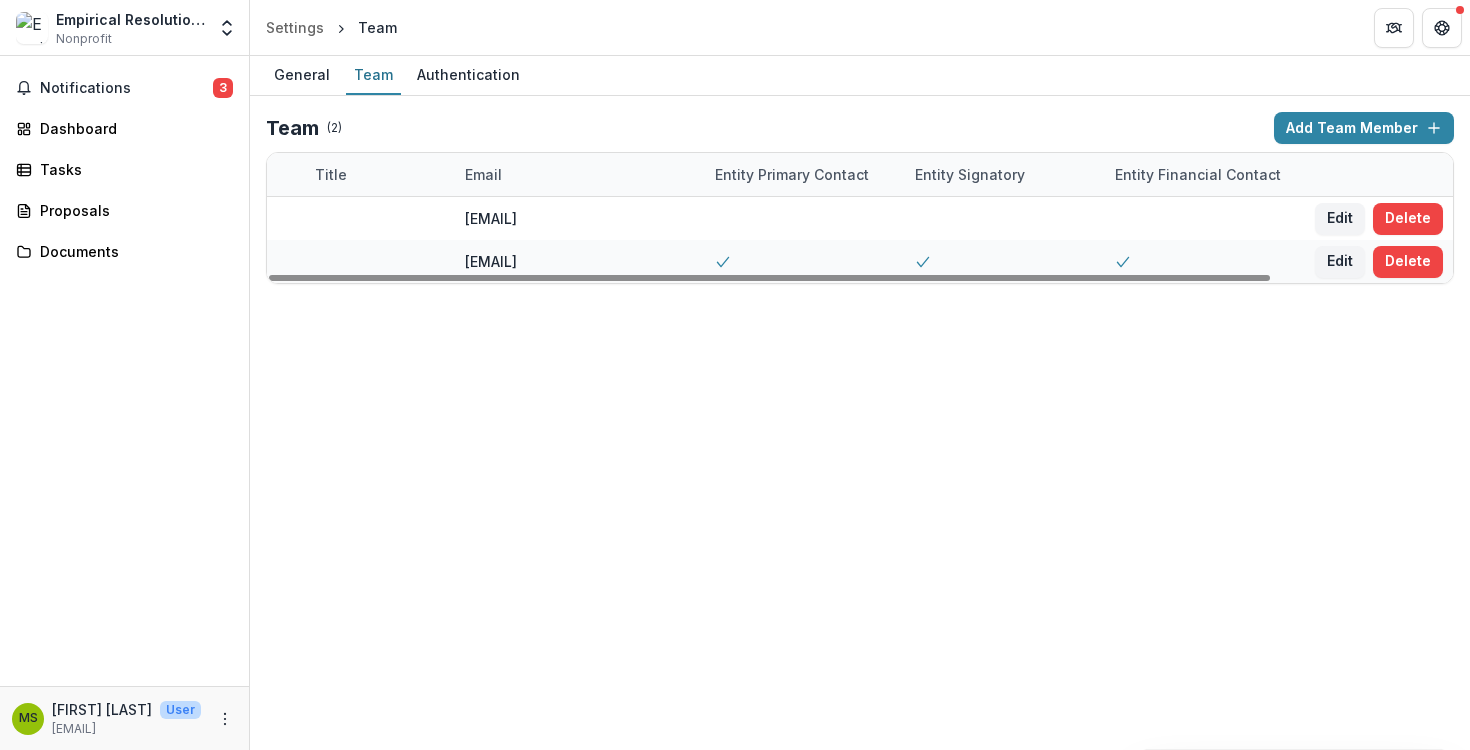 click on "General Team Authentication Team ( 2 ) Add Team Member Name Title Email Entity Primary Contact Entity Signatory Entity Financial Contact [FIRST] [LAST] [EMAIL] Edit Delete [FIRST] [LAST] [EMAIL] Edit Delete" at bounding box center (860, 403) 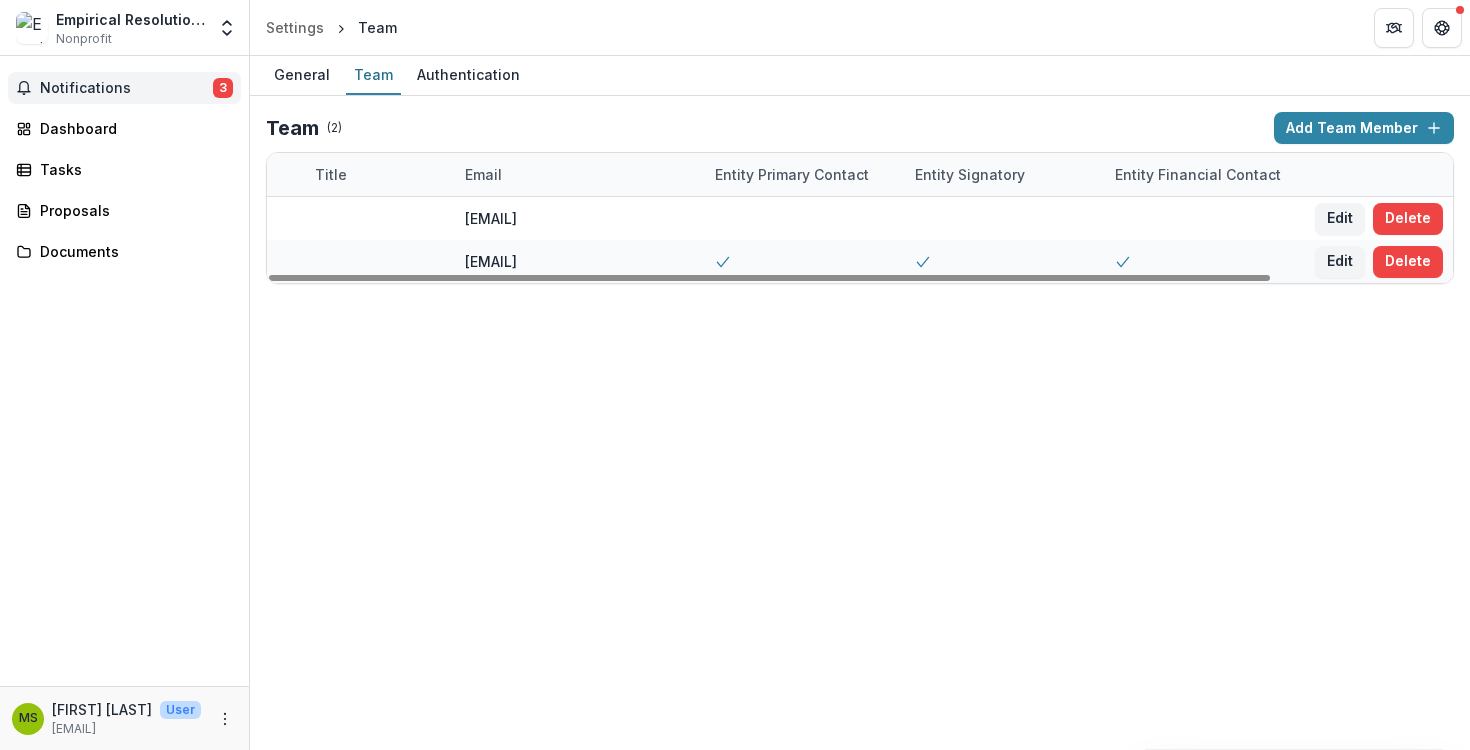 click on "Notifications 3" at bounding box center (124, 88) 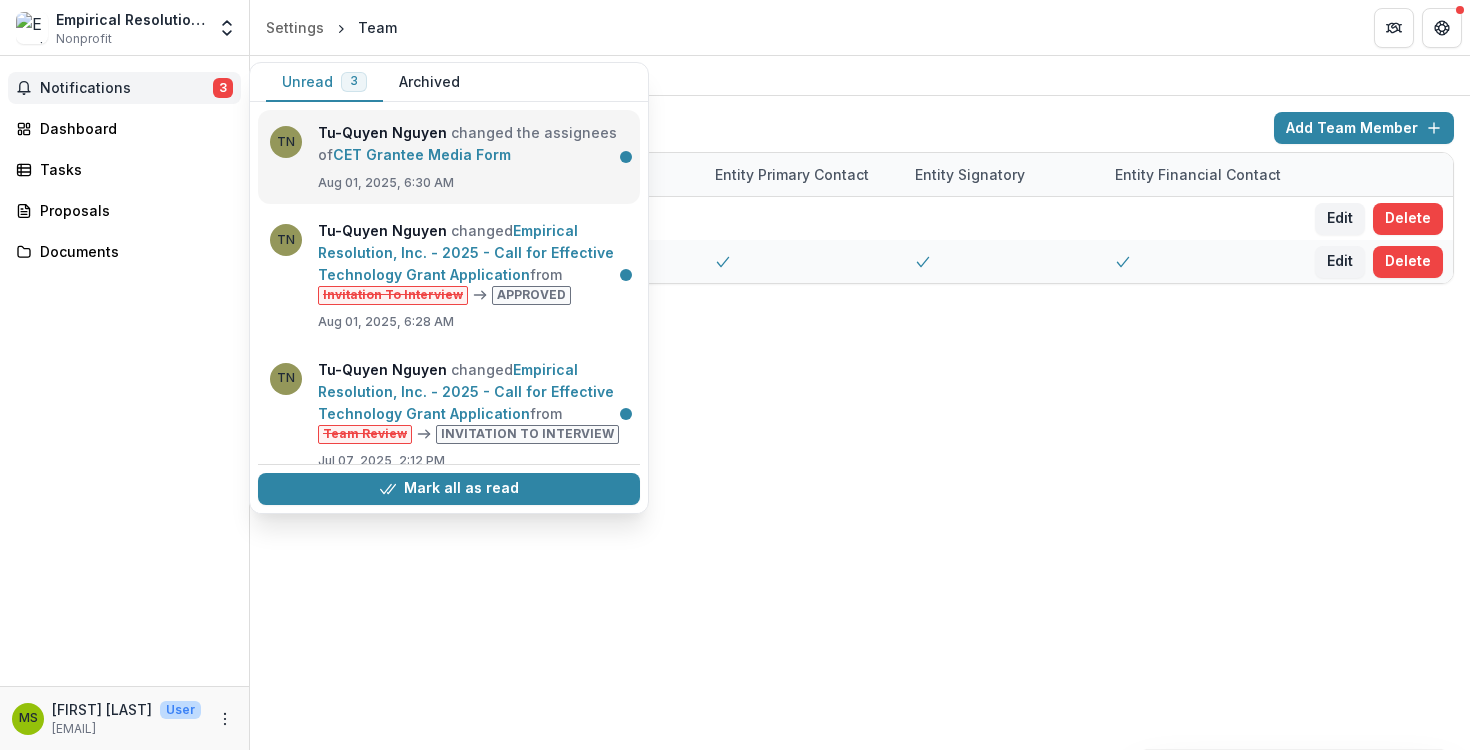 click on "CET Grantee Media Form" at bounding box center (422, 154) 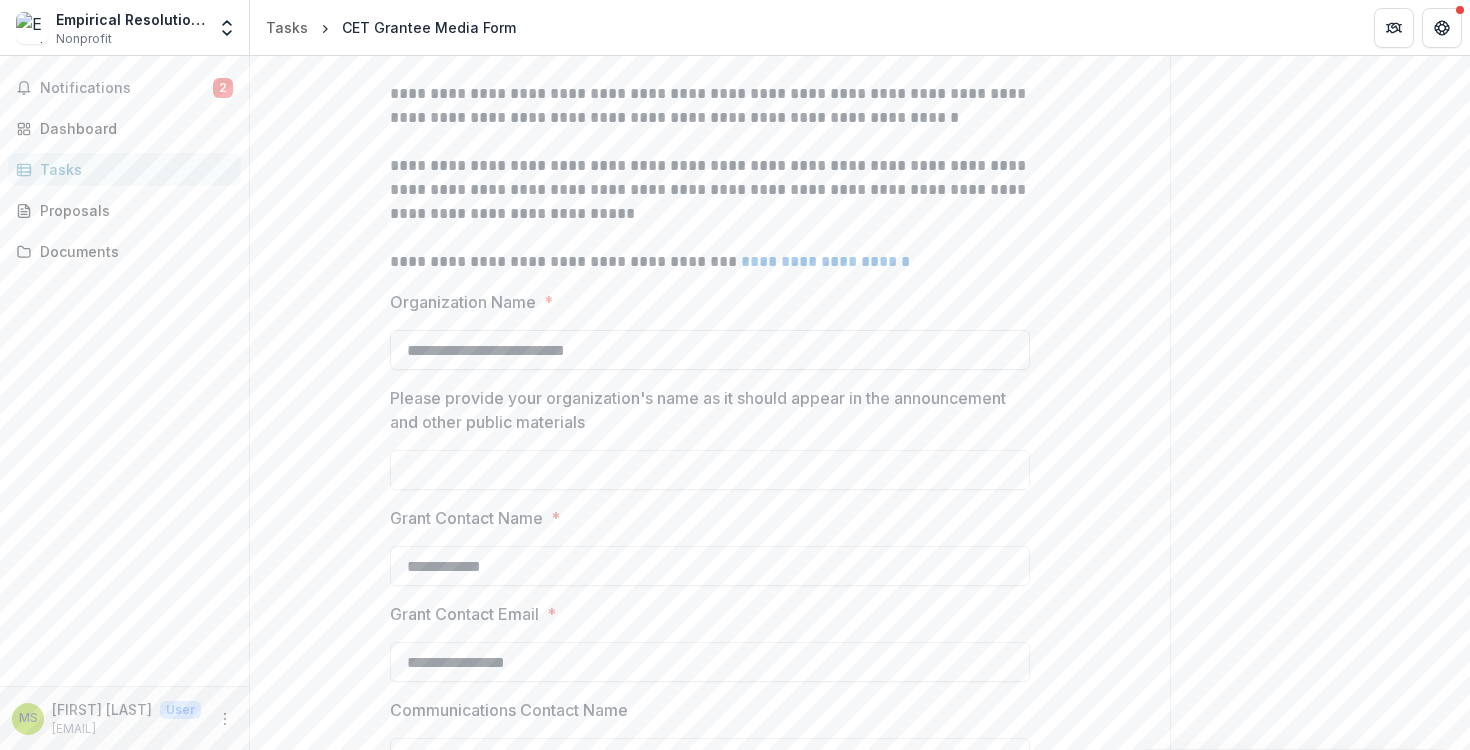 scroll, scrollTop: 483, scrollLeft: 0, axis: vertical 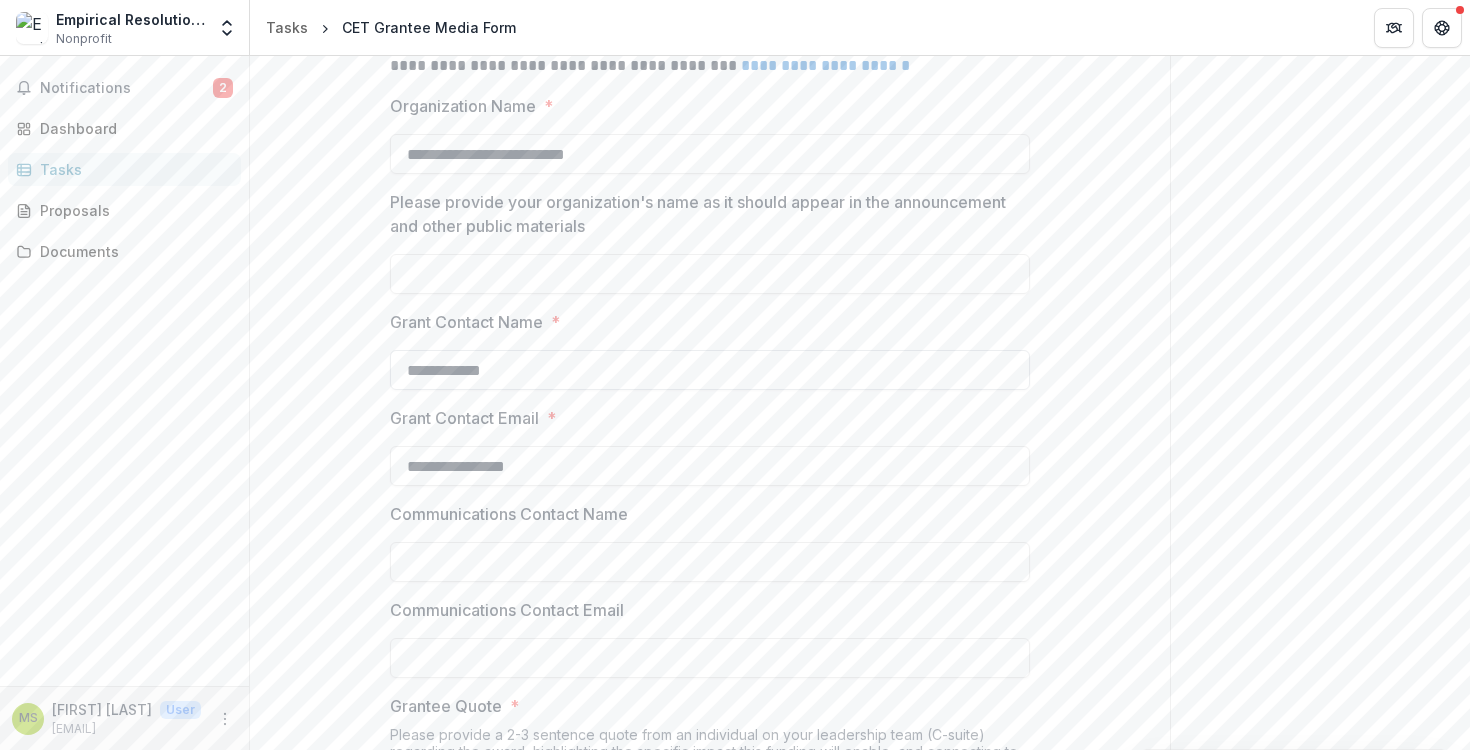 click on "**********" at bounding box center [710, 370] 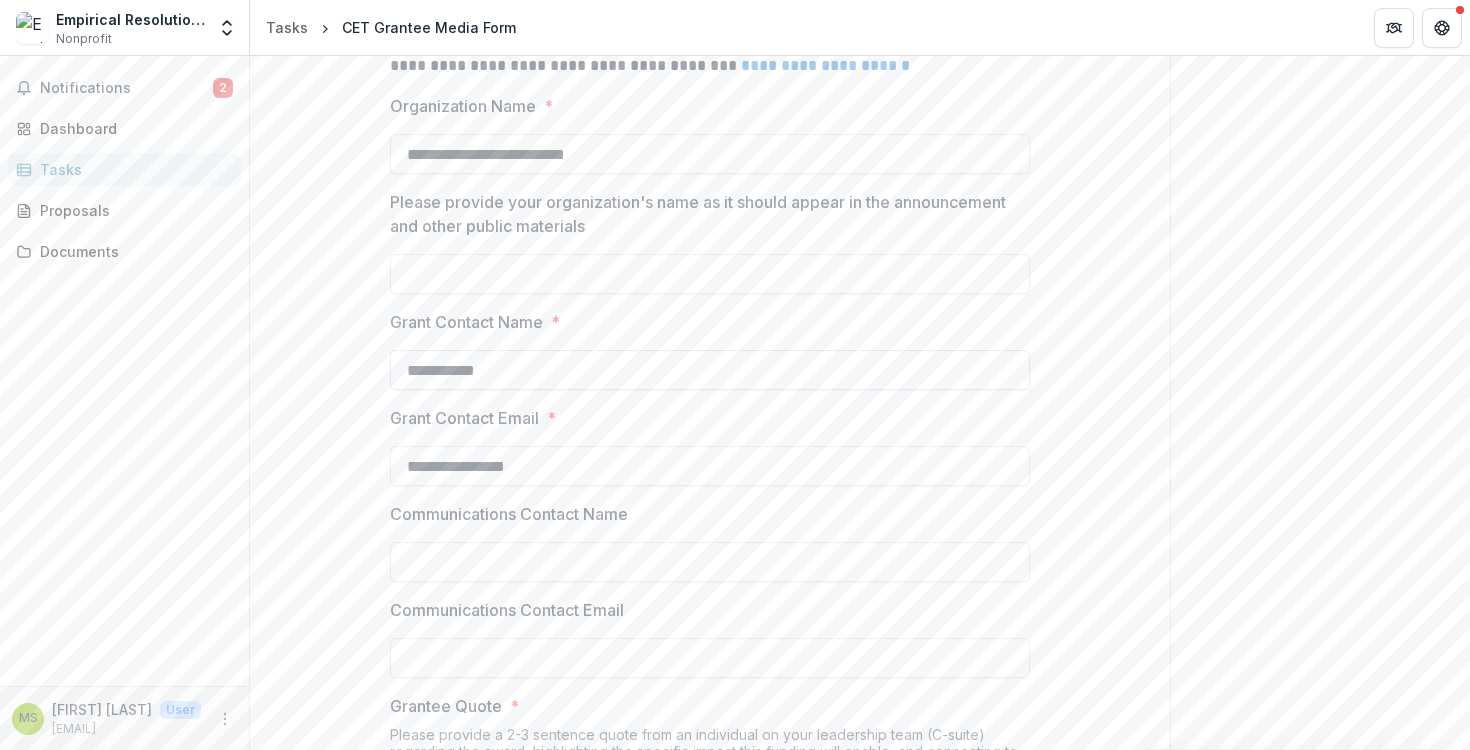 type on "**********" 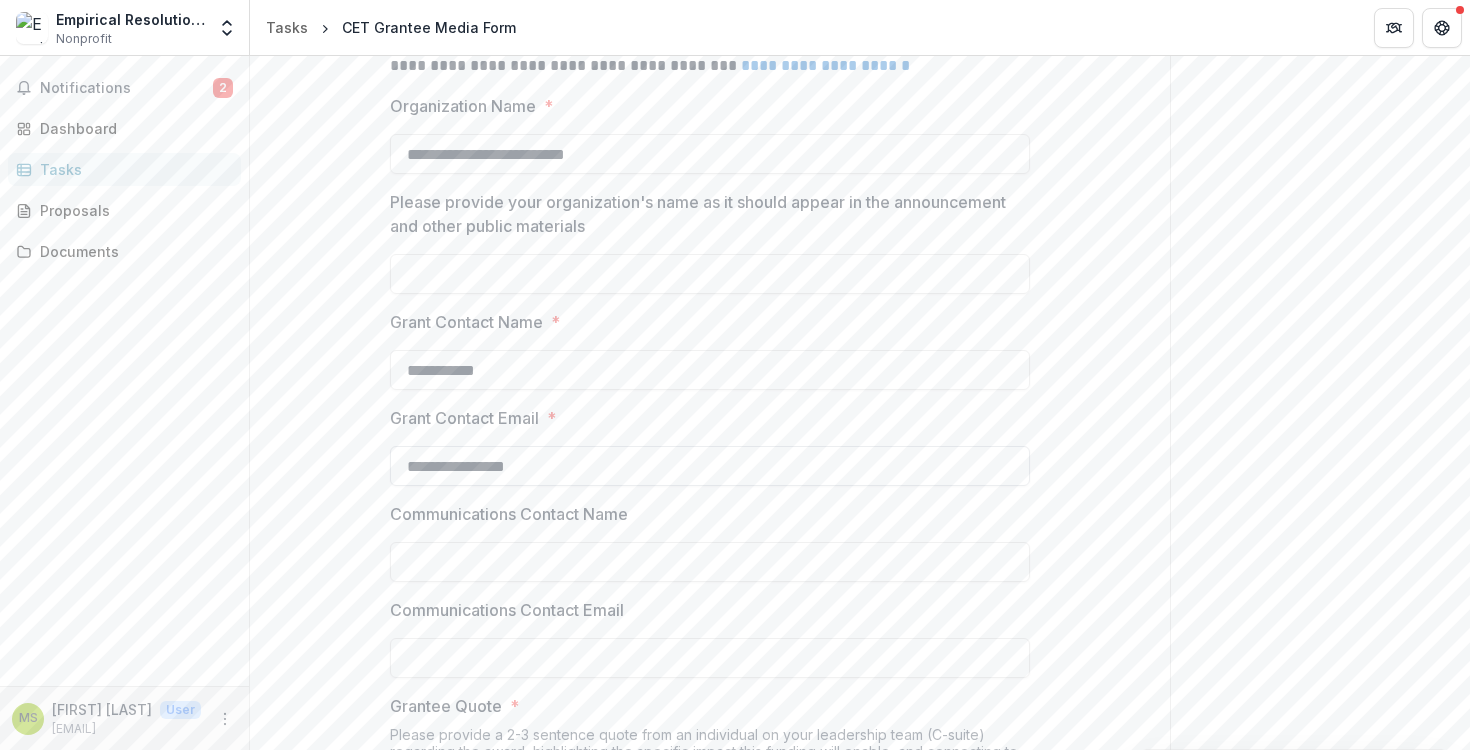 drag, startPoint x: 463, startPoint y: 472, endPoint x: 446, endPoint y: 466, distance: 18.027756 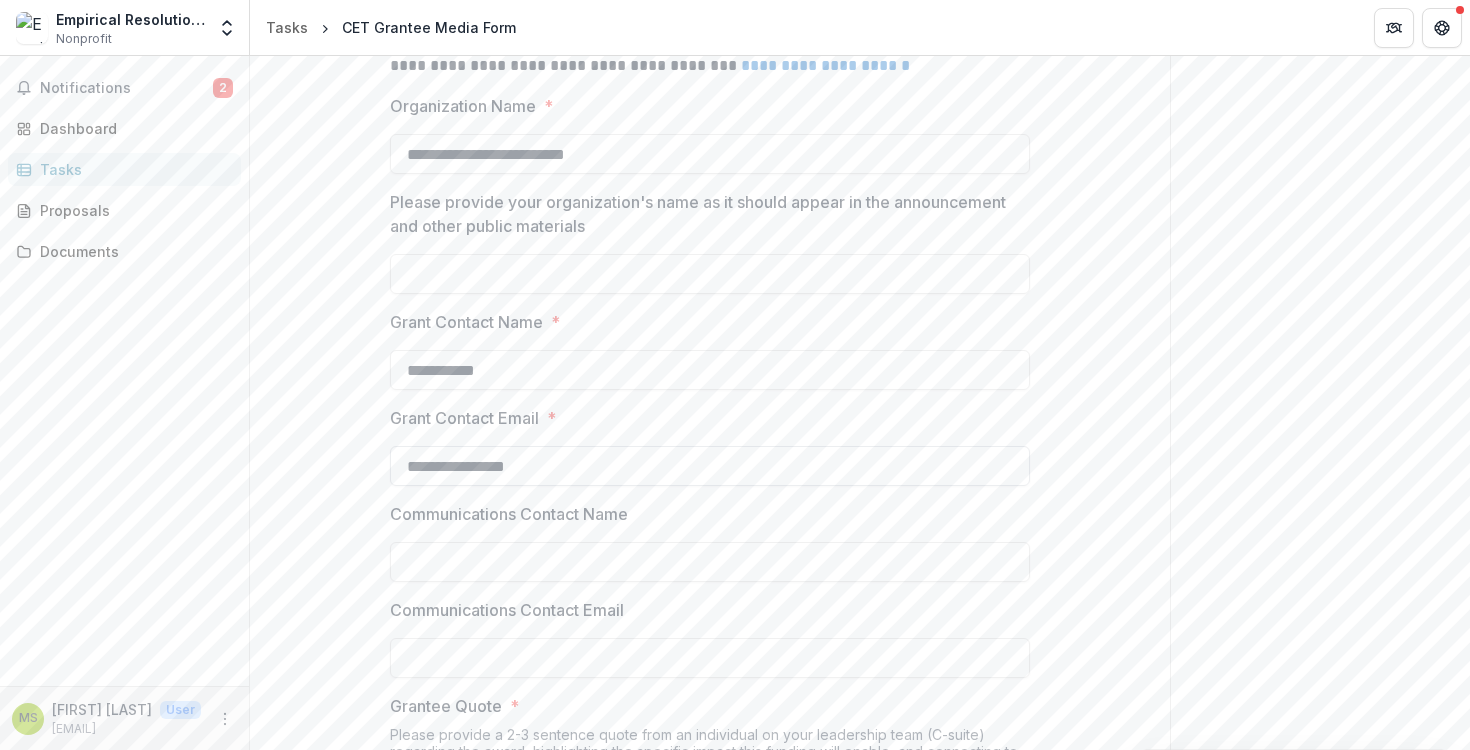 click on "**********" at bounding box center (710, 466) 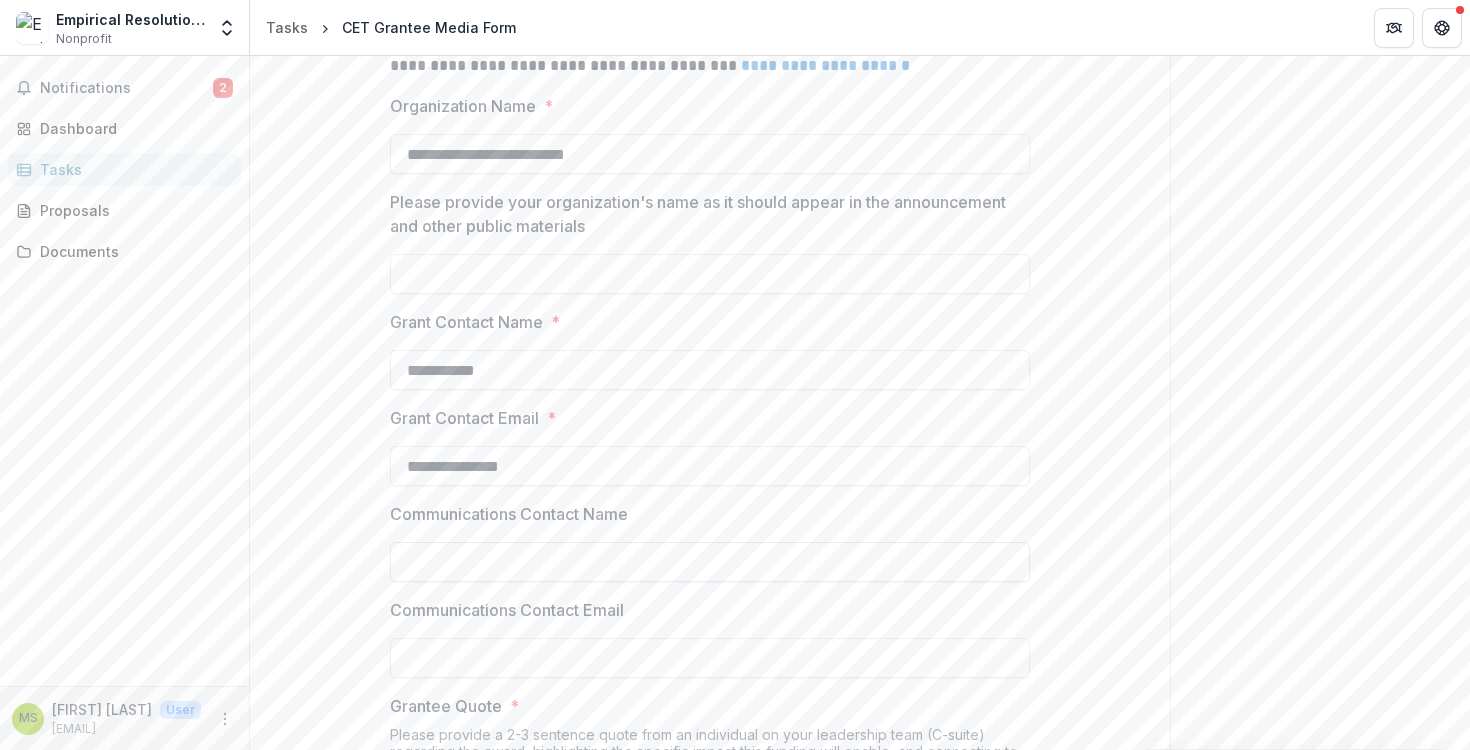 type on "**********" 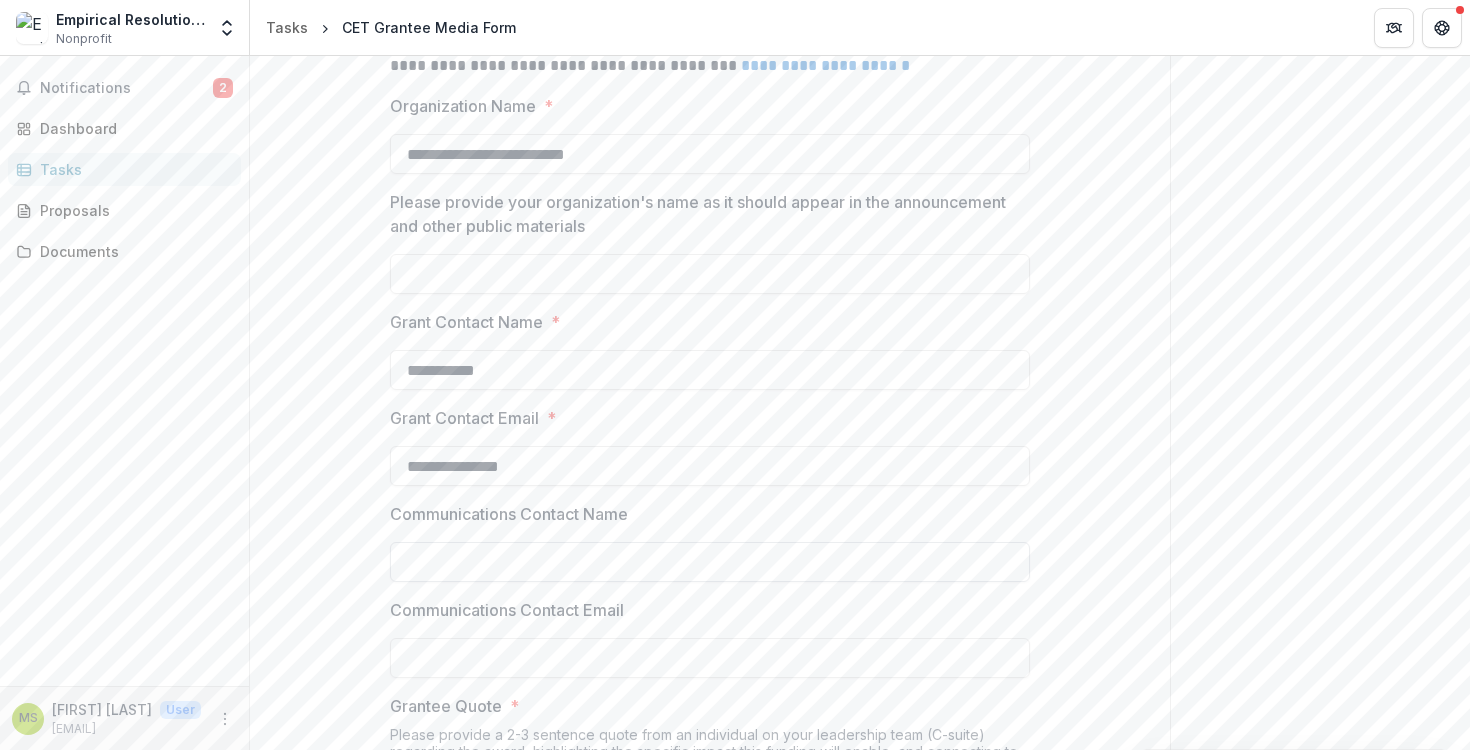 click on "Communications Contact Name" at bounding box center (710, 562) 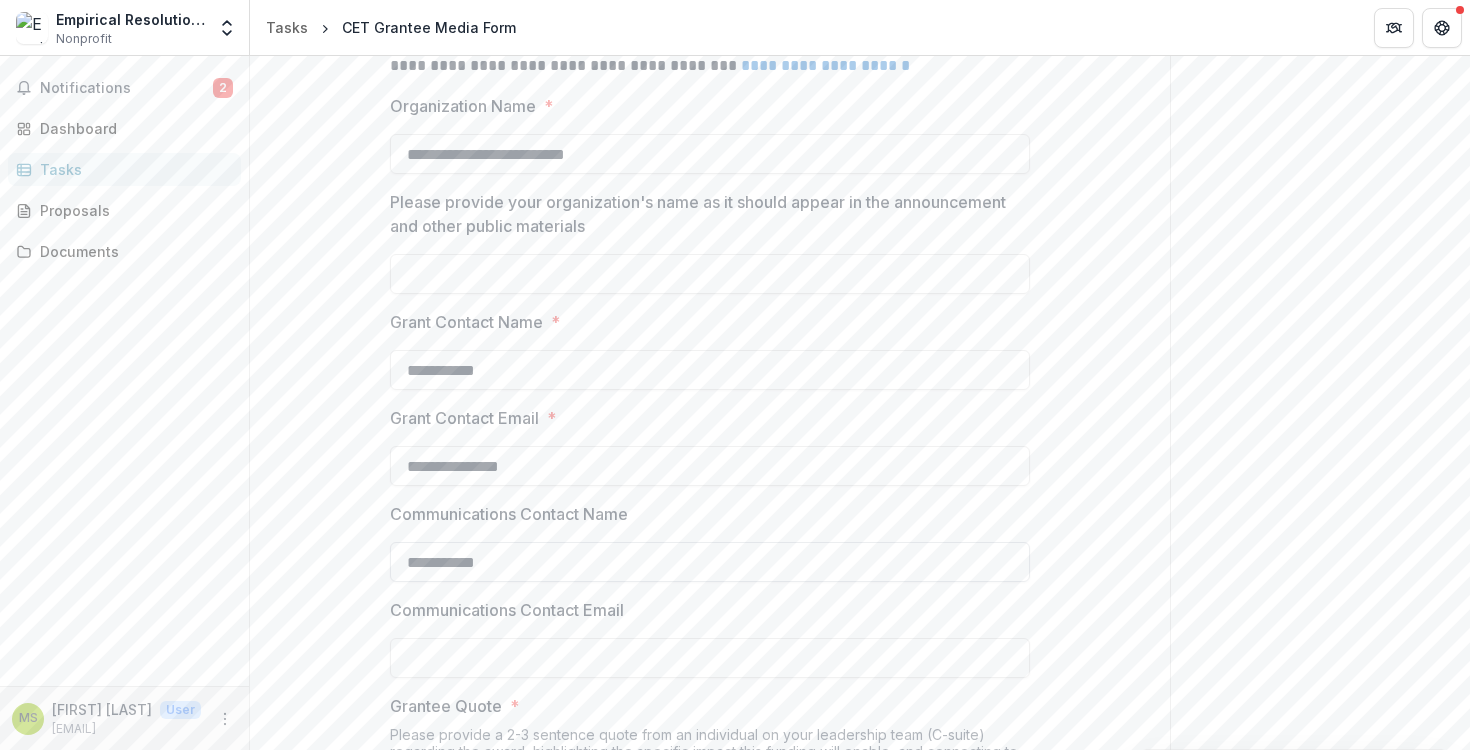 type on "**********" 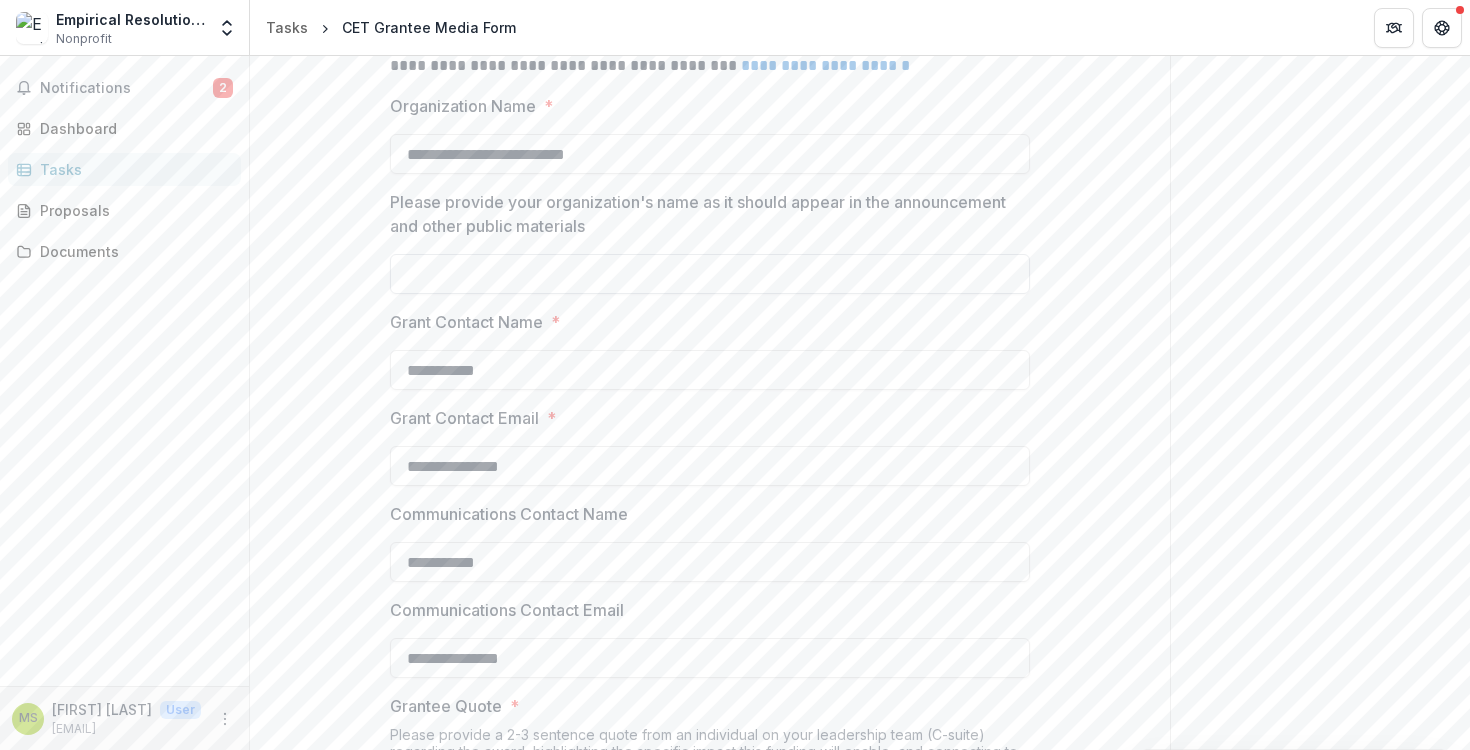 type on "**********" 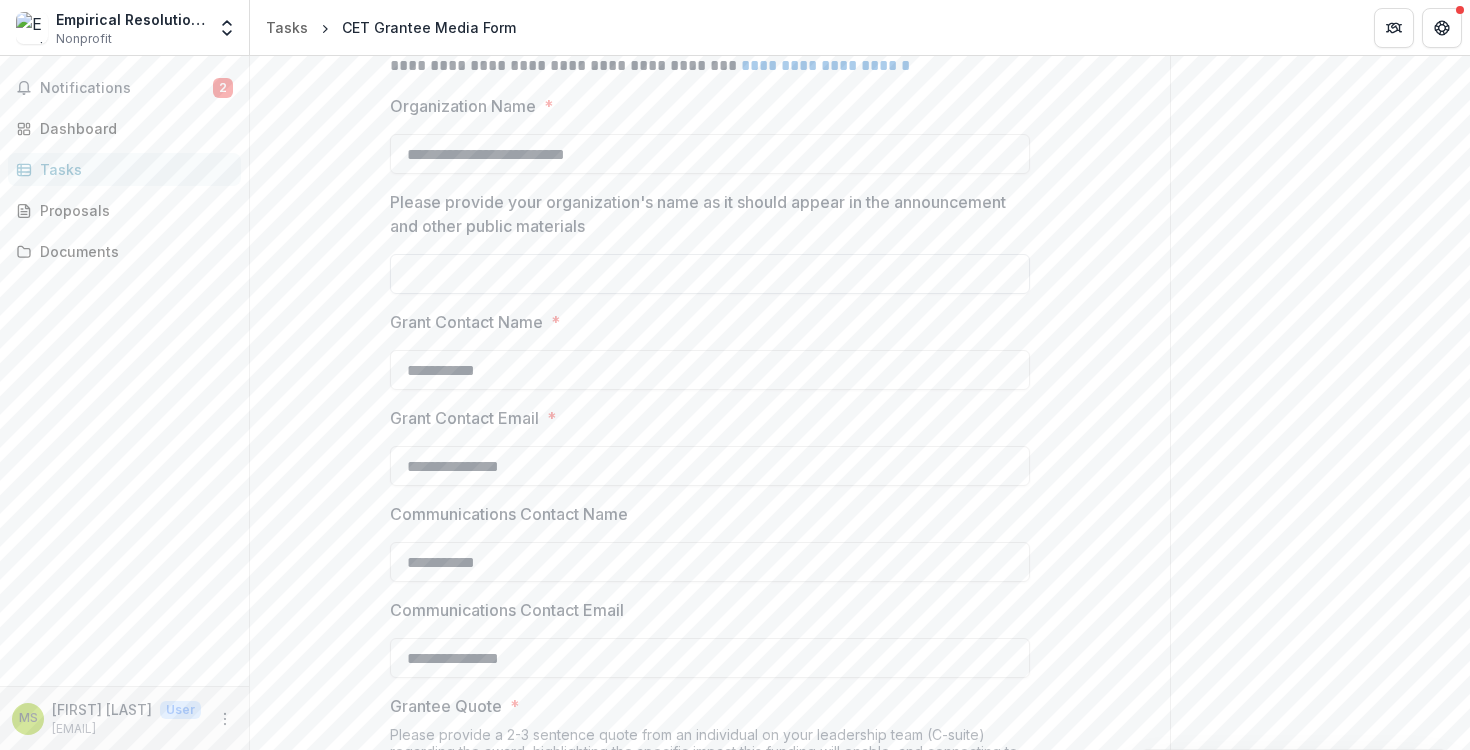 click on "Please provide your organization's name as it should appear in the announcement and other public materials" at bounding box center (710, 274) 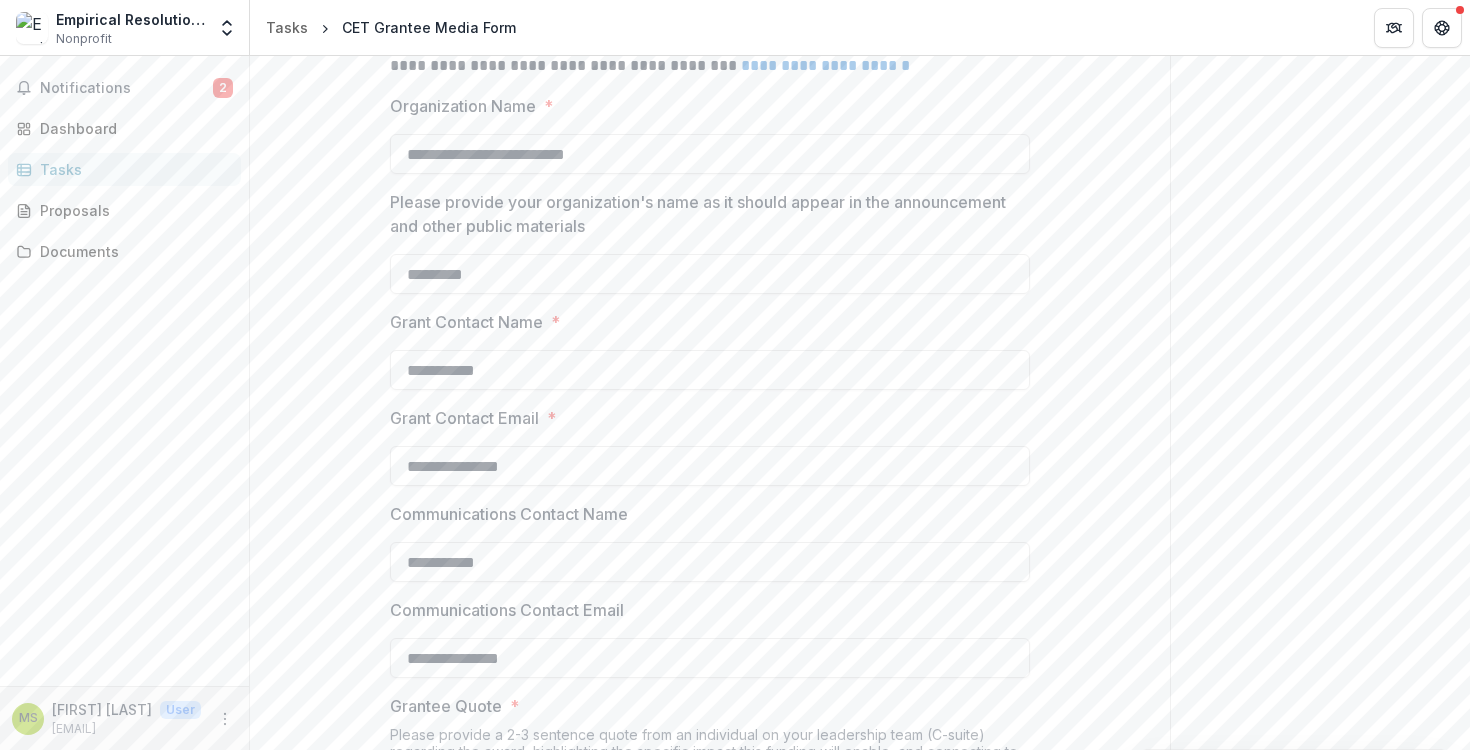type on "*********" 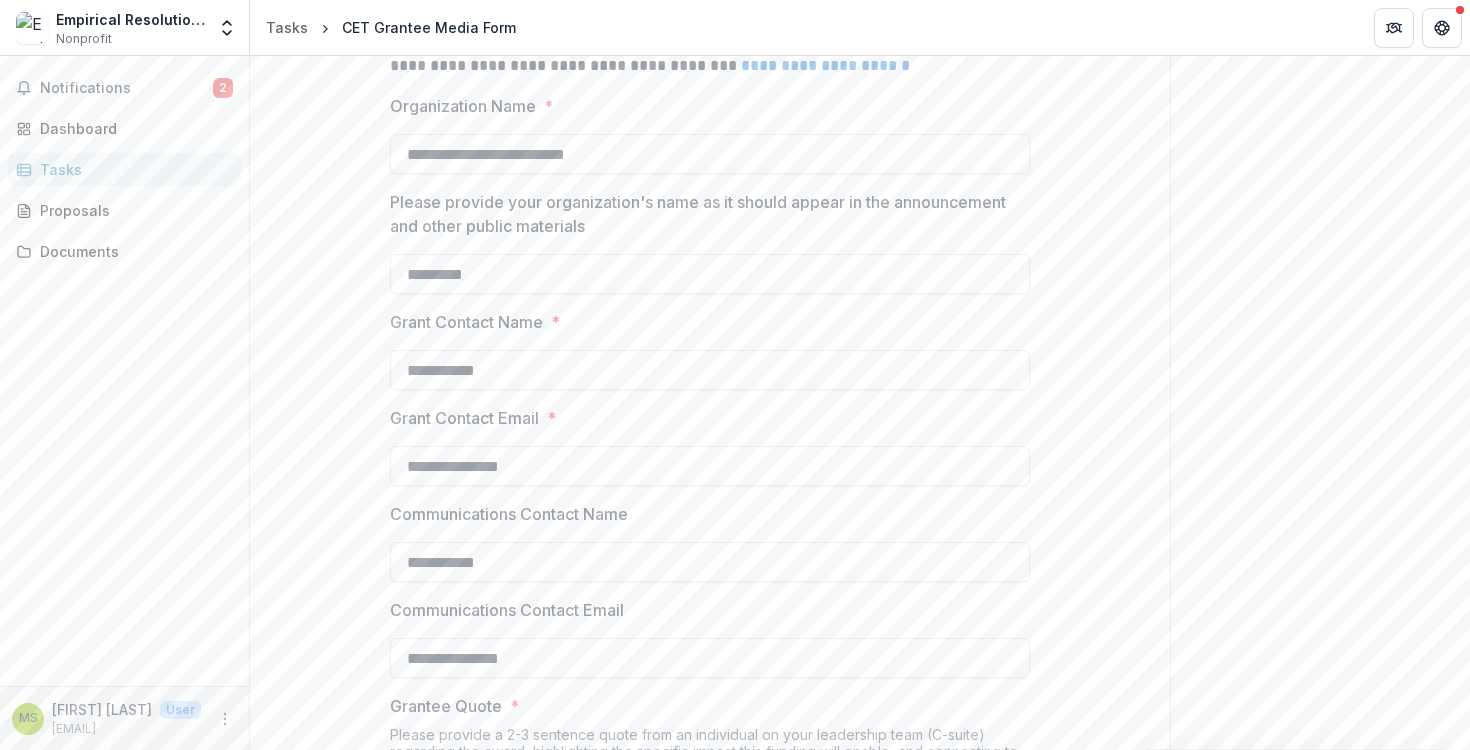 click on "**********" at bounding box center (710, 991) 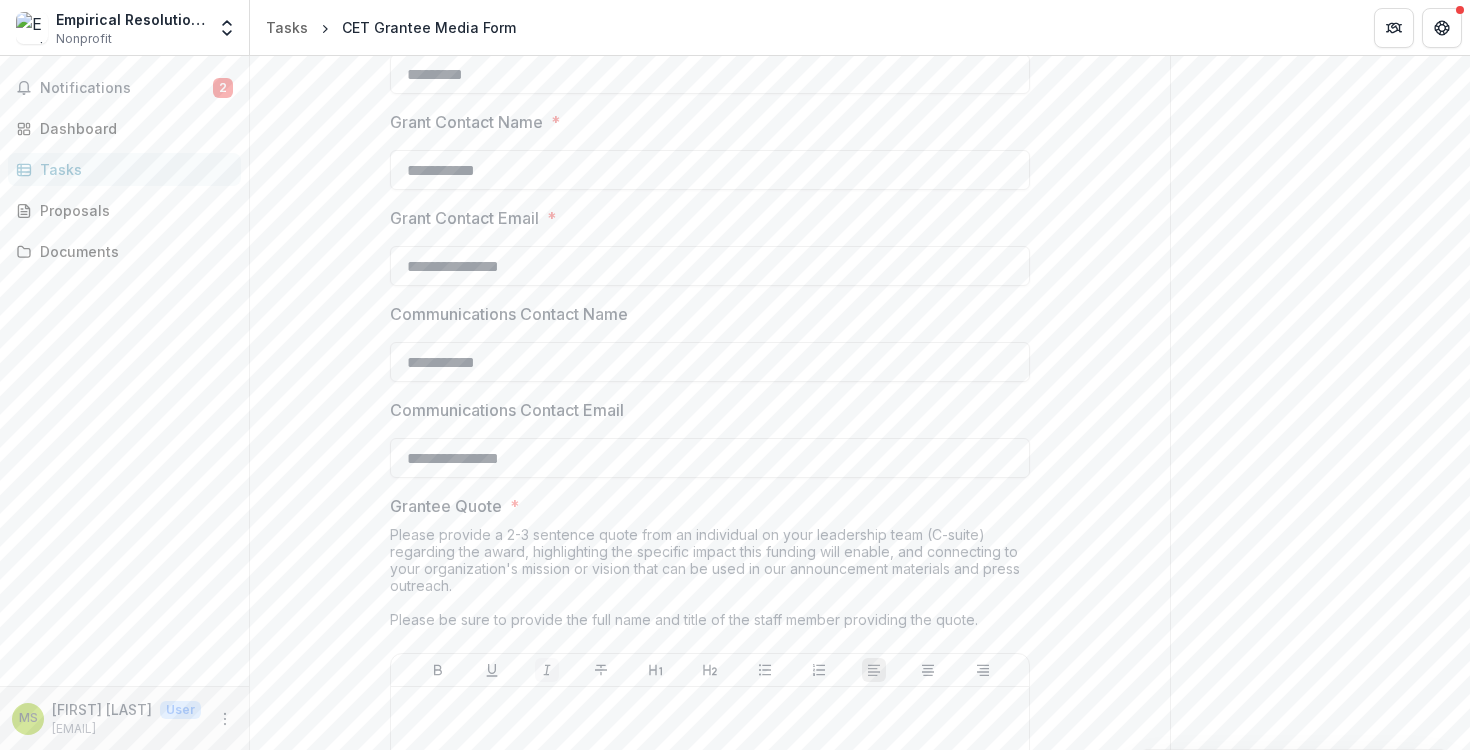 scroll, scrollTop: 597, scrollLeft: 0, axis: vertical 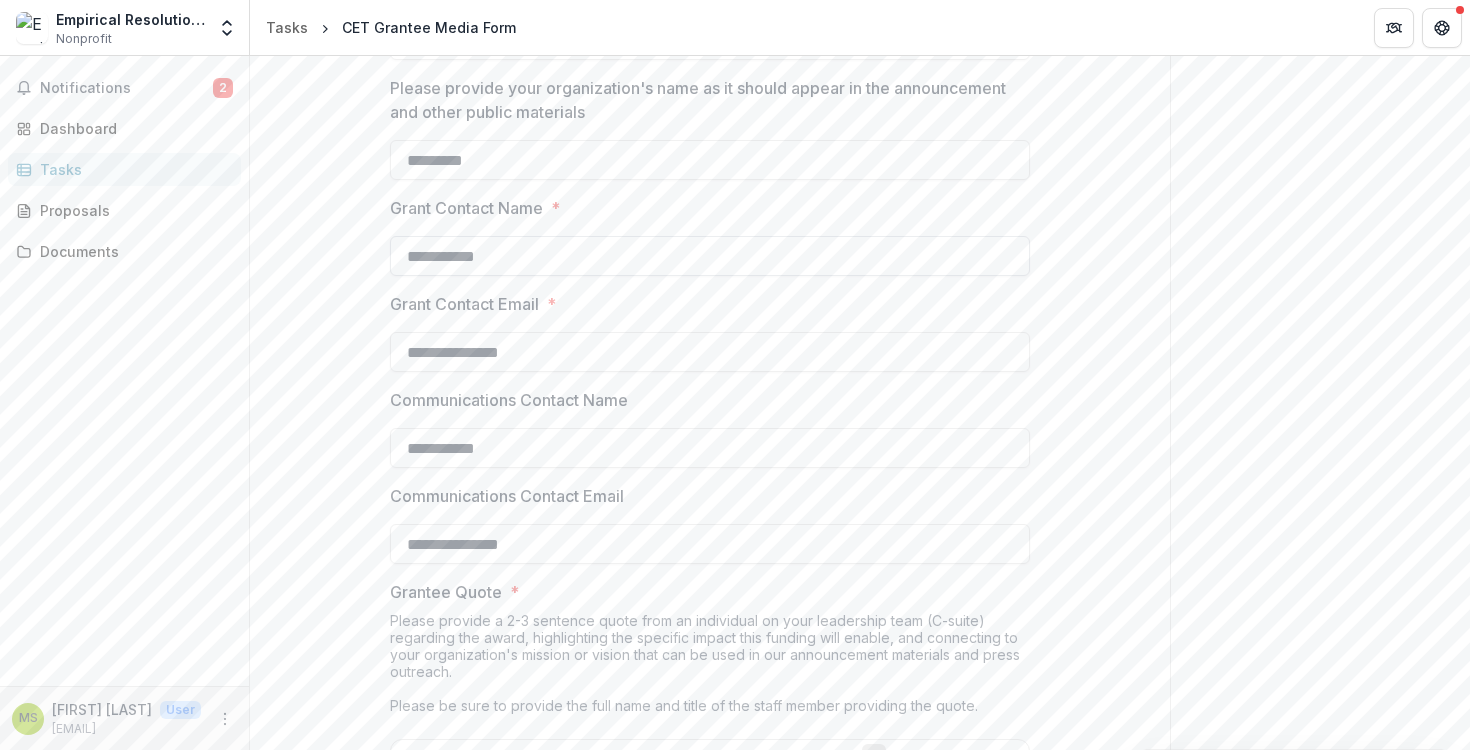 click on "**********" at bounding box center (710, 256) 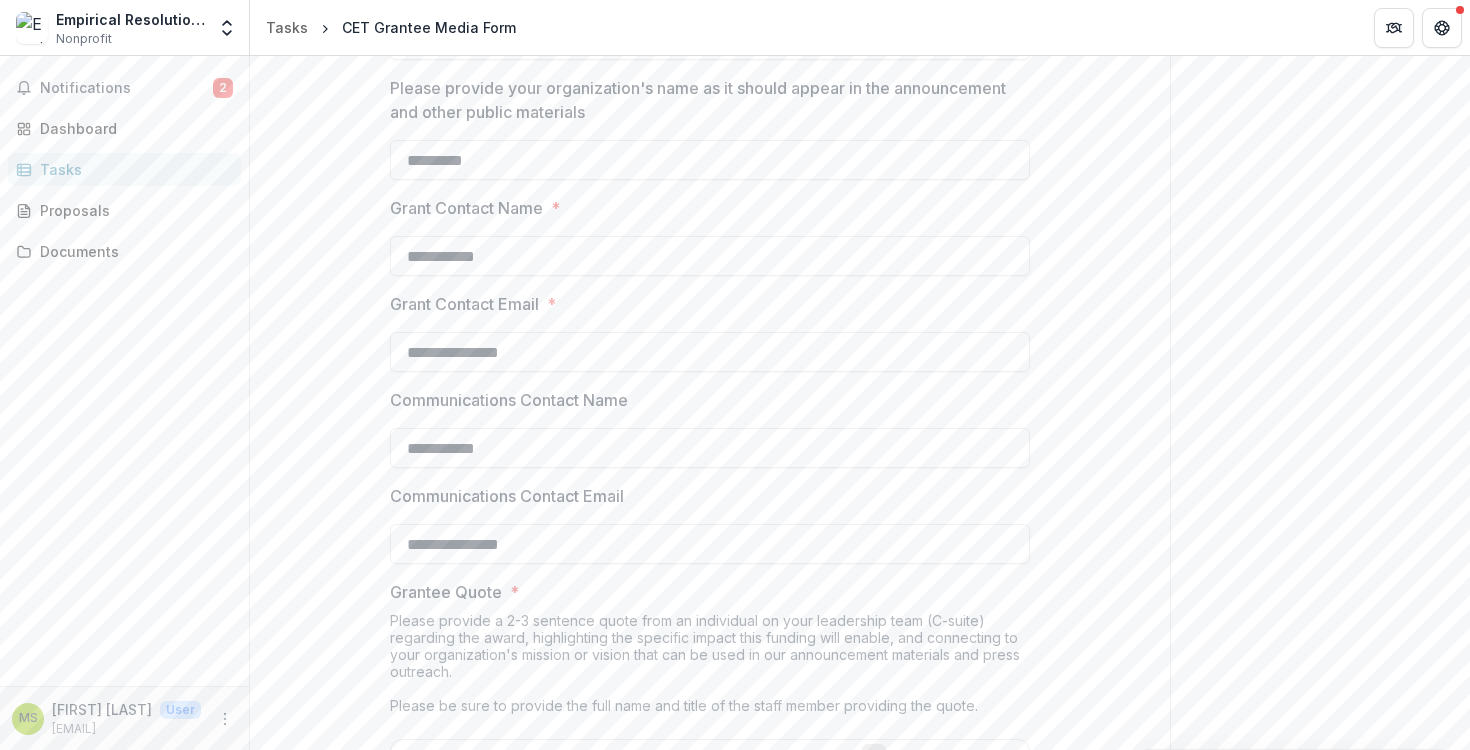 click on "**********" at bounding box center [710, 877] 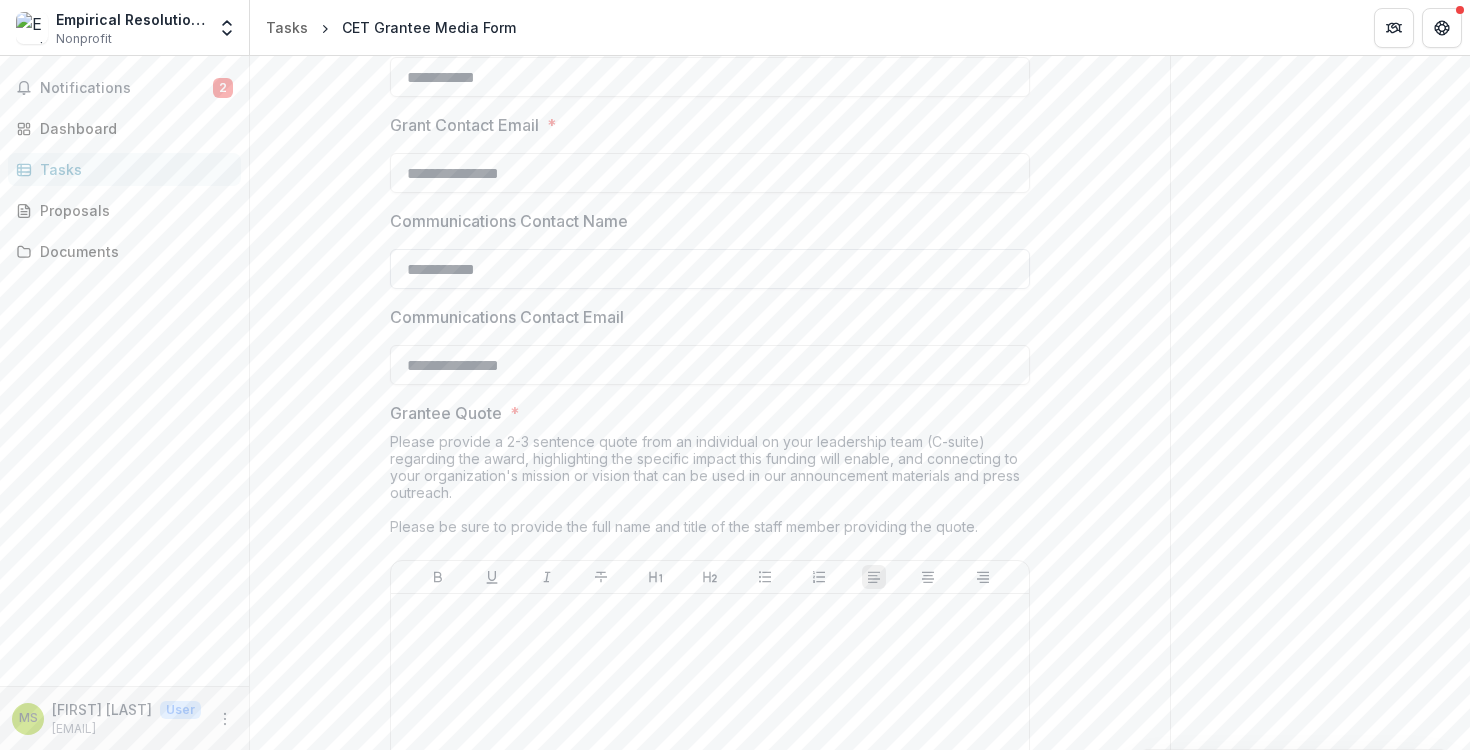 scroll, scrollTop: 859, scrollLeft: 0, axis: vertical 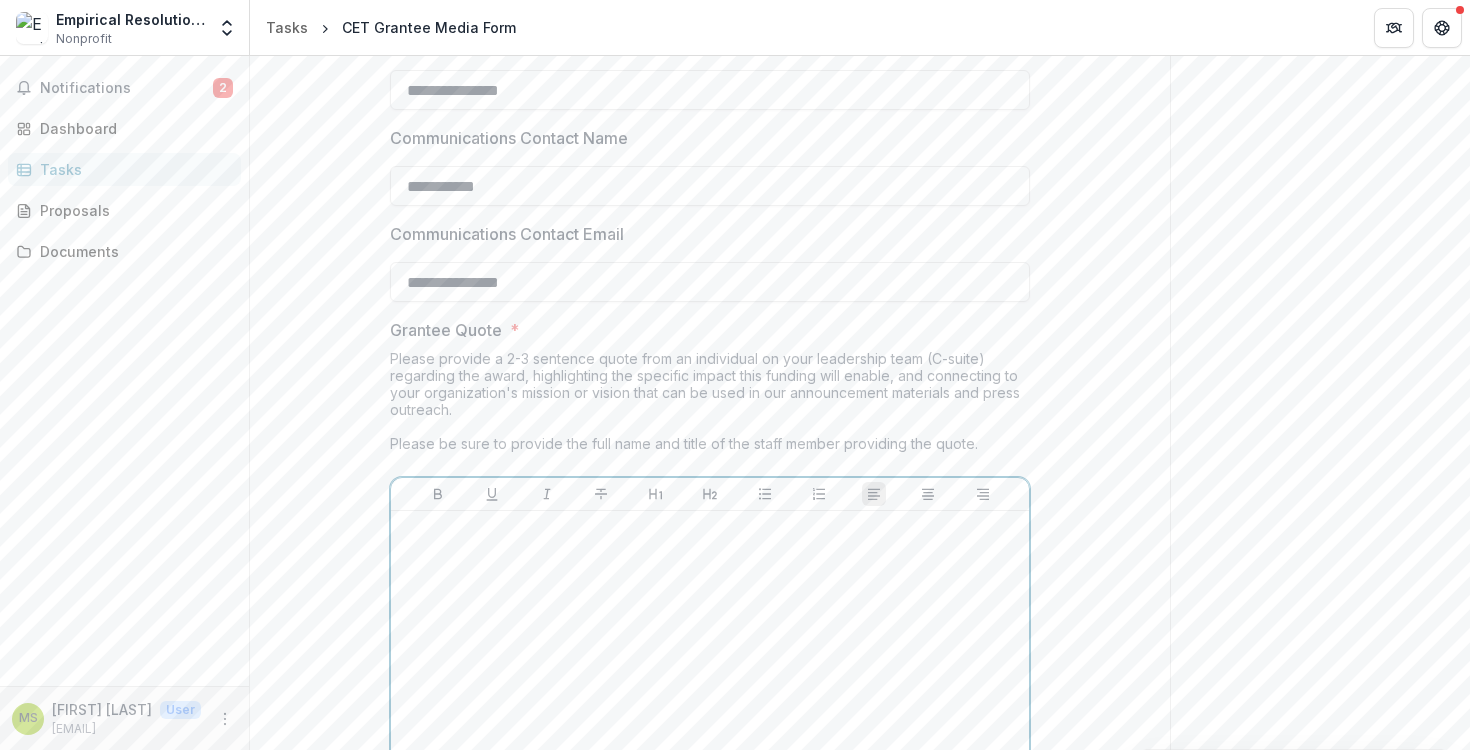 click at bounding box center [710, 669] 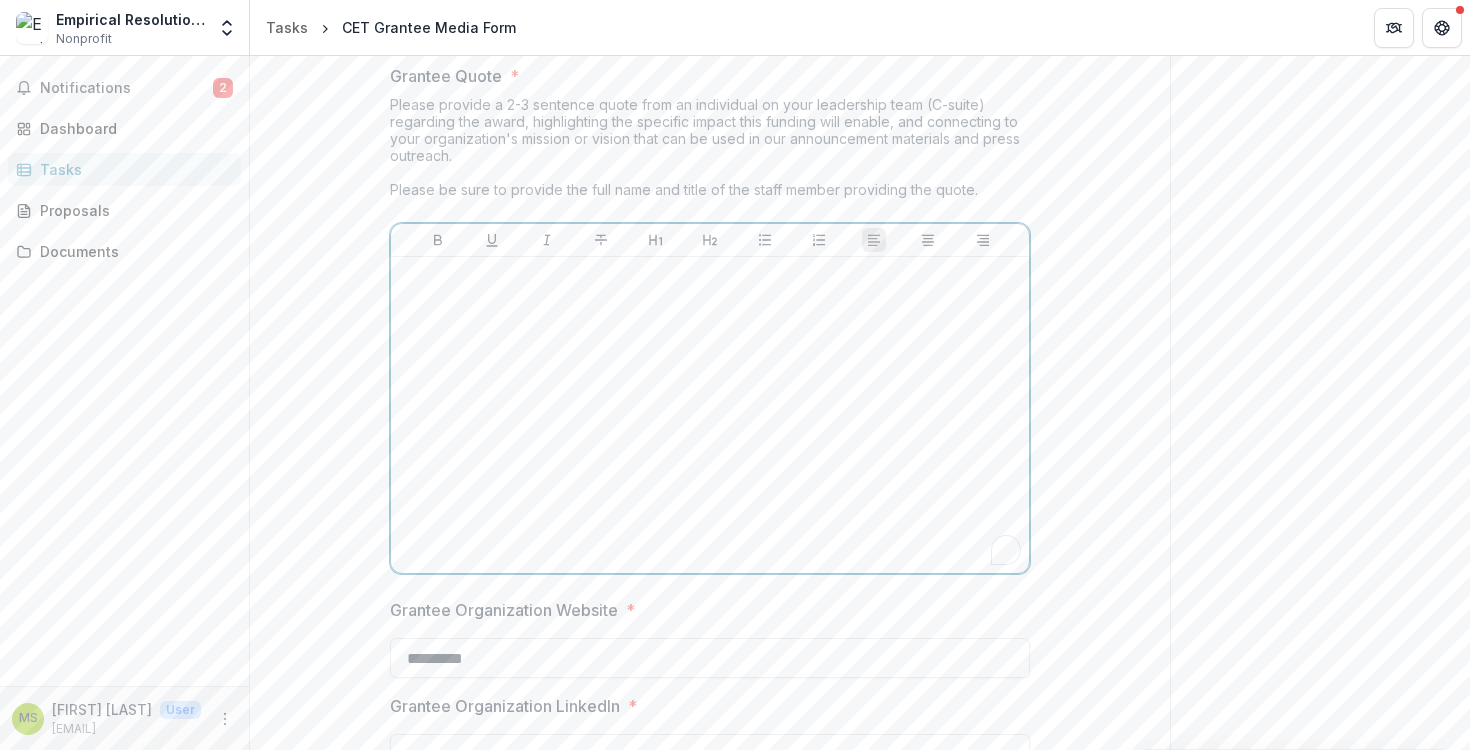 scroll, scrollTop: 1112, scrollLeft: 0, axis: vertical 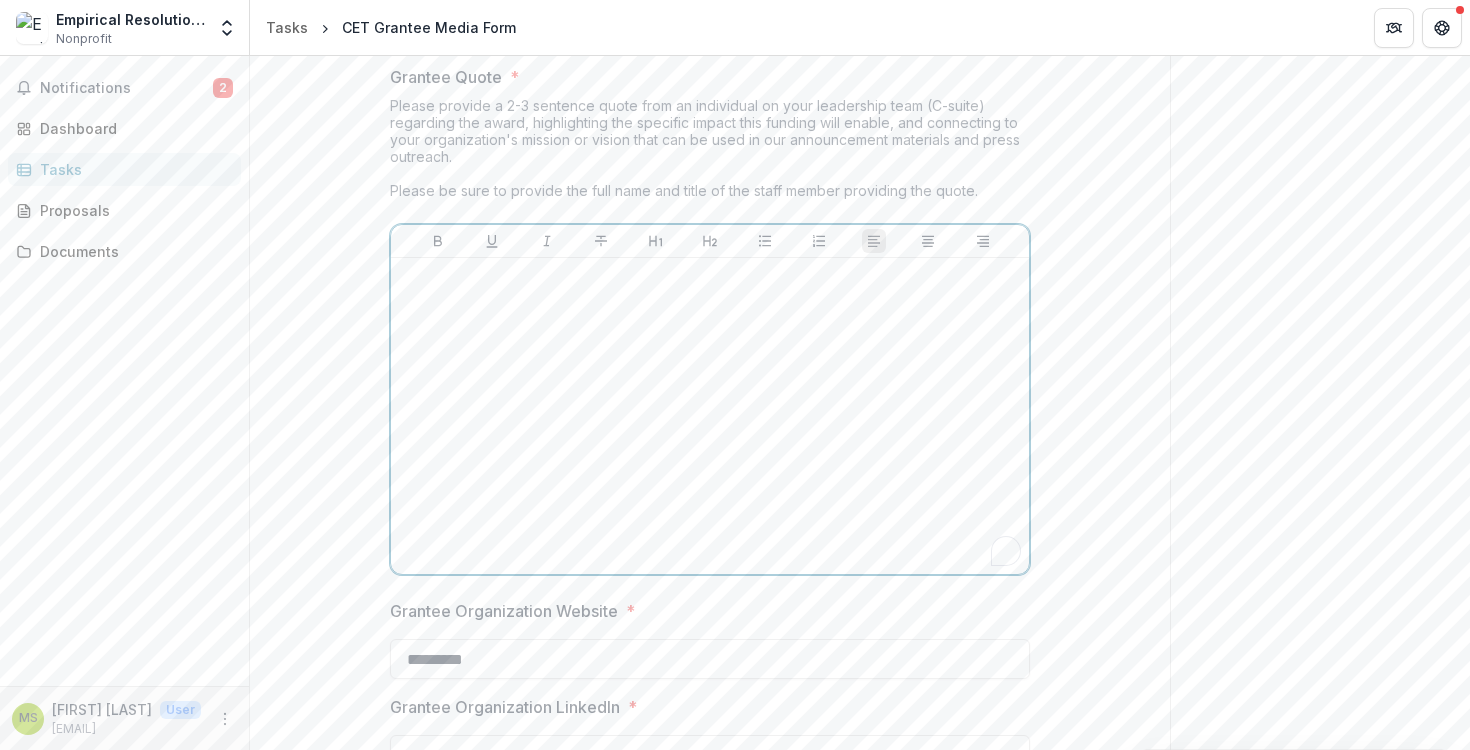 type 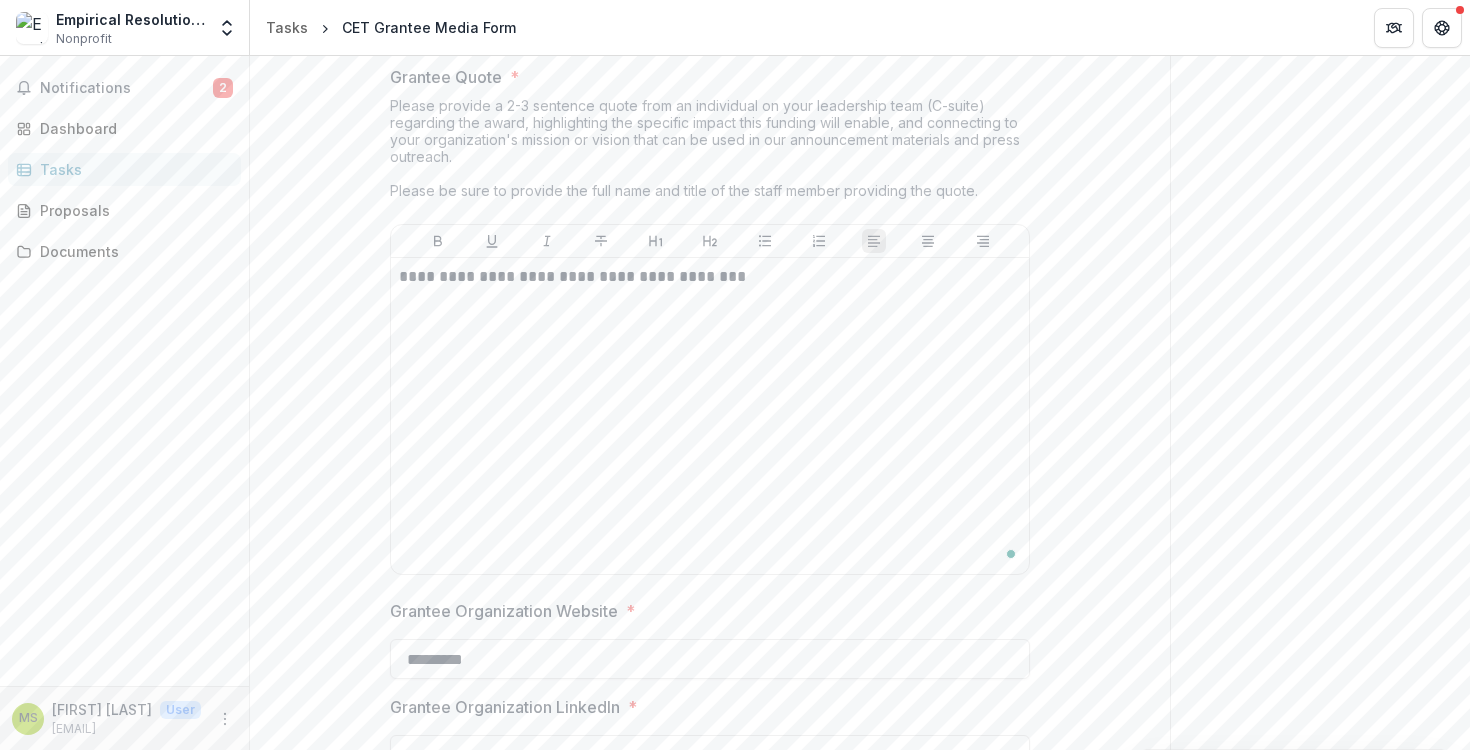 click on "**********" at bounding box center (710, 416) 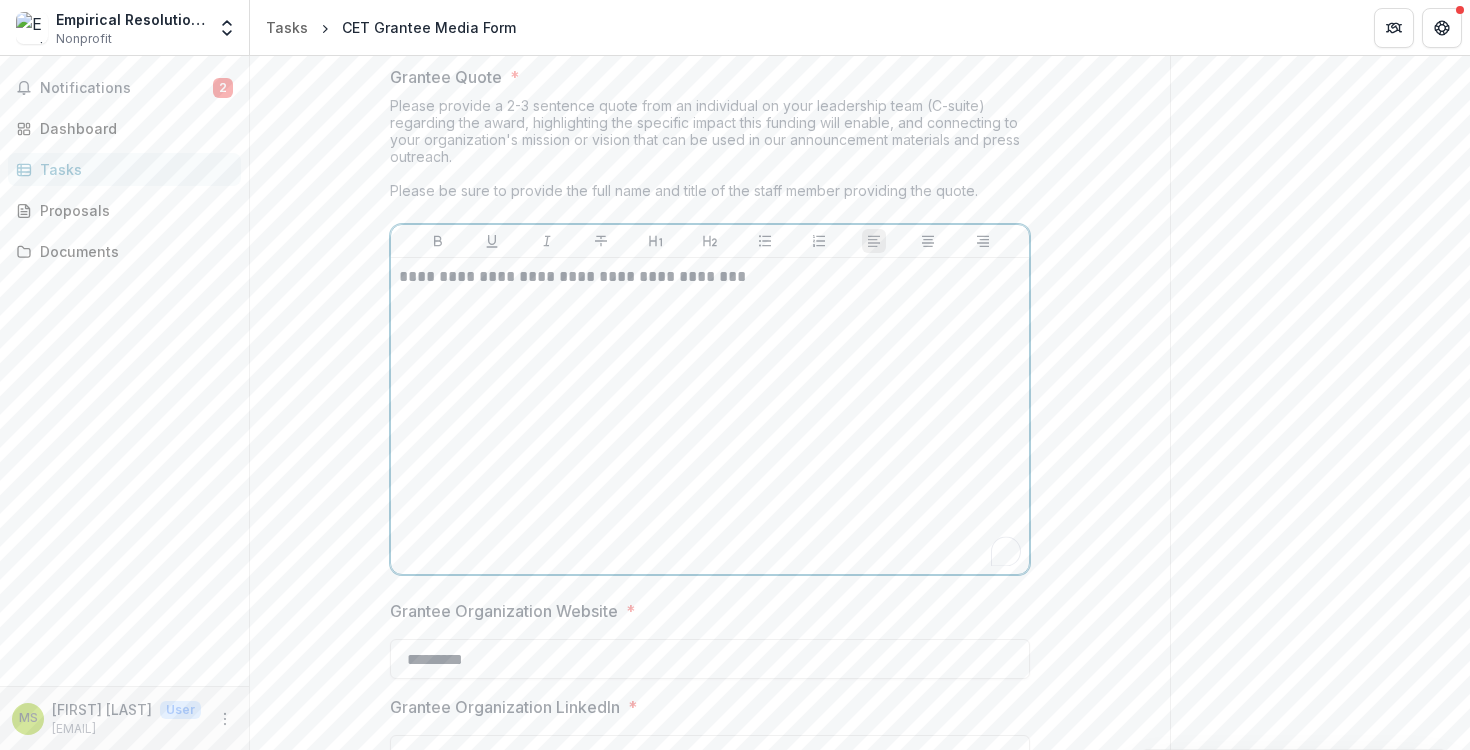 click on "**********" at bounding box center [710, 277] 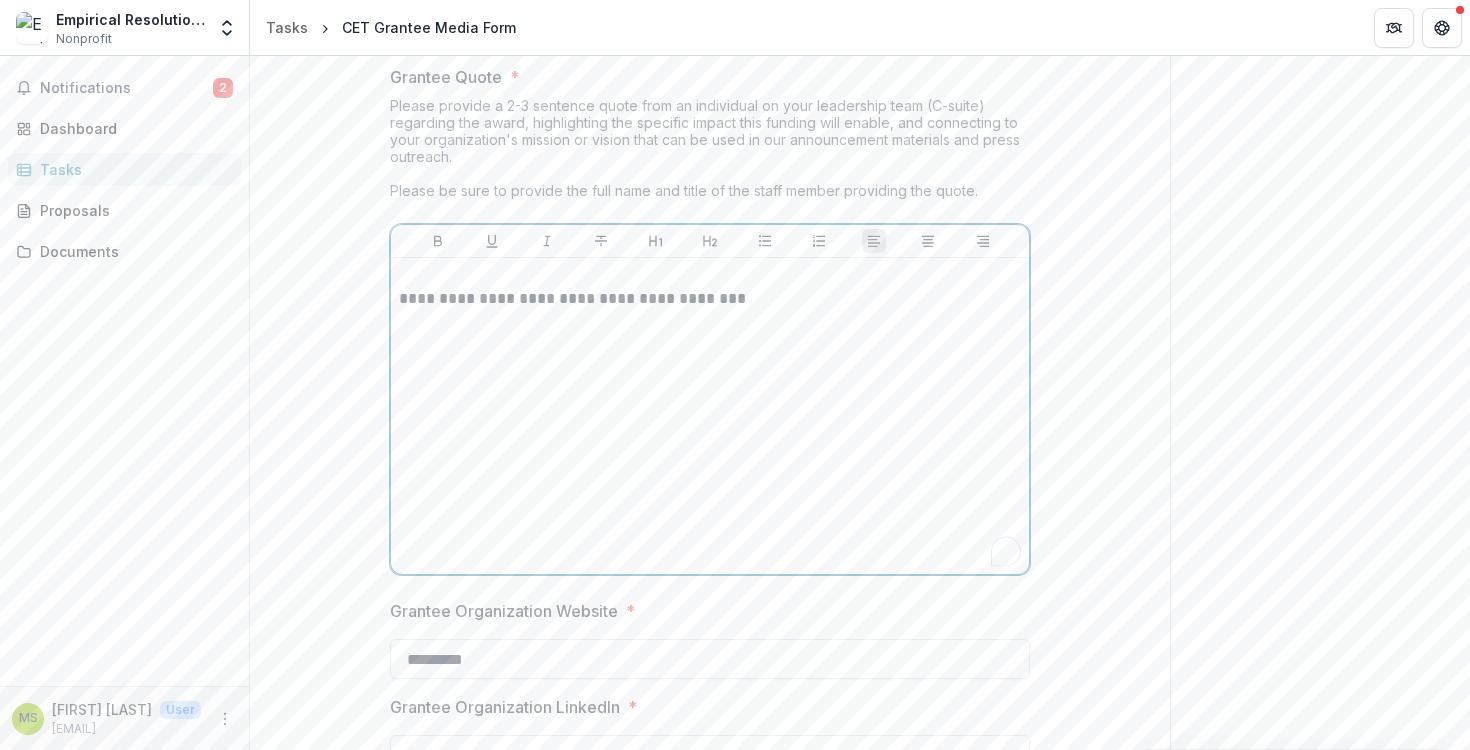 click at bounding box center [710, 277] 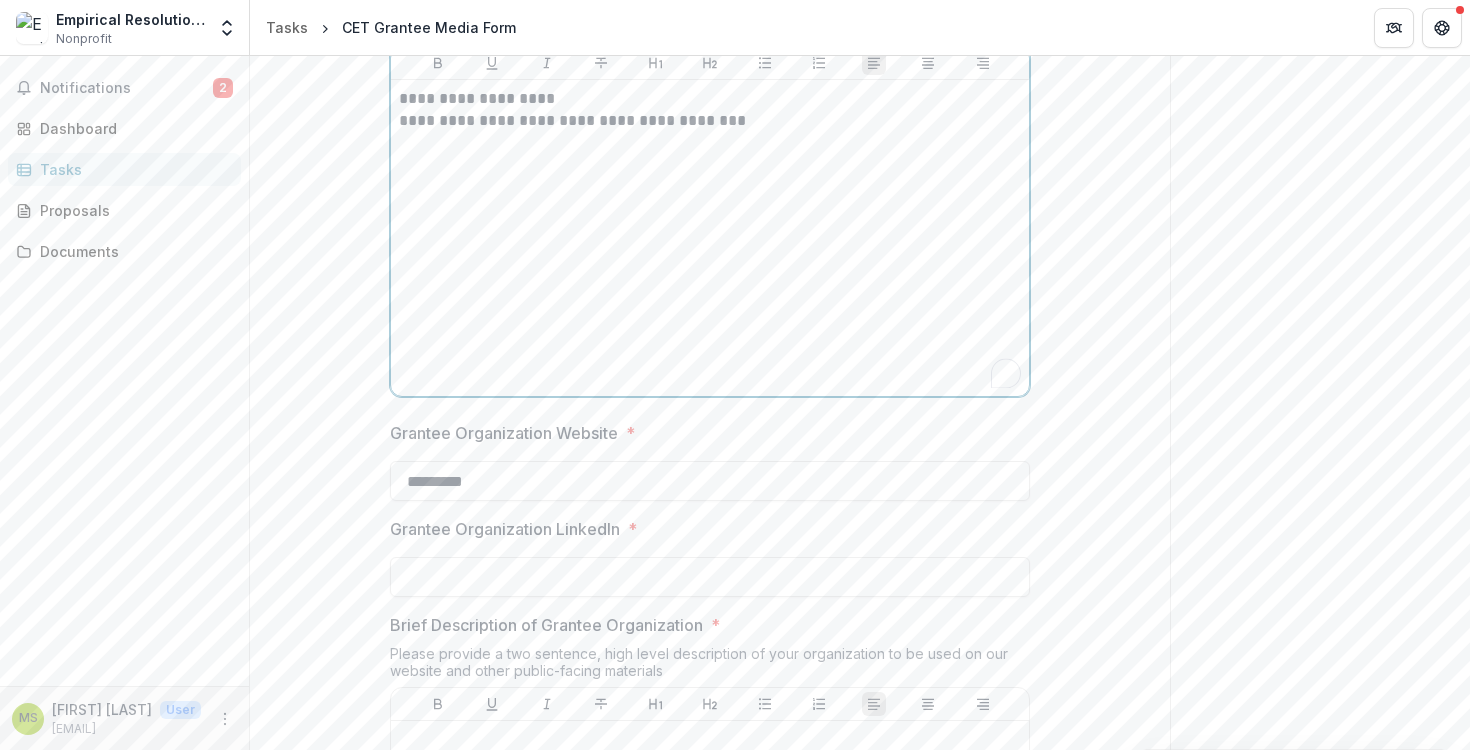 scroll, scrollTop: 1307, scrollLeft: 0, axis: vertical 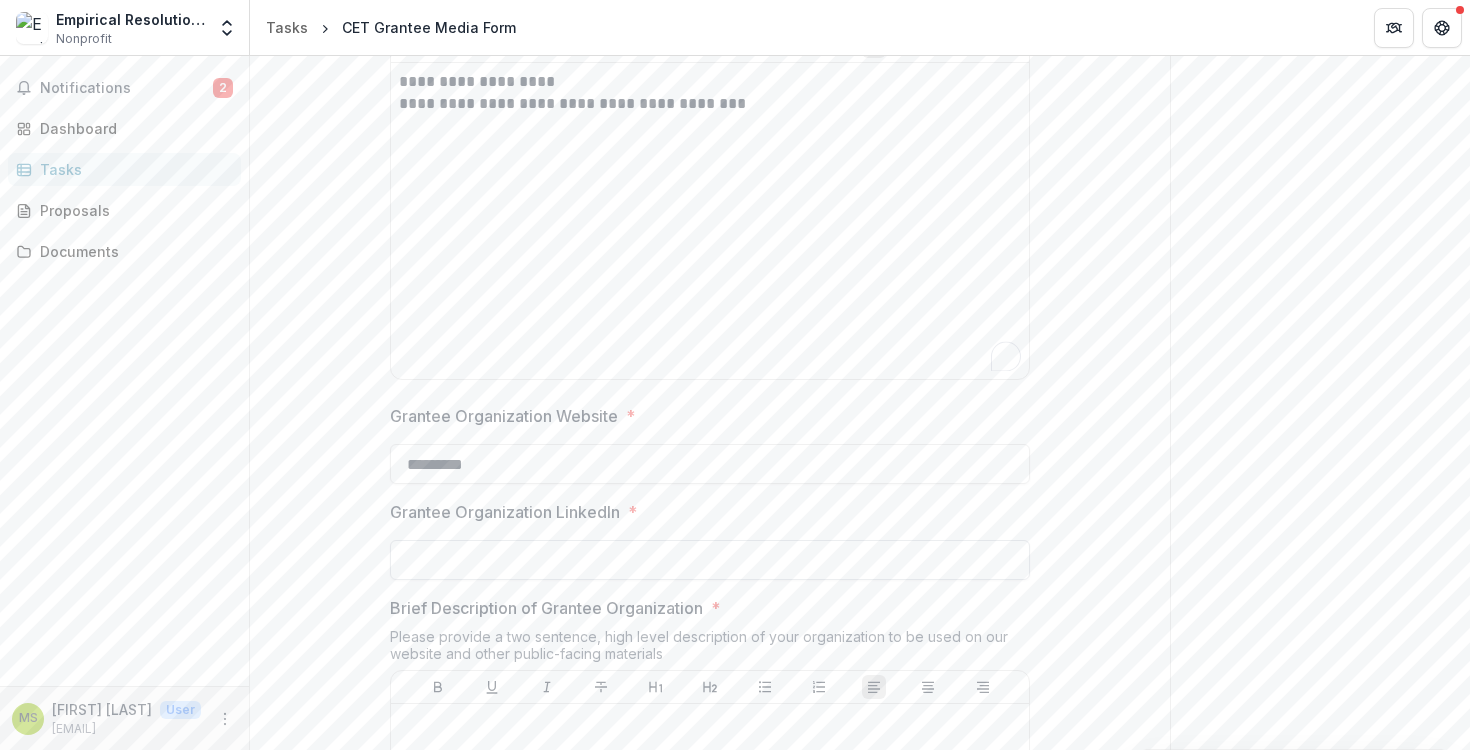 click on "Grantee Organization LinkedIn *" at bounding box center [710, 560] 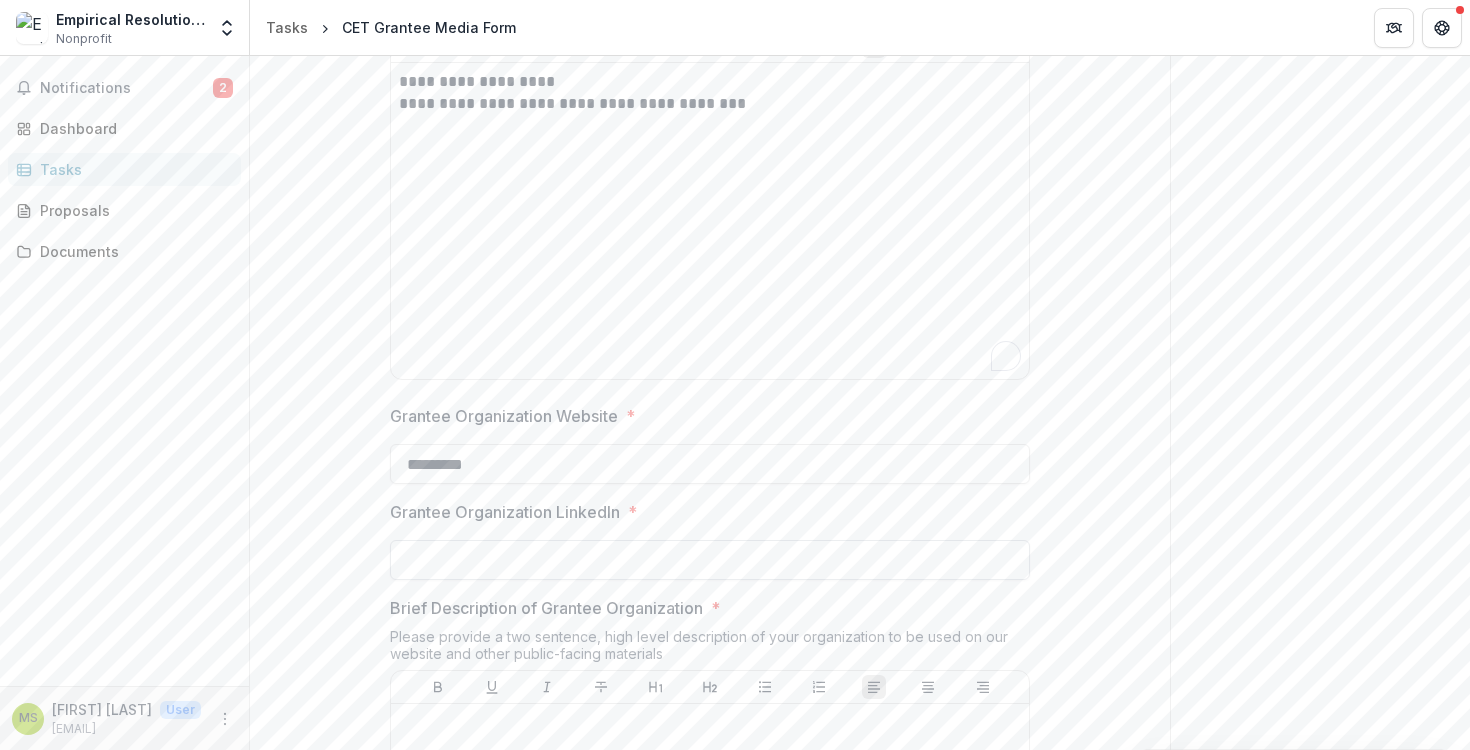 click on "Grantee Organization LinkedIn *" at bounding box center (710, 560) 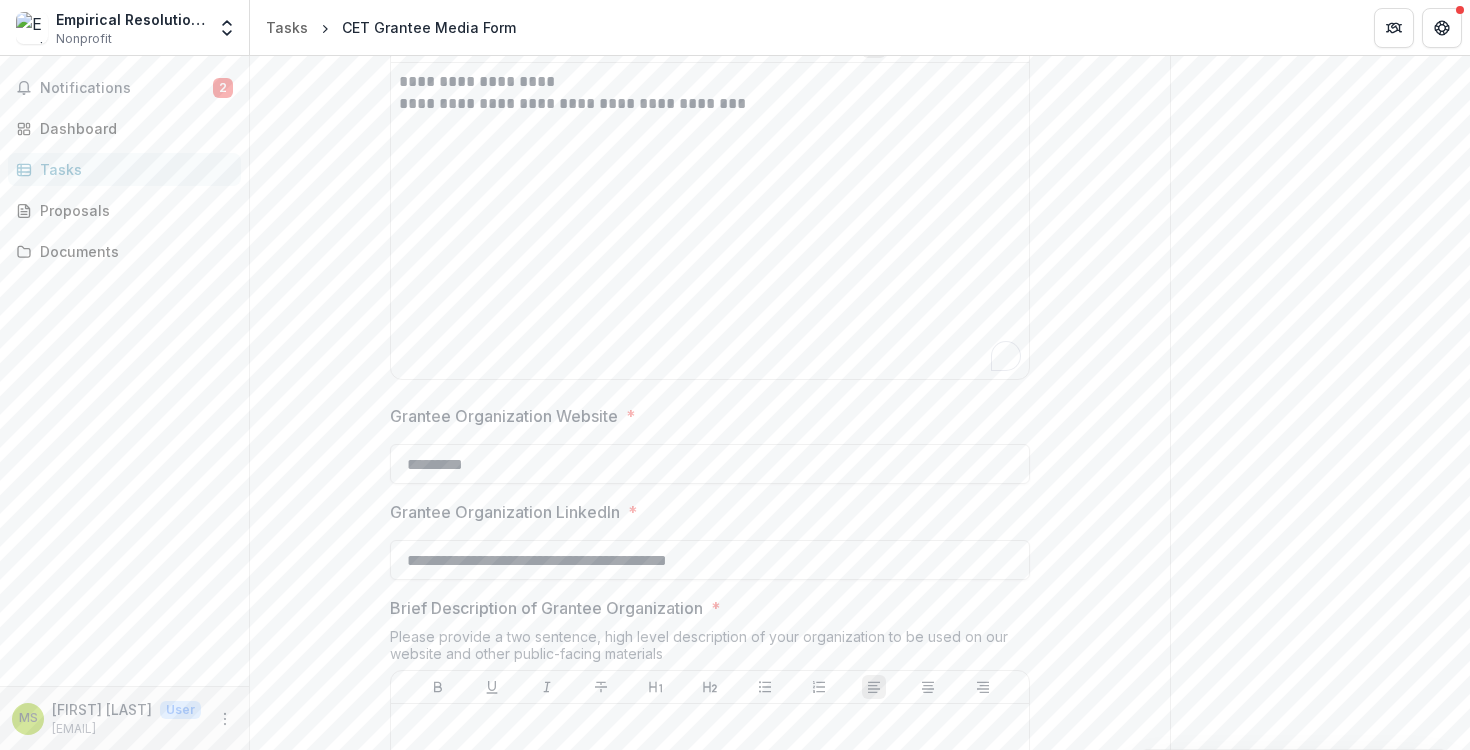 type on "**********" 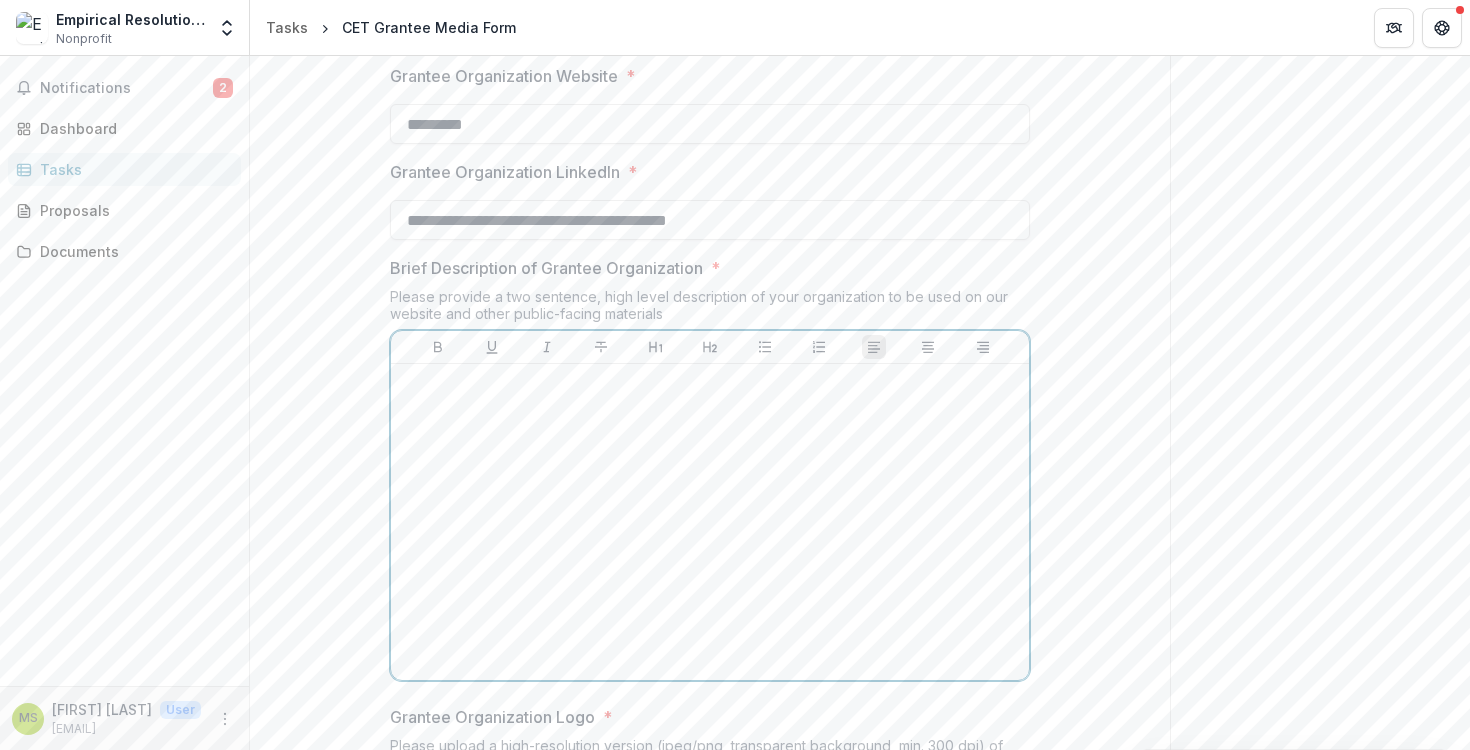 click at bounding box center (710, 522) 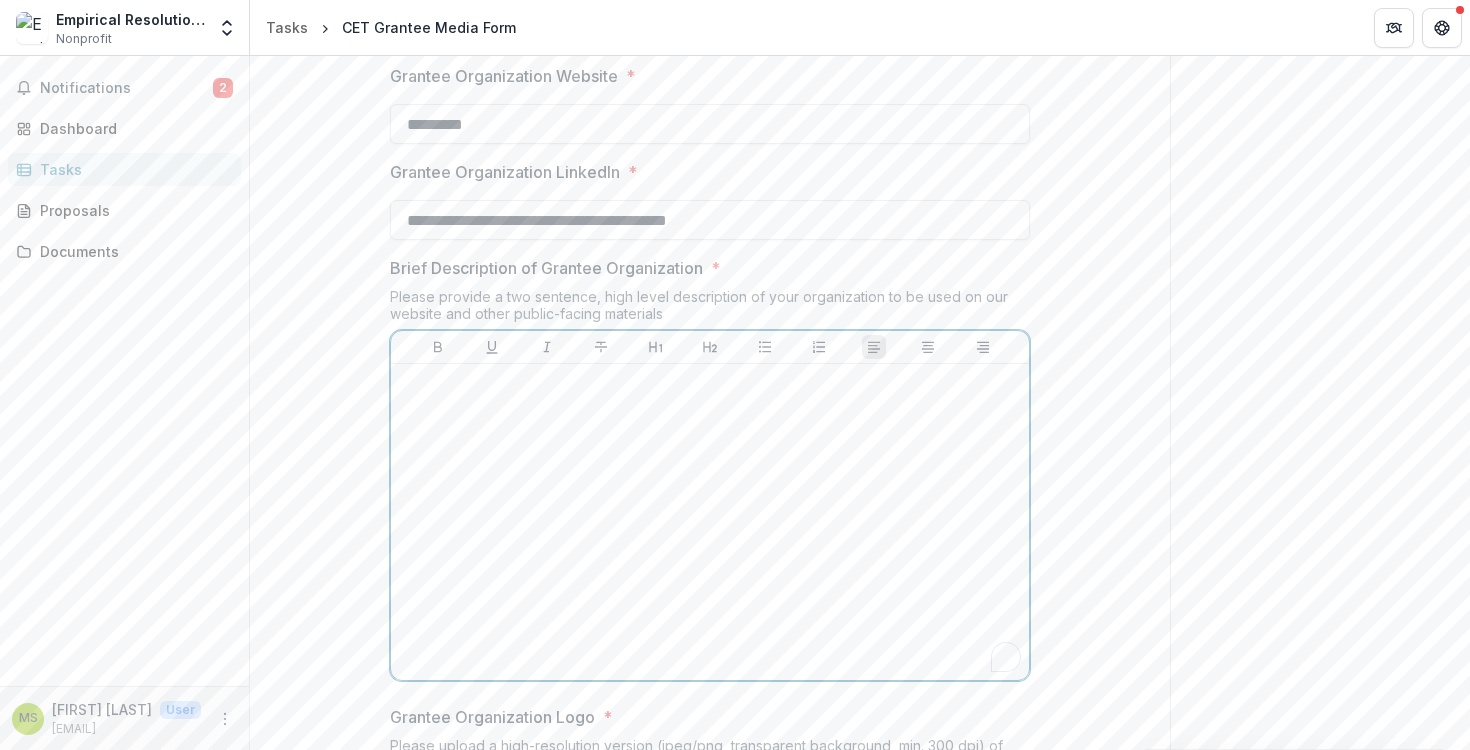 scroll, scrollTop: 1663, scrollLeft: 0, axis: vertical 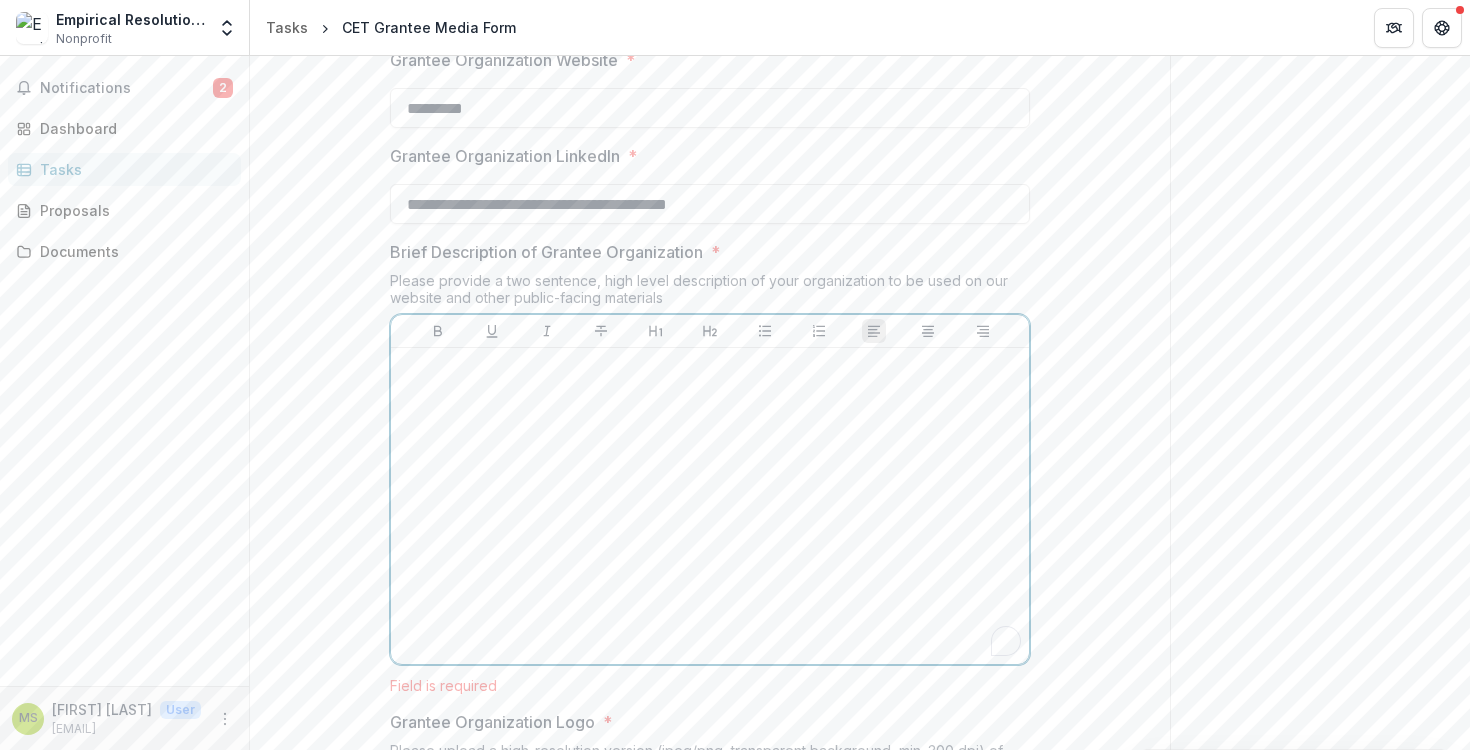 click at bounding box center (710, 506) 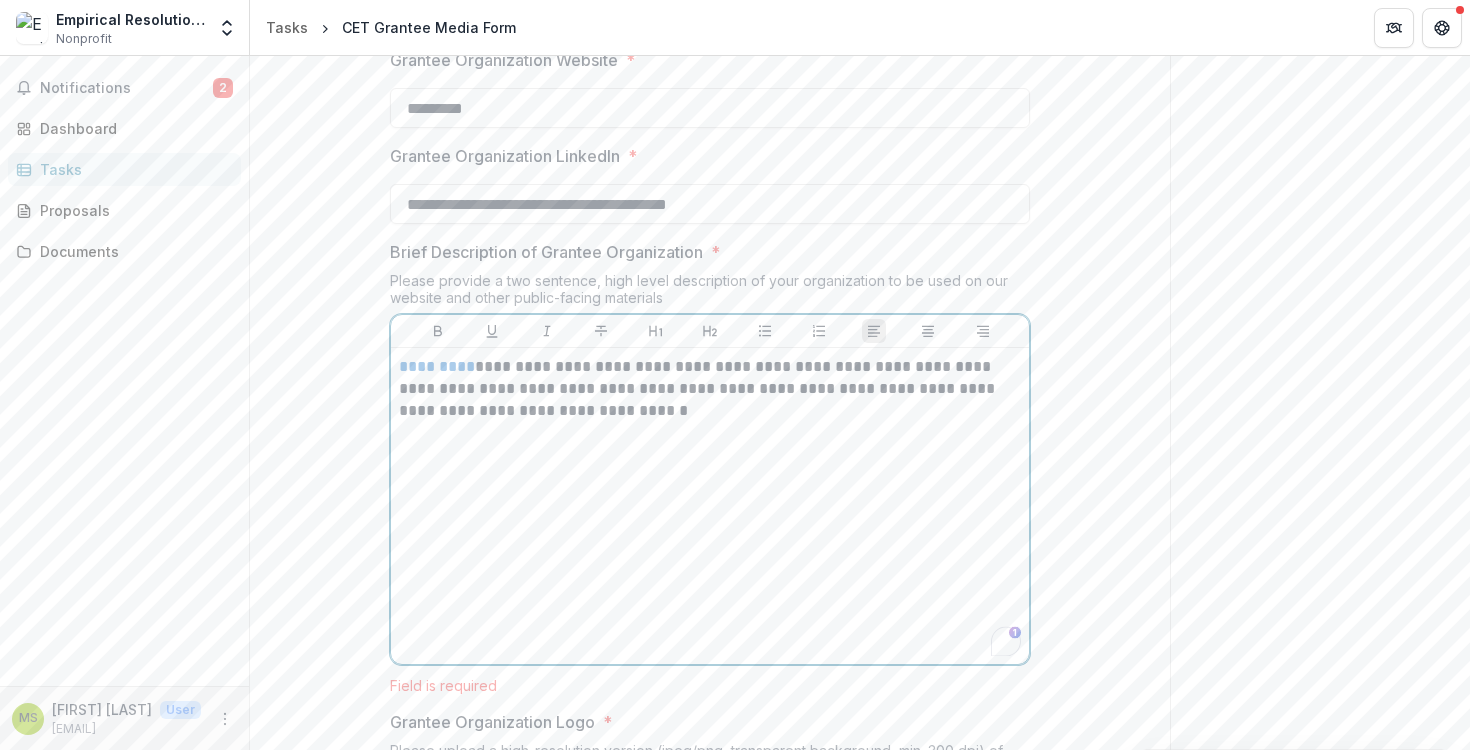 type 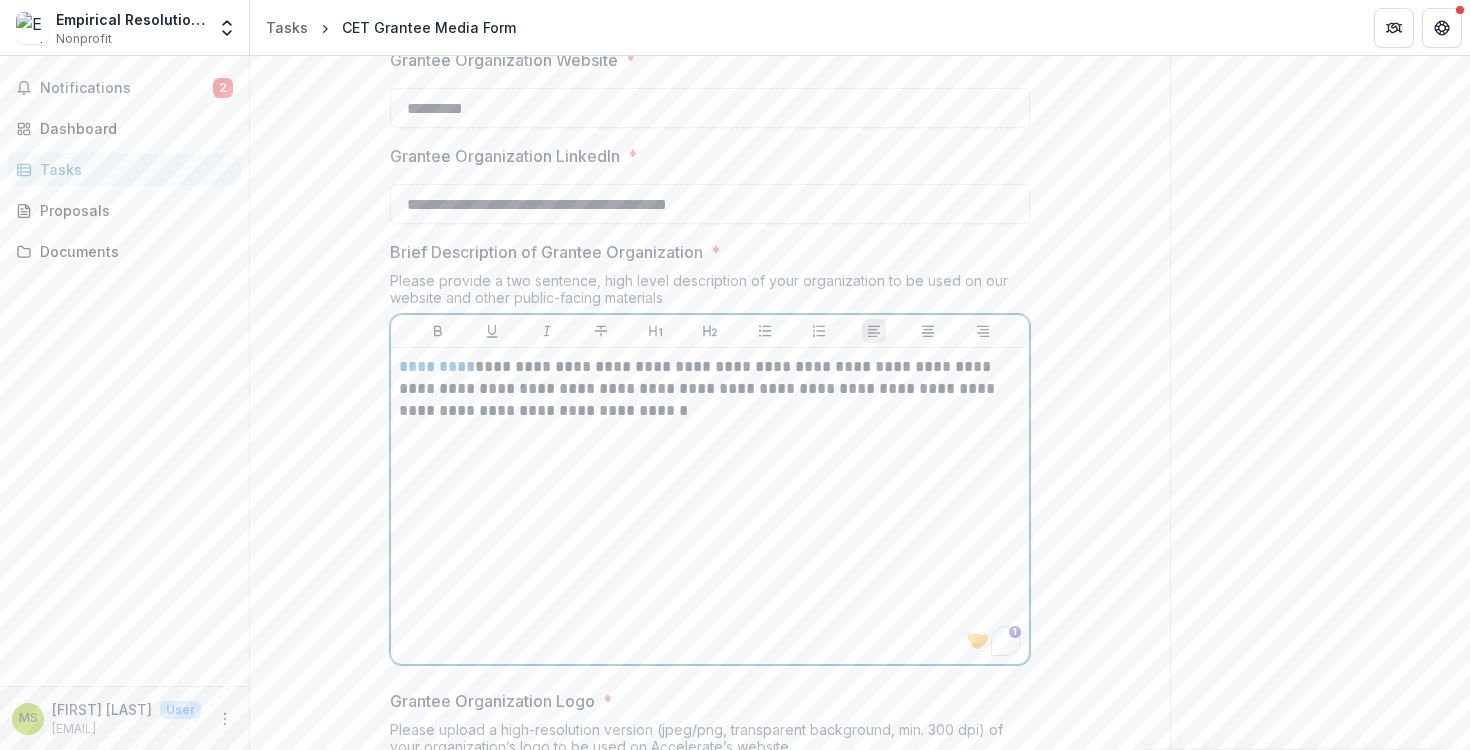 click on "**********" at bounding box center [710, 389] 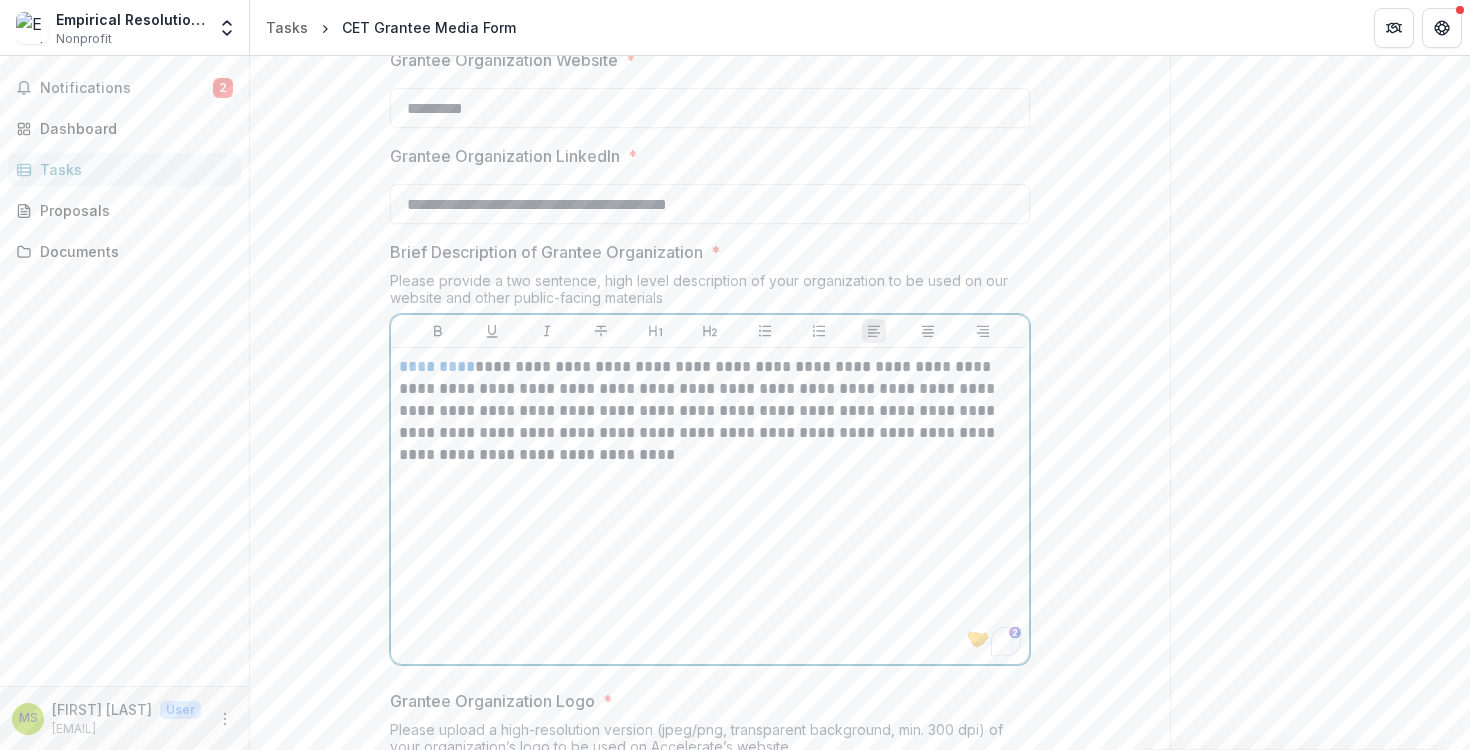 click on "**********" at bounding box center [710, 411] 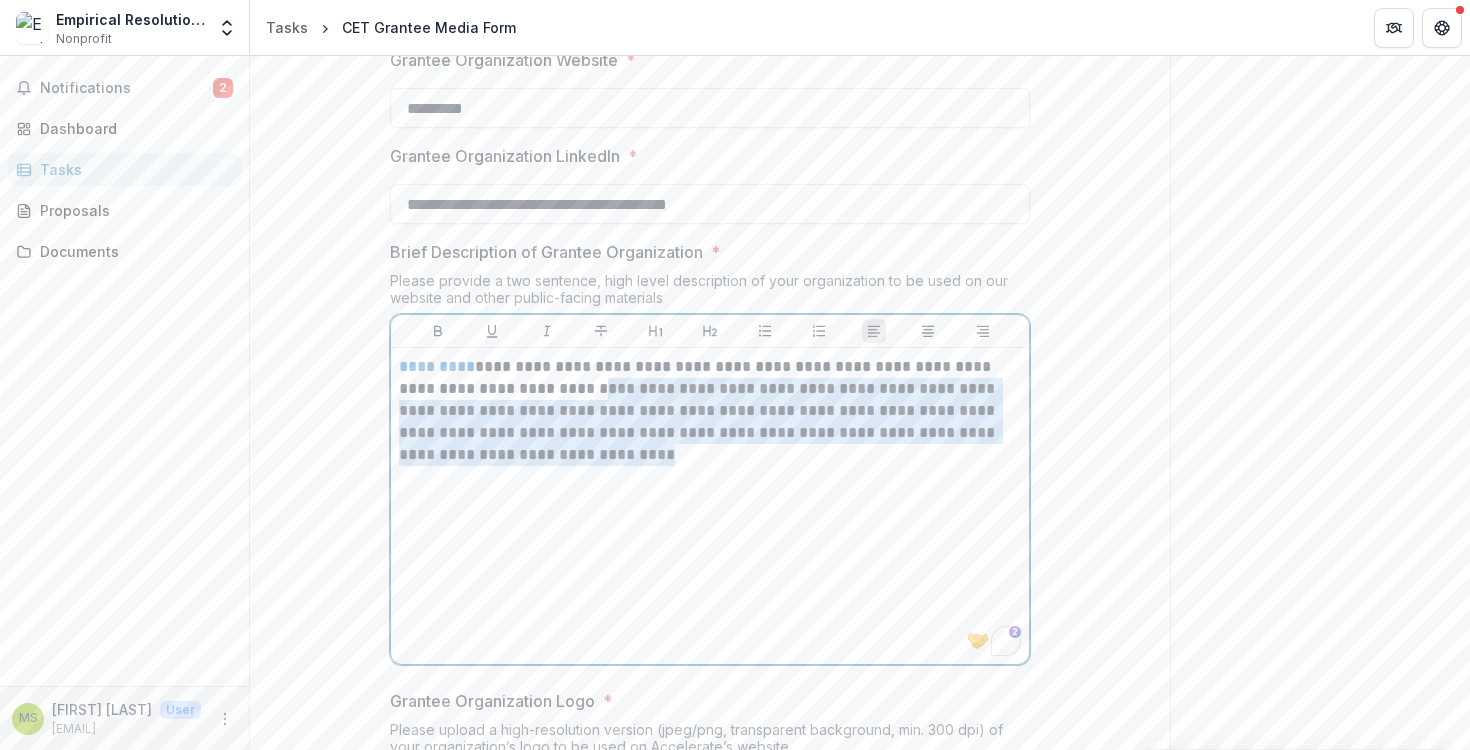 drag, startPoint x: 507, startPoint y: 379, endPoint x: 530, endPoint y: 445, distance: 69.89278 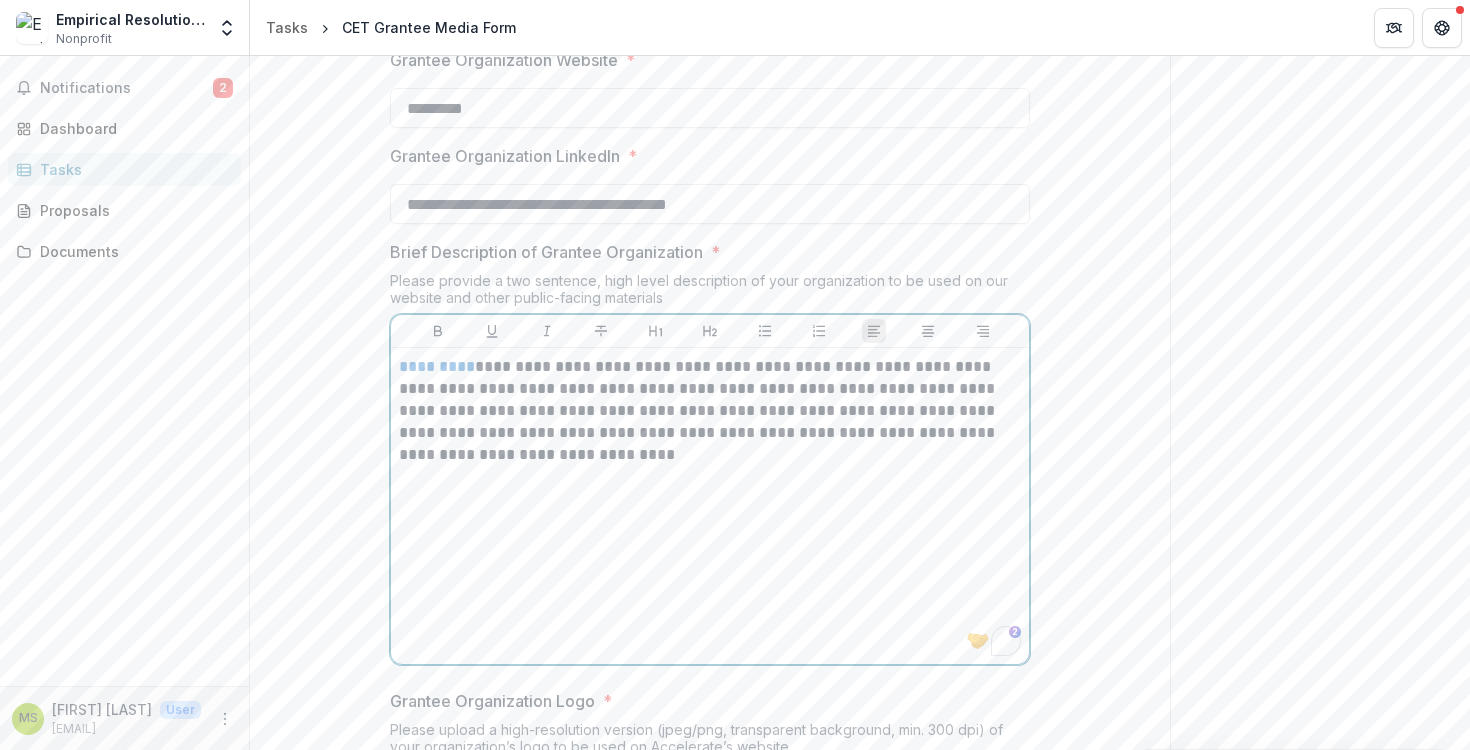 click on "**********" at bounding box center [710, 411] 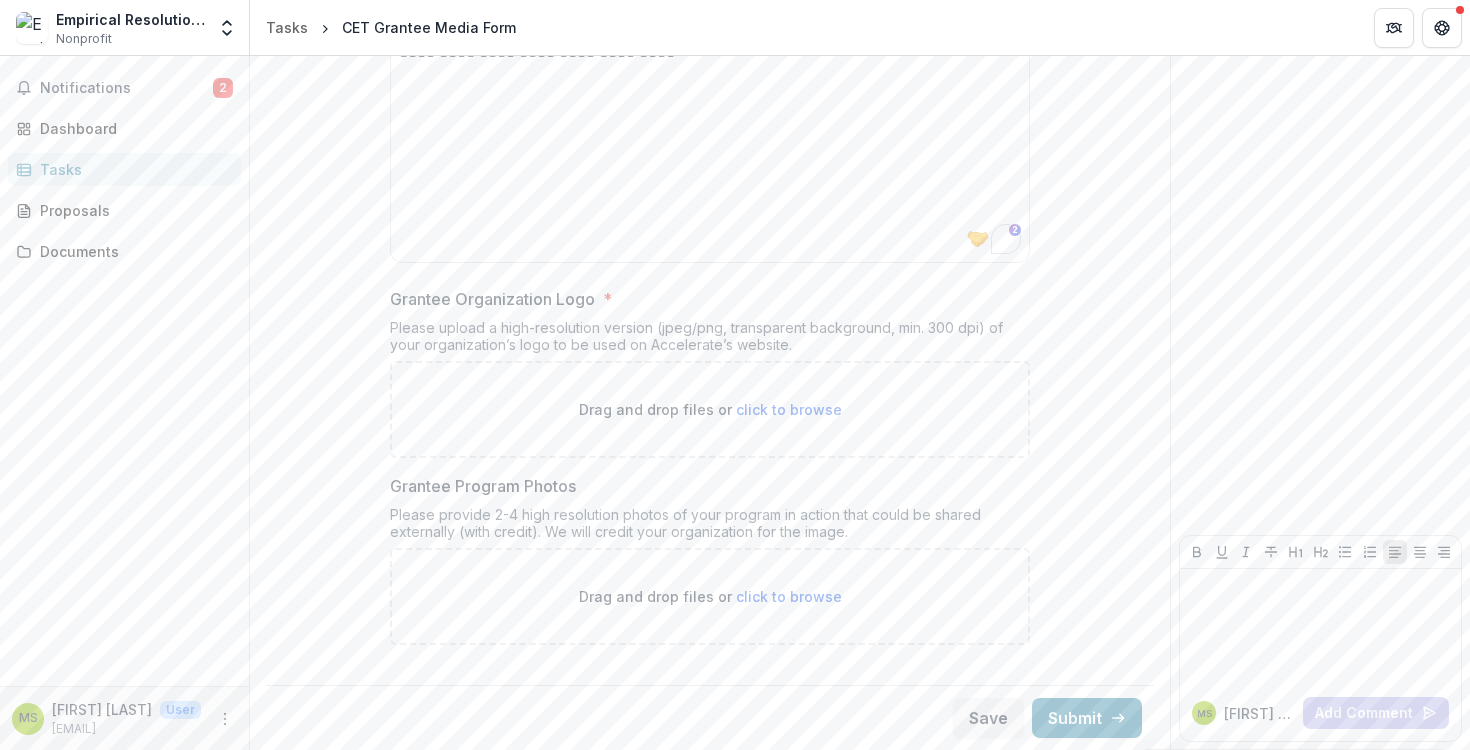 click on "click to browse" at bounding box center (789, 409) 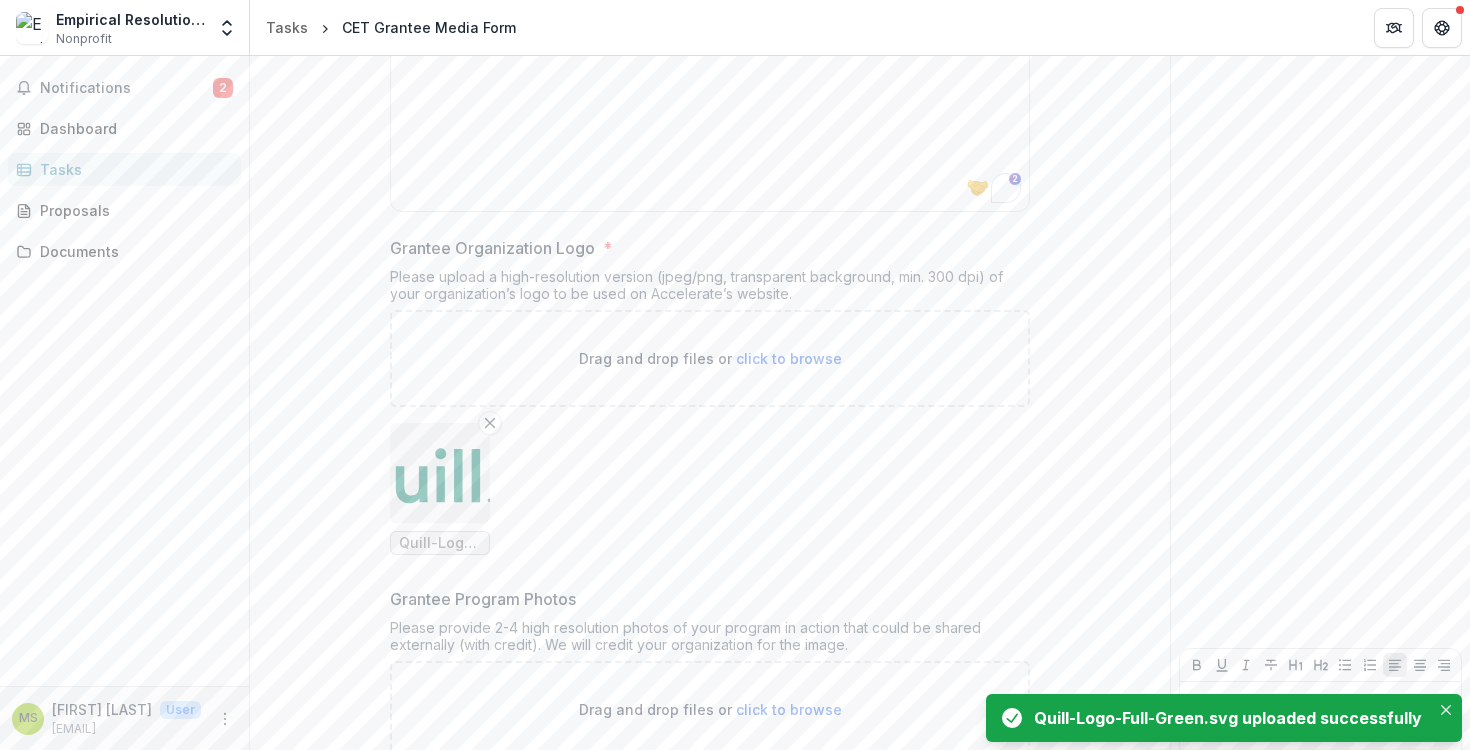 scroll, scrollTop: 2229, scrollLeft: 0, axis: vertical 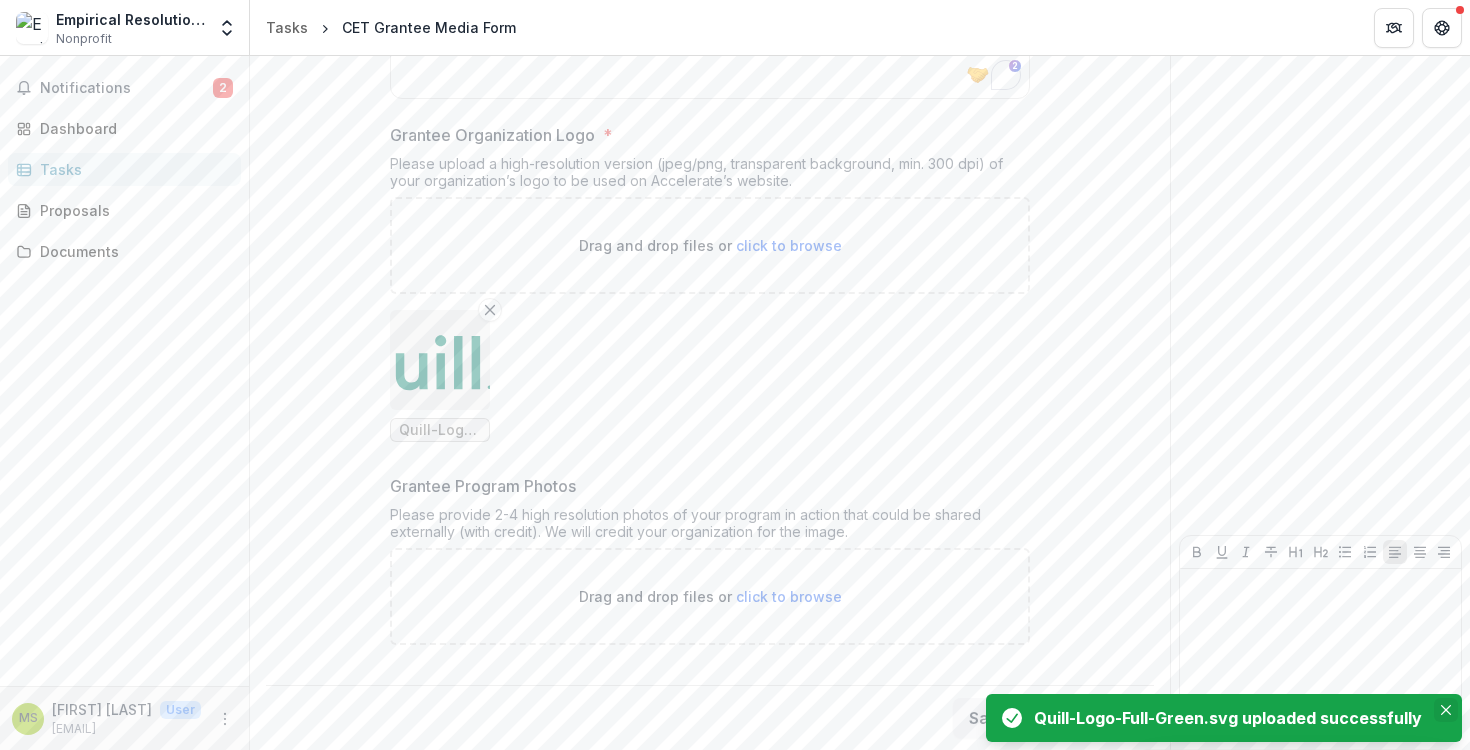 click 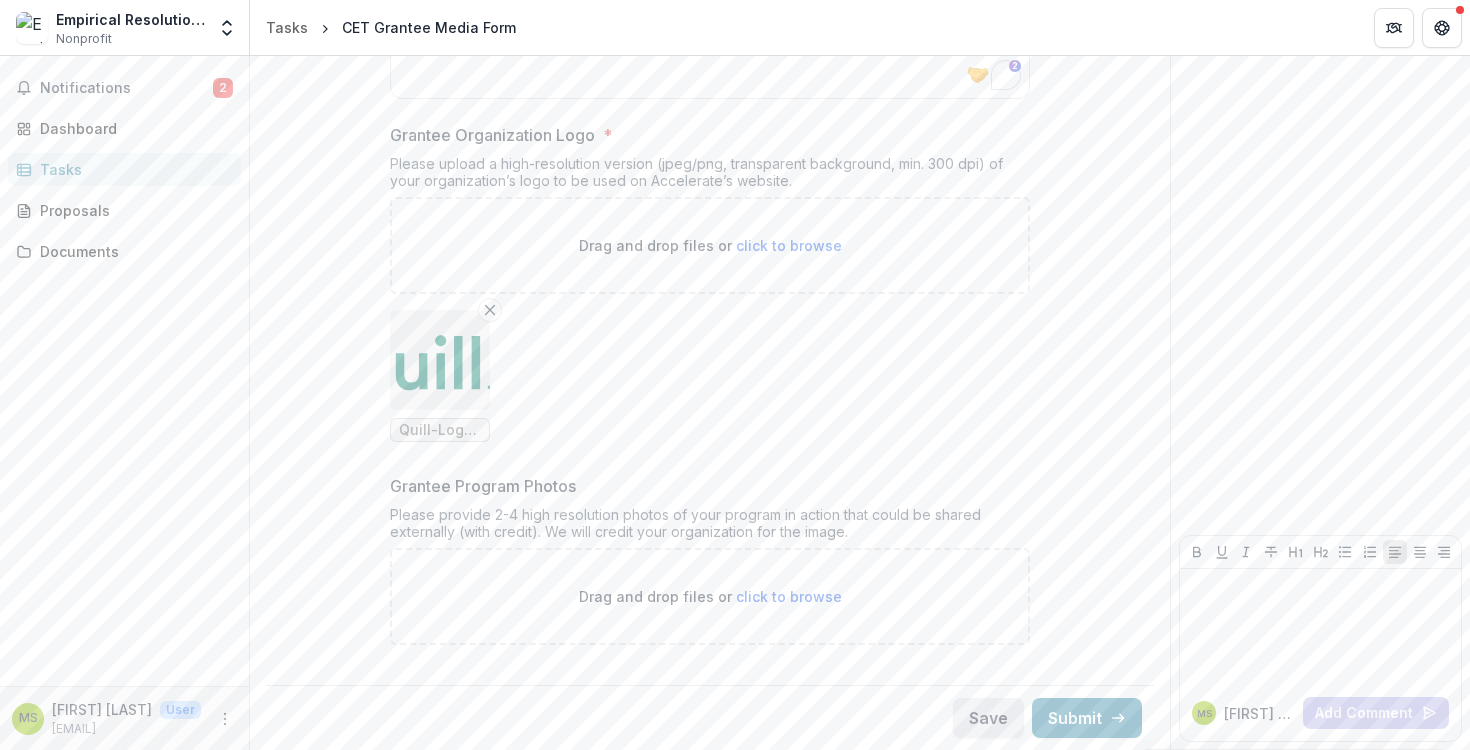 click on "Save" at bounding box center [988, 718] 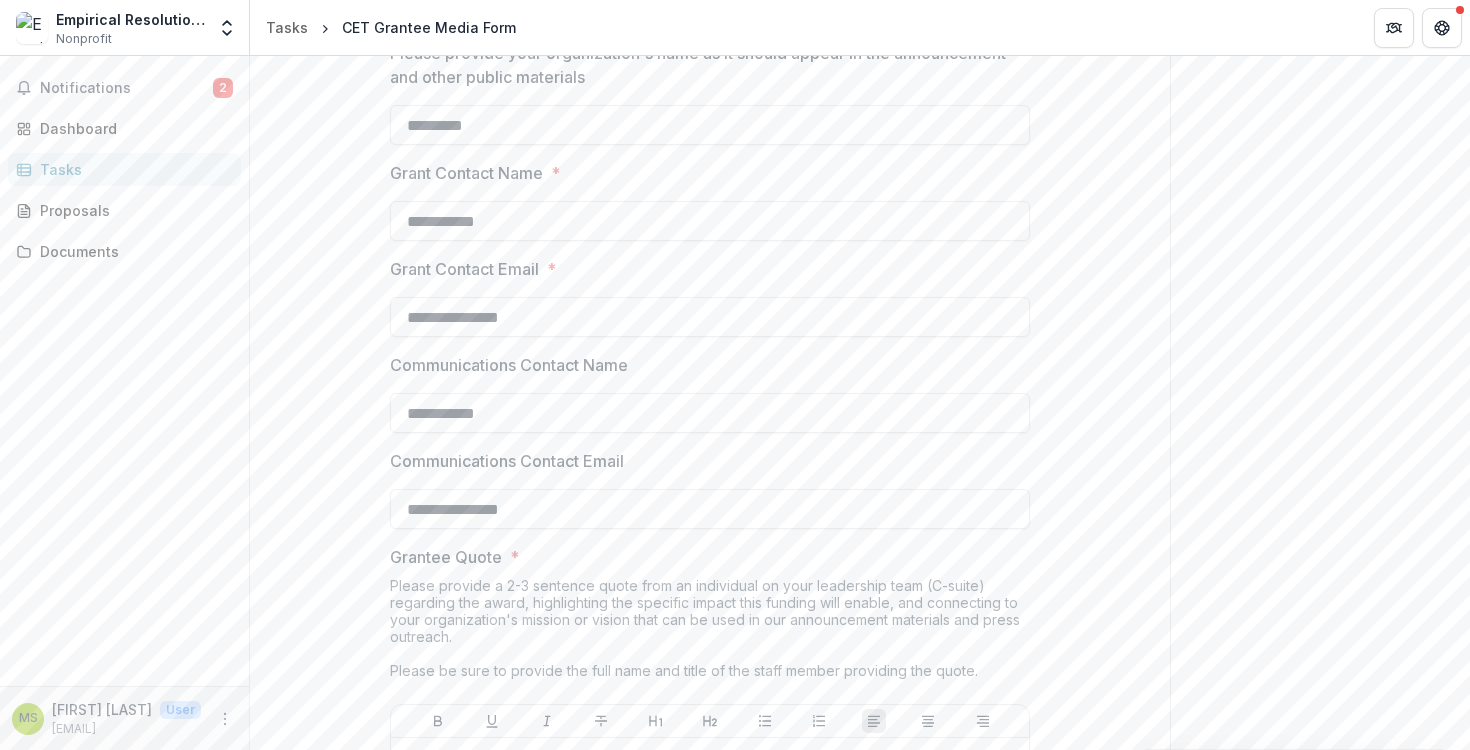 scroll, scrollTop: 0, scrollLeft: 0, axis: both 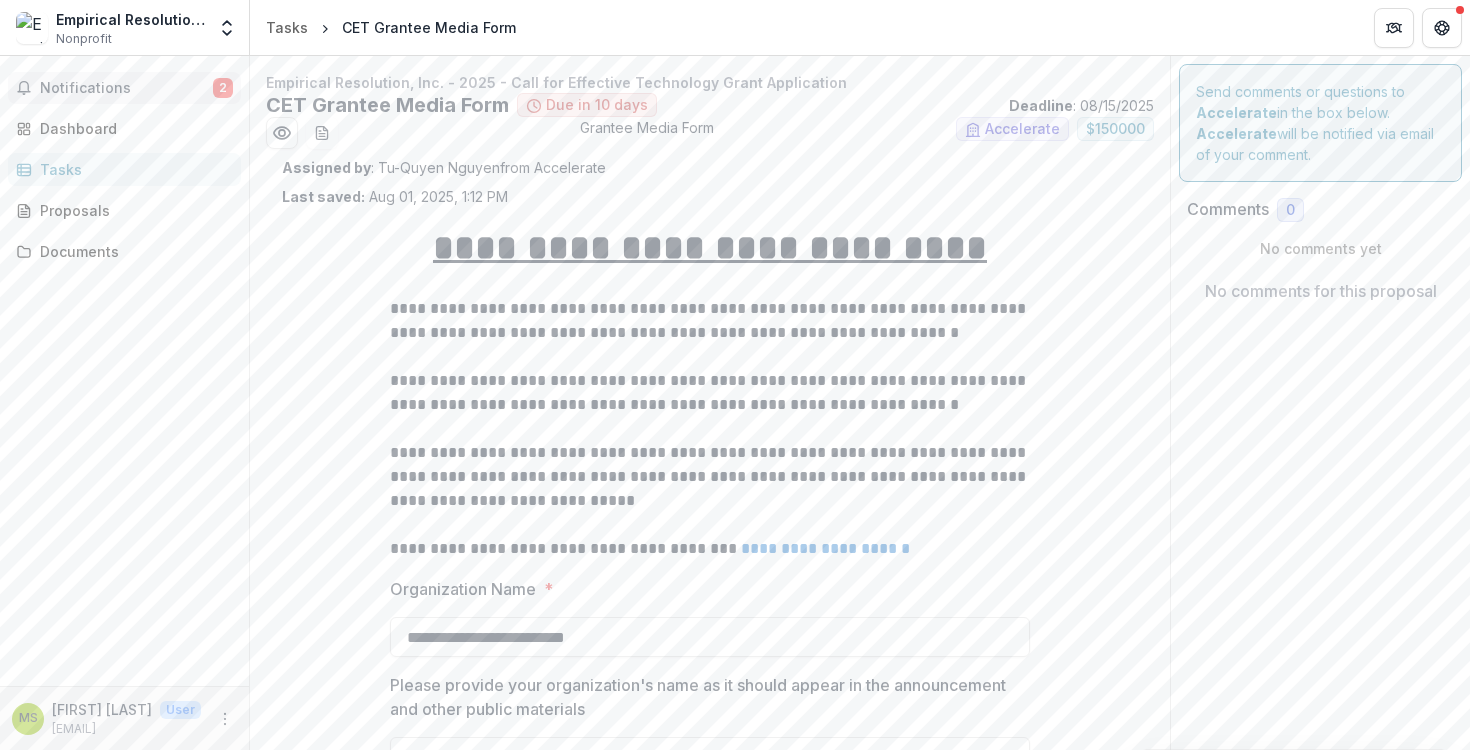 click on "Notifications" at bounding box center [126, 88] 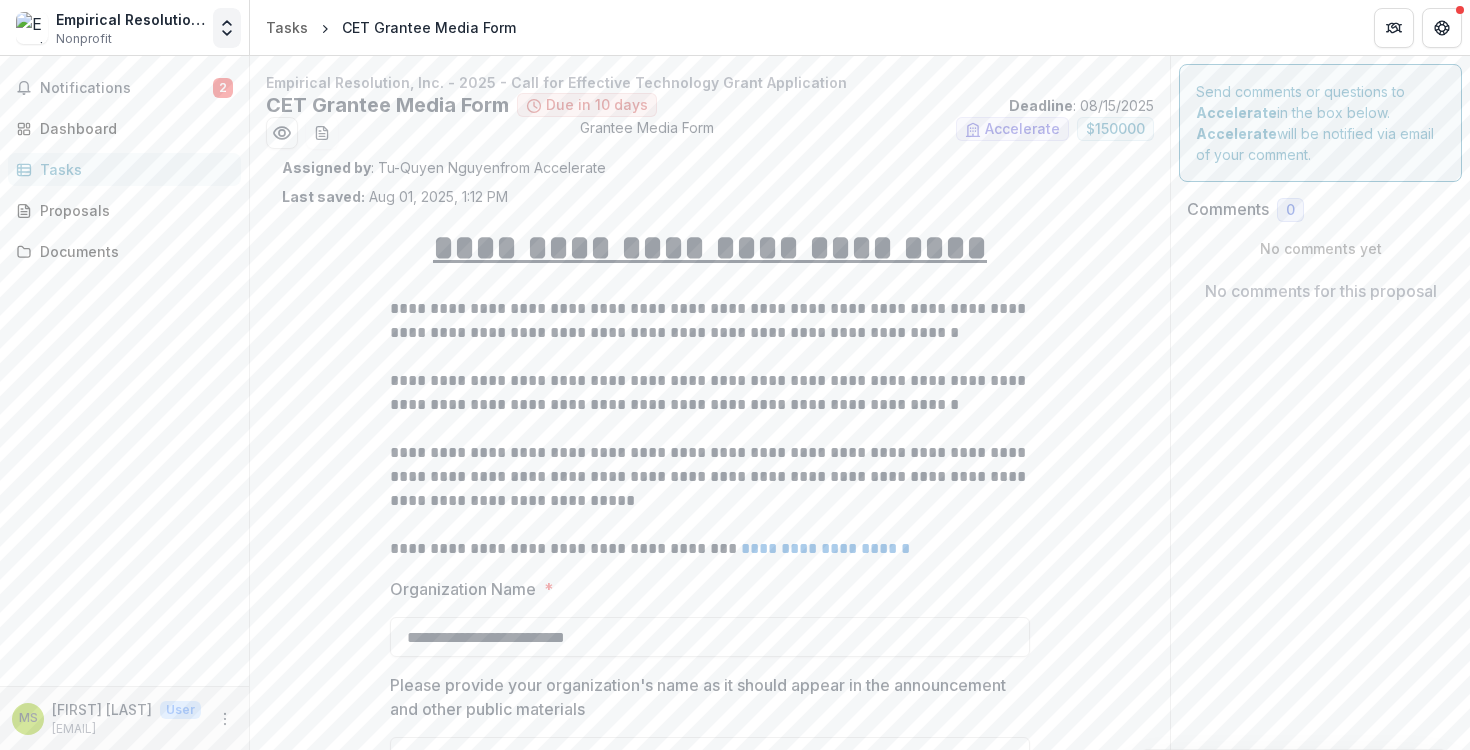 click at bounding box center (227, 28) 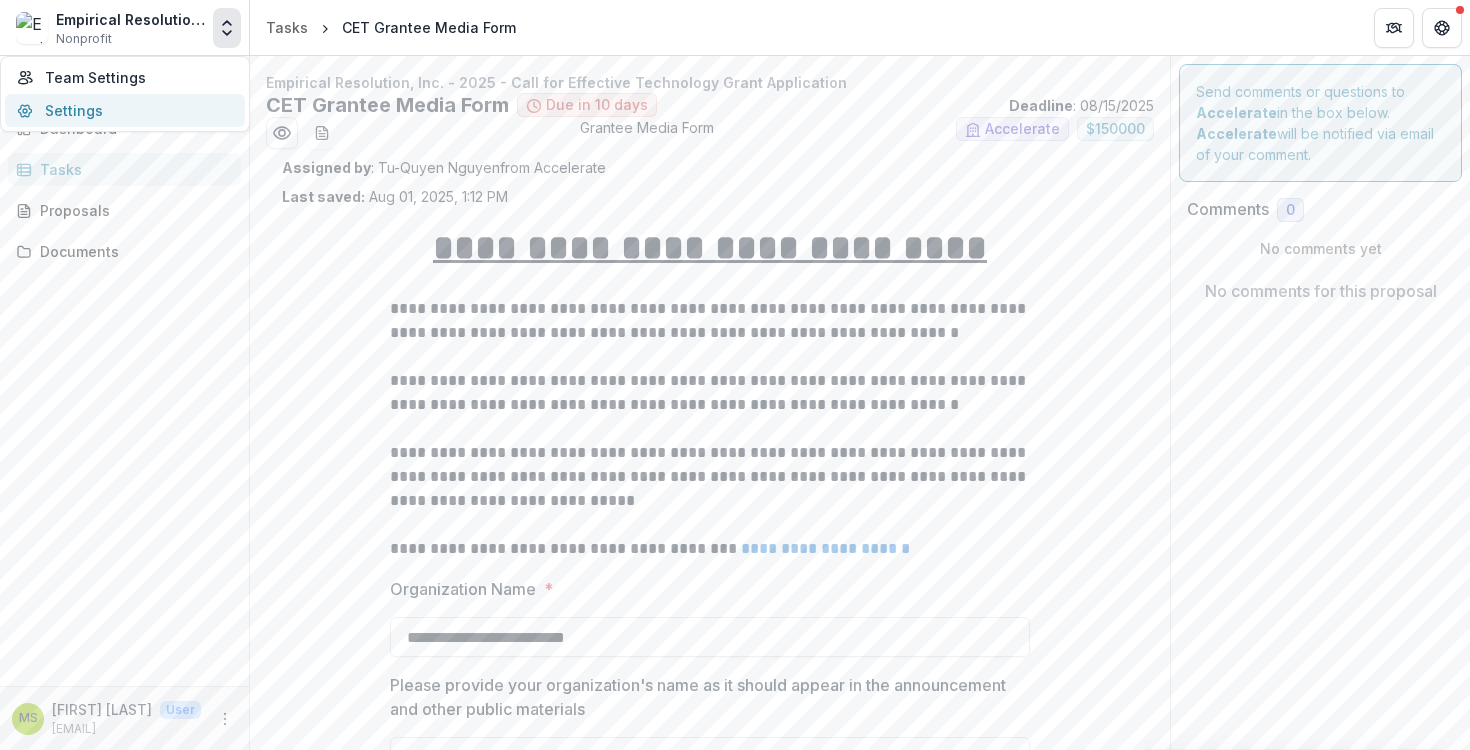 click on "Settings" at bounding box center [125, 110] 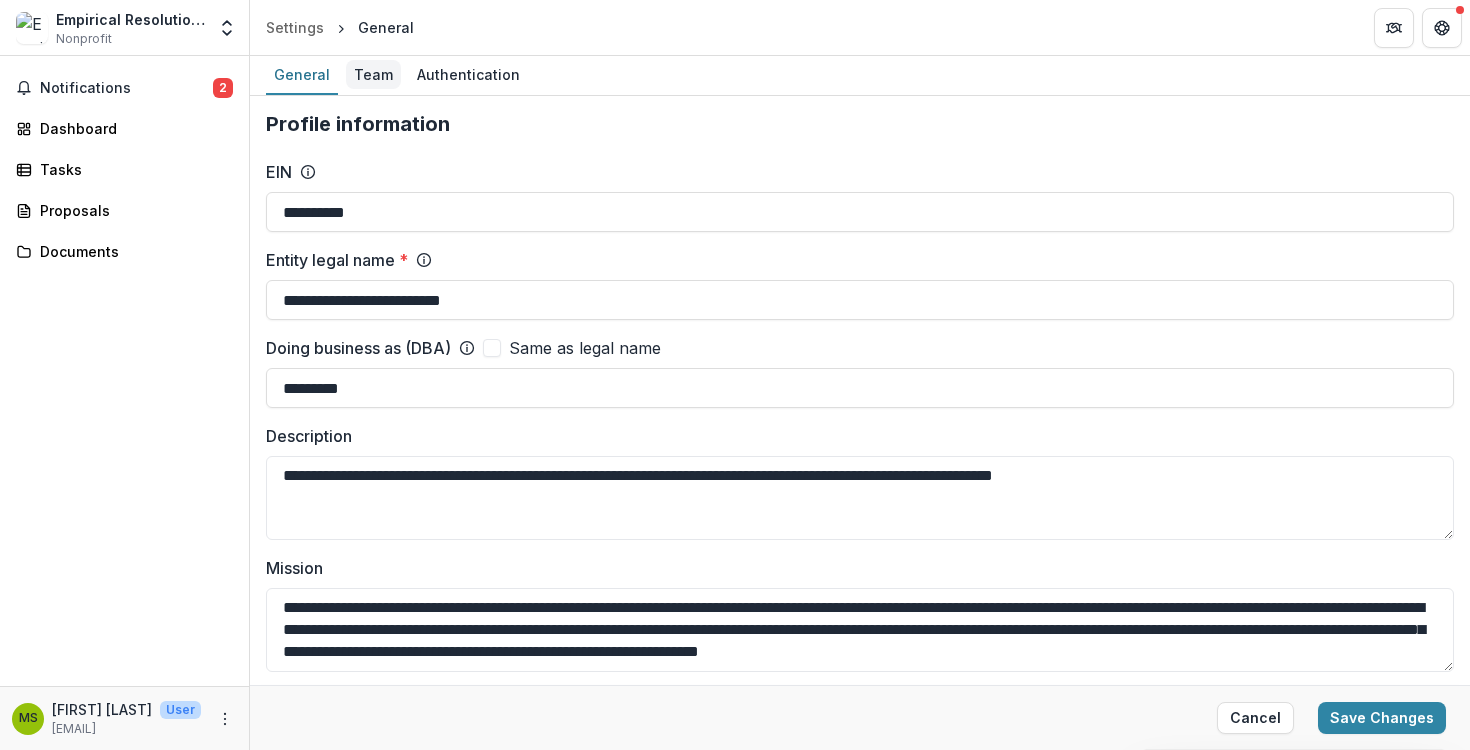 click on "Team" at bounding box center [373, 74] 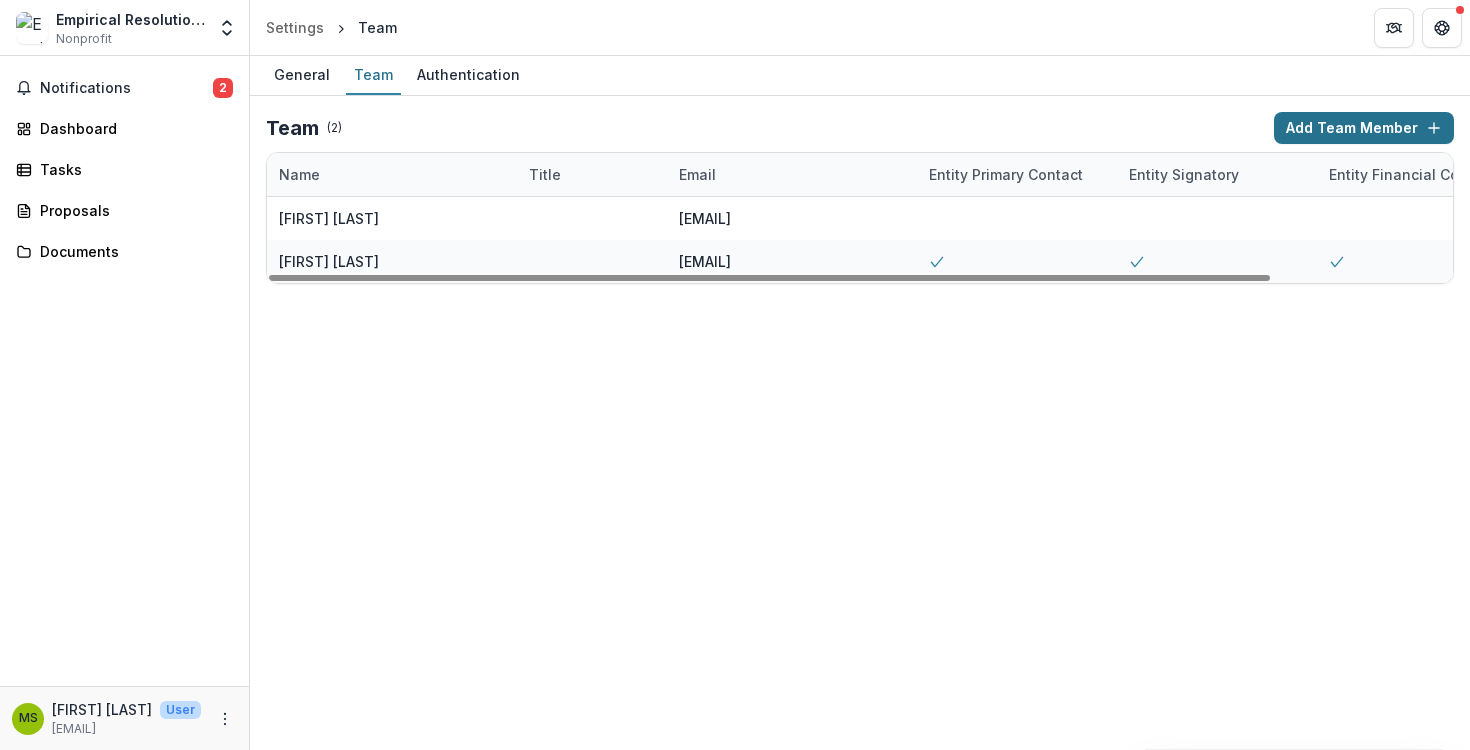 click on "Add Team Member" at bounding box center [1364, 128] 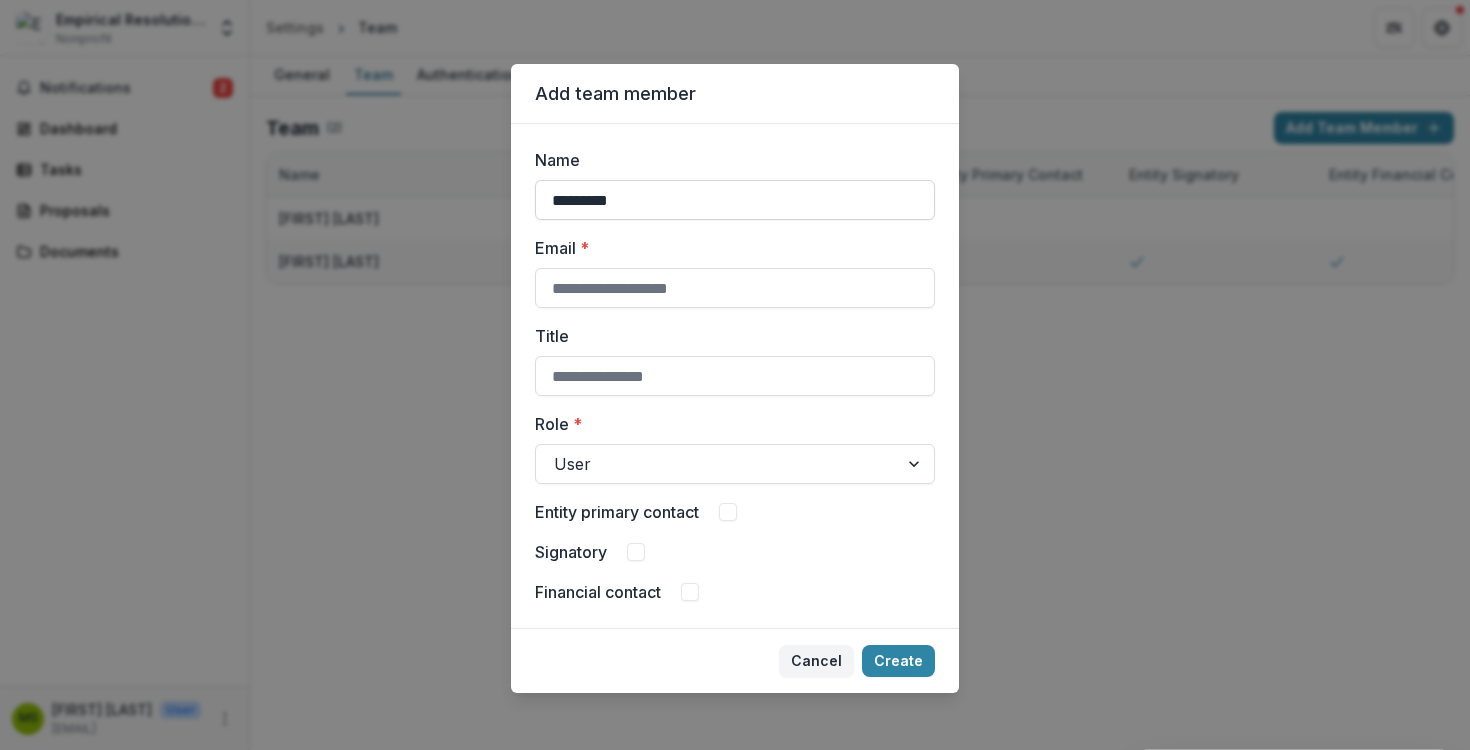 type on "*********" 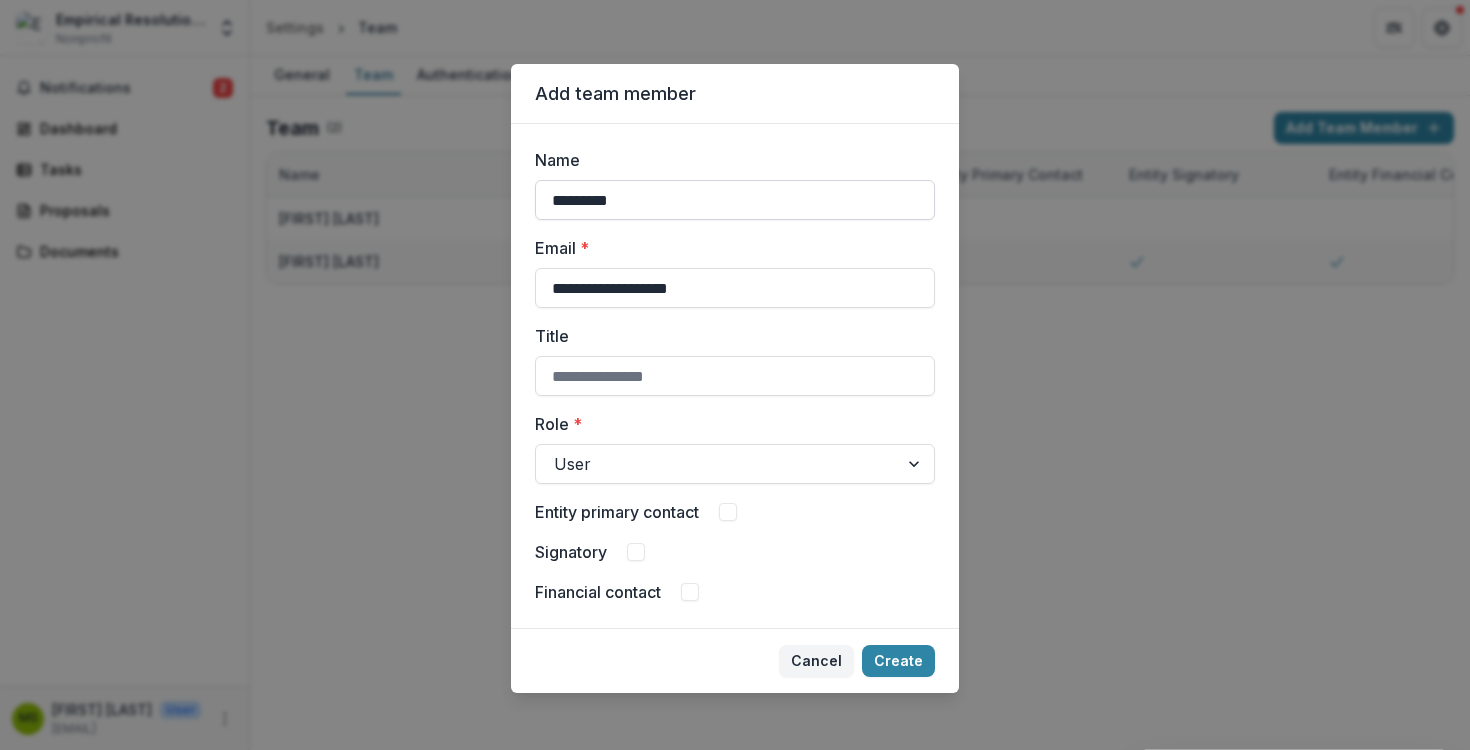 type on "**********" 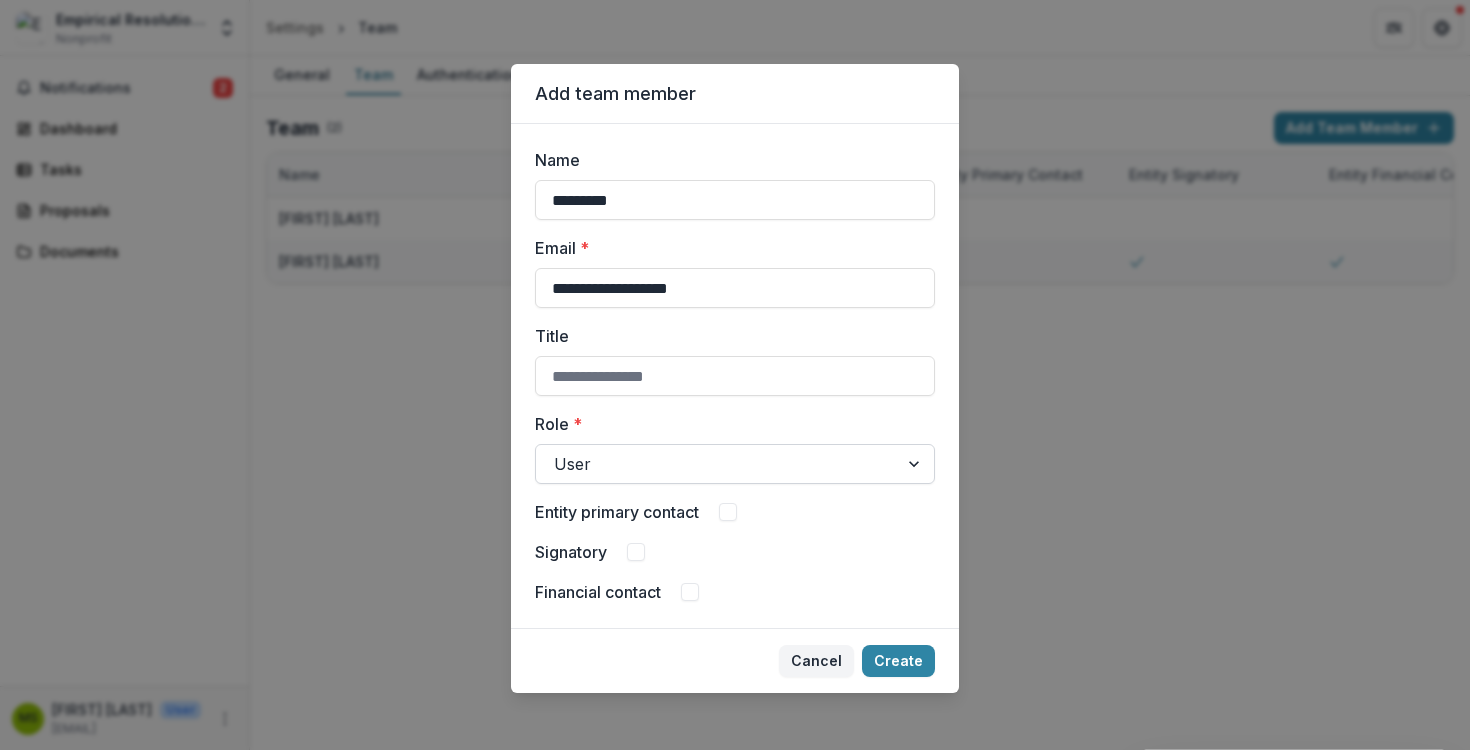 click at bounding box center (717, 464) 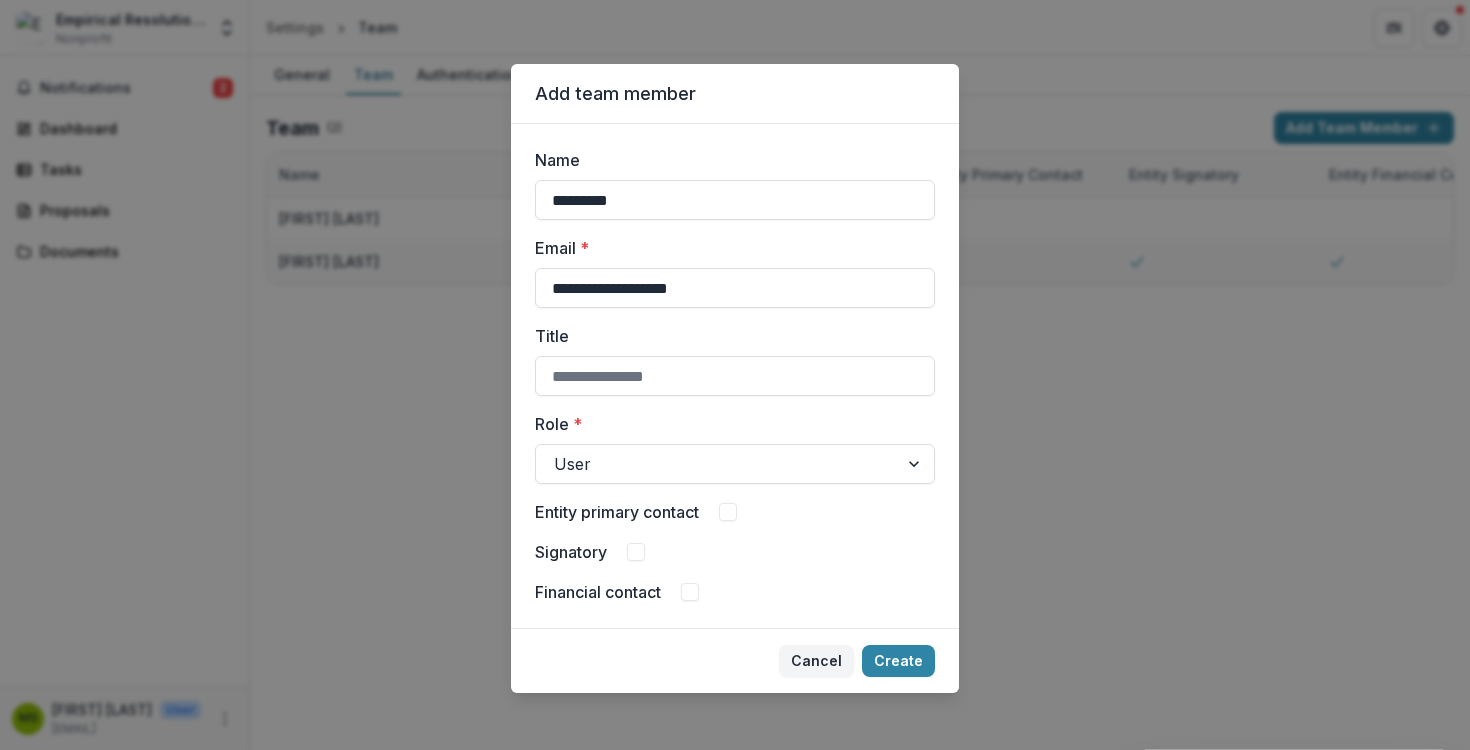 click on "Role *" at bounding box center [729, 424] 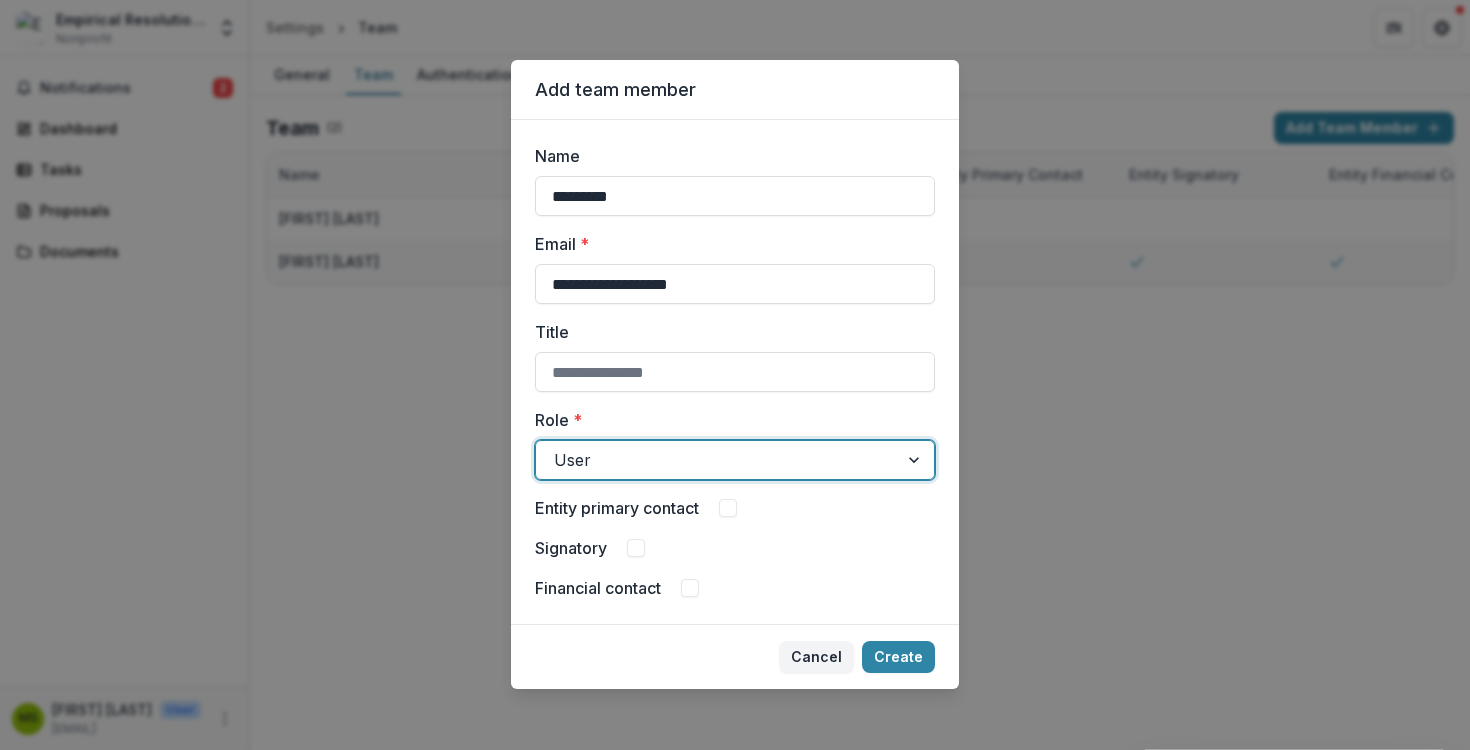 scroll, scrollTop: 7, scrollLeft: 0, axis: vertical 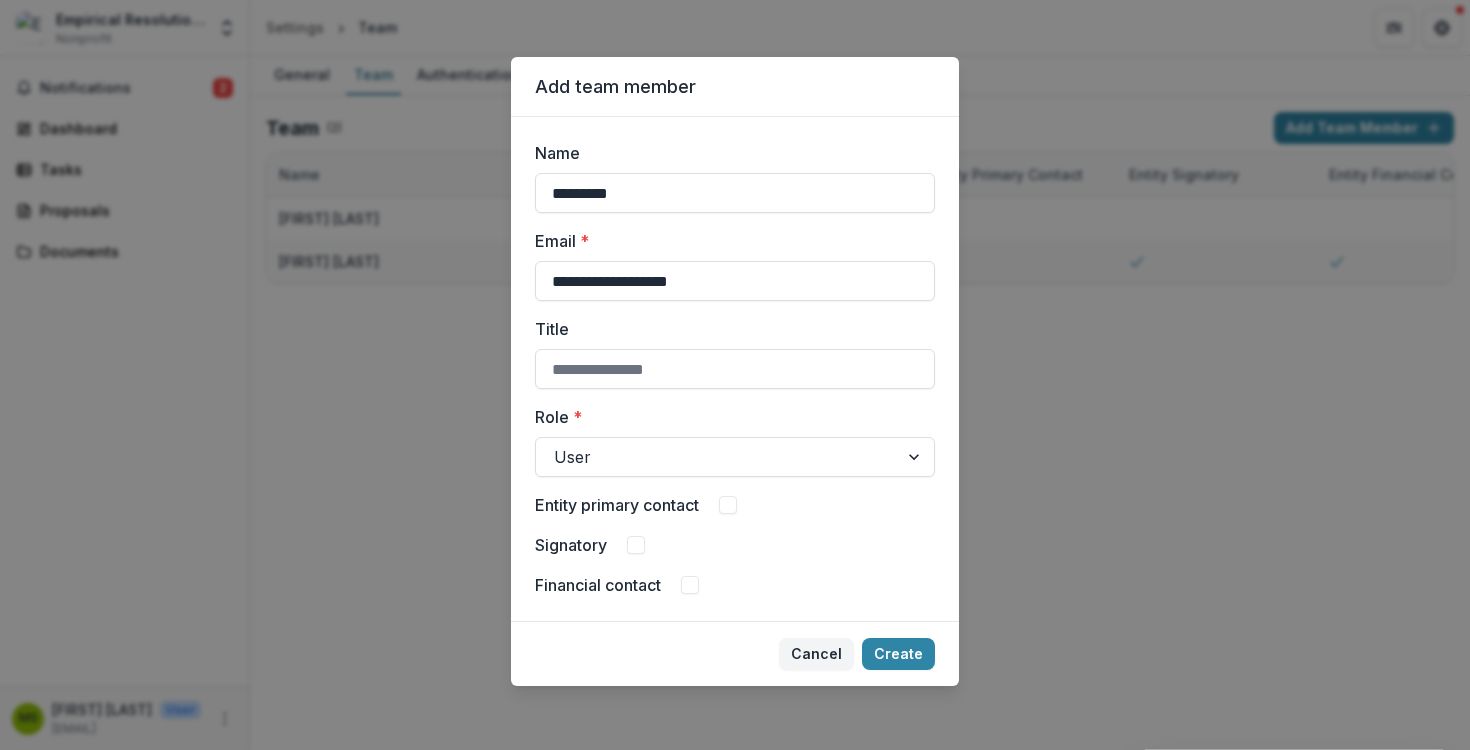click on "Entity primary contact" at bounding box center (735, 505) 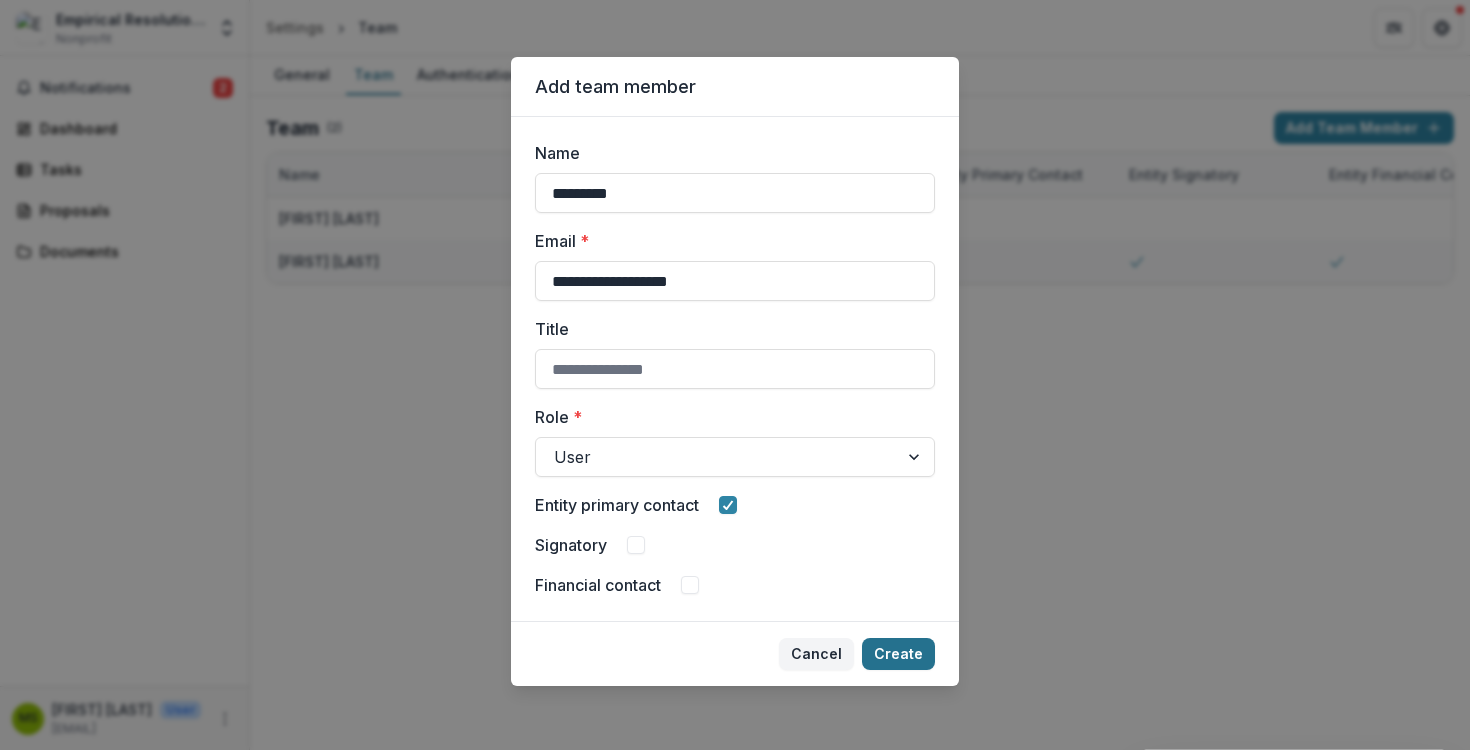 click on "Create" at bounding box center (898, 654) 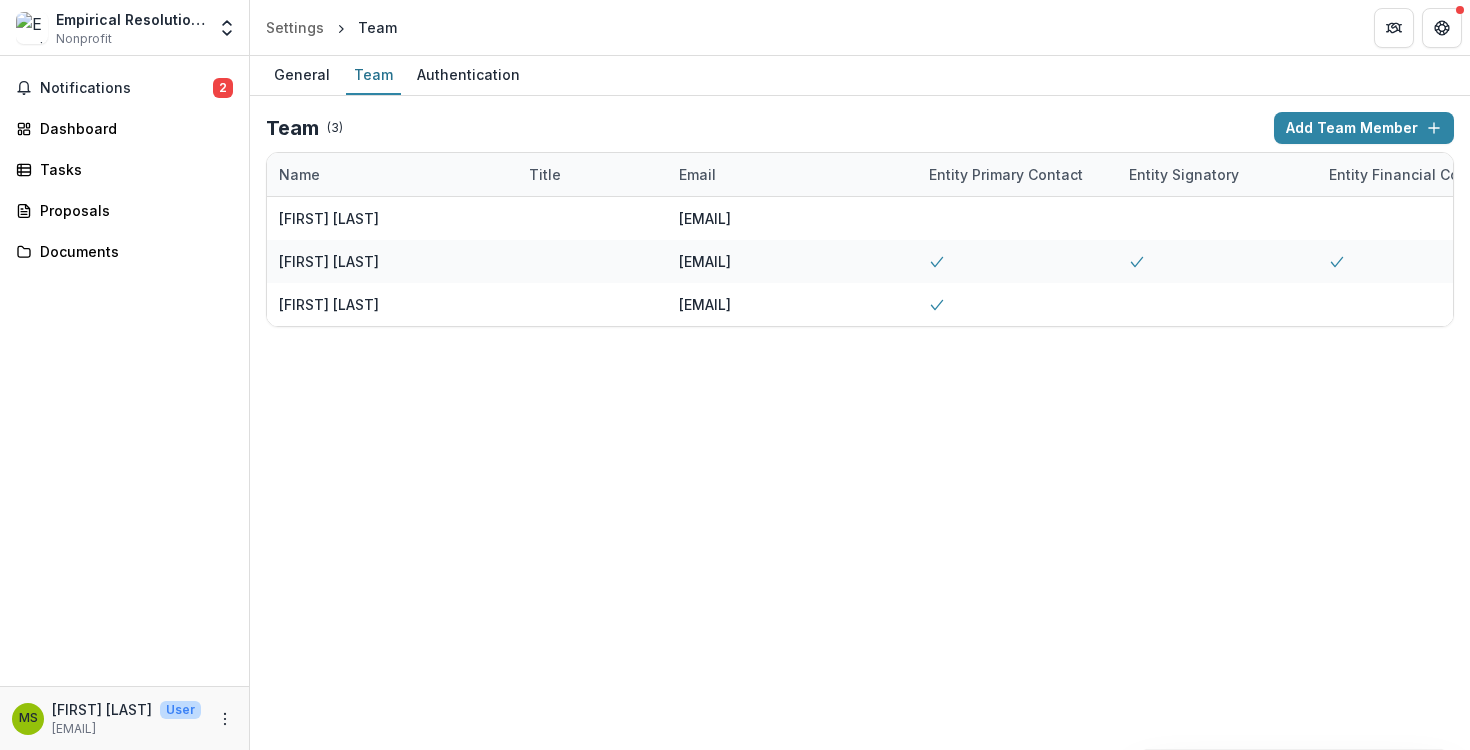 type 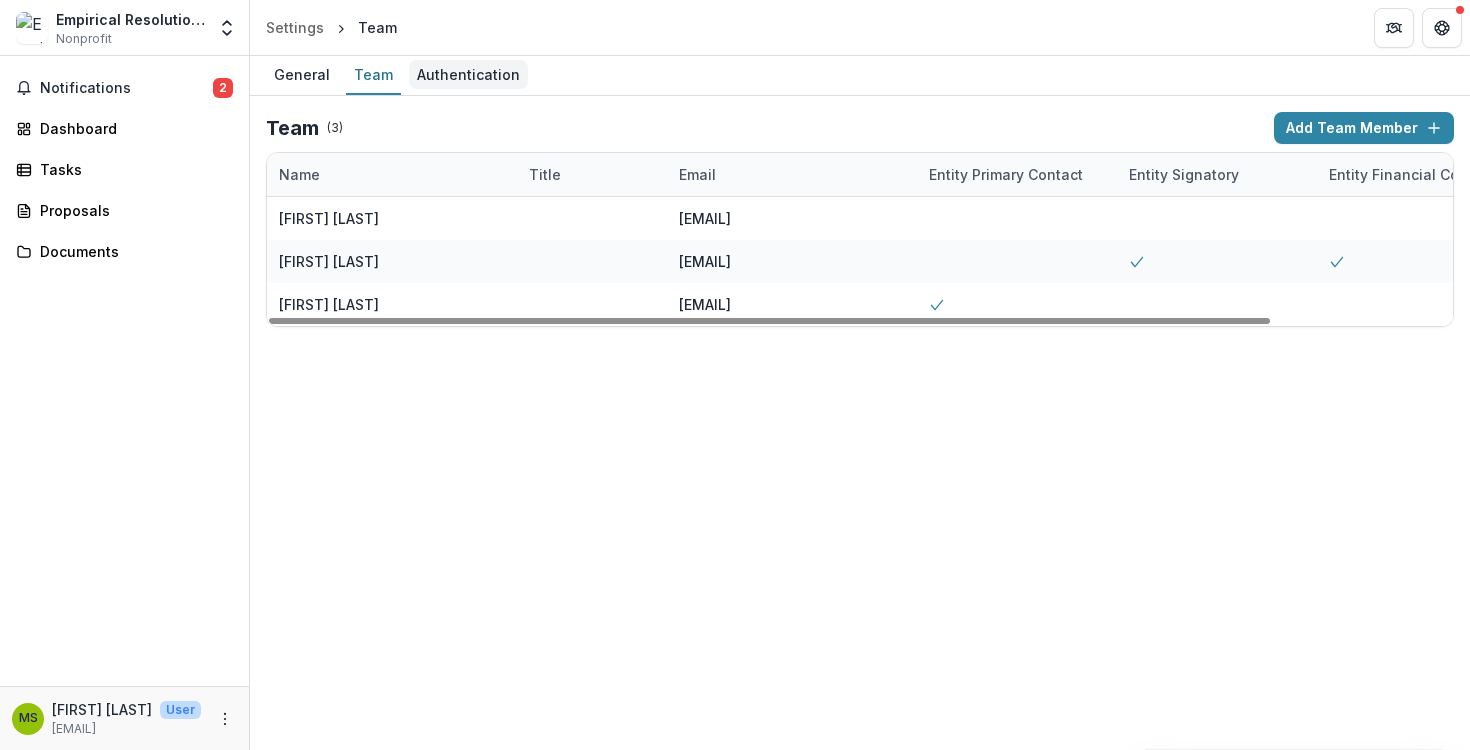 click on "Authentication" at bounding box center [468, 74] 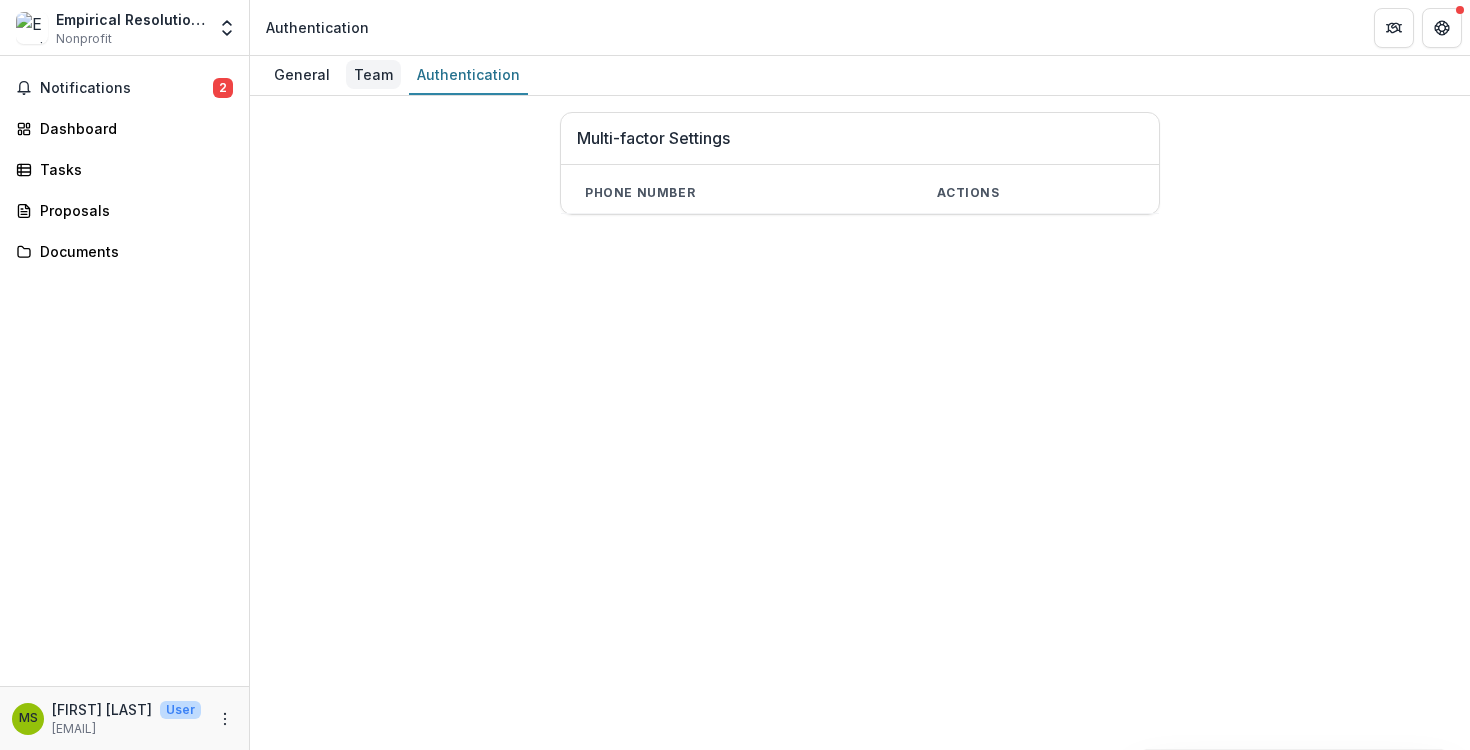 click on "Team" at bounding box center [373, 74] 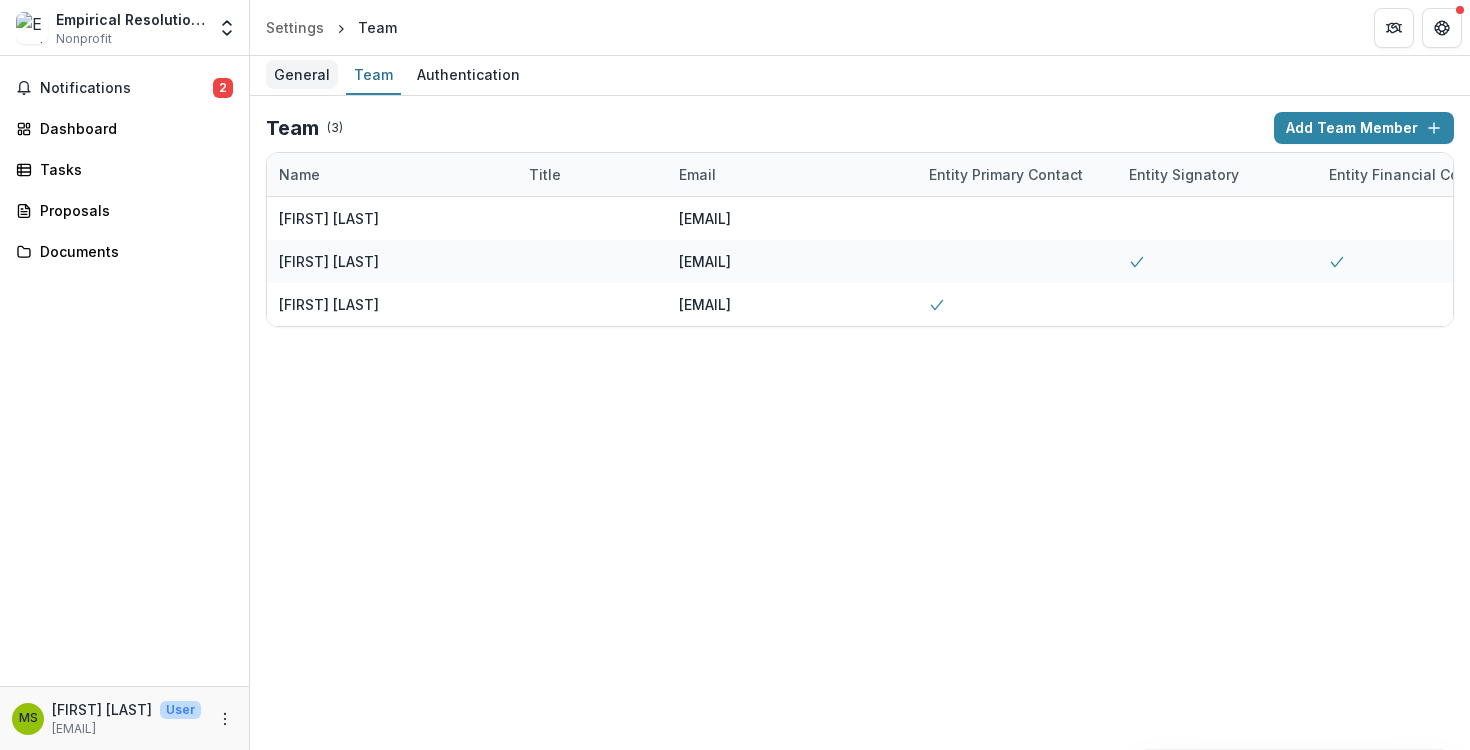 click on "General" at bounding box center (302, 74) 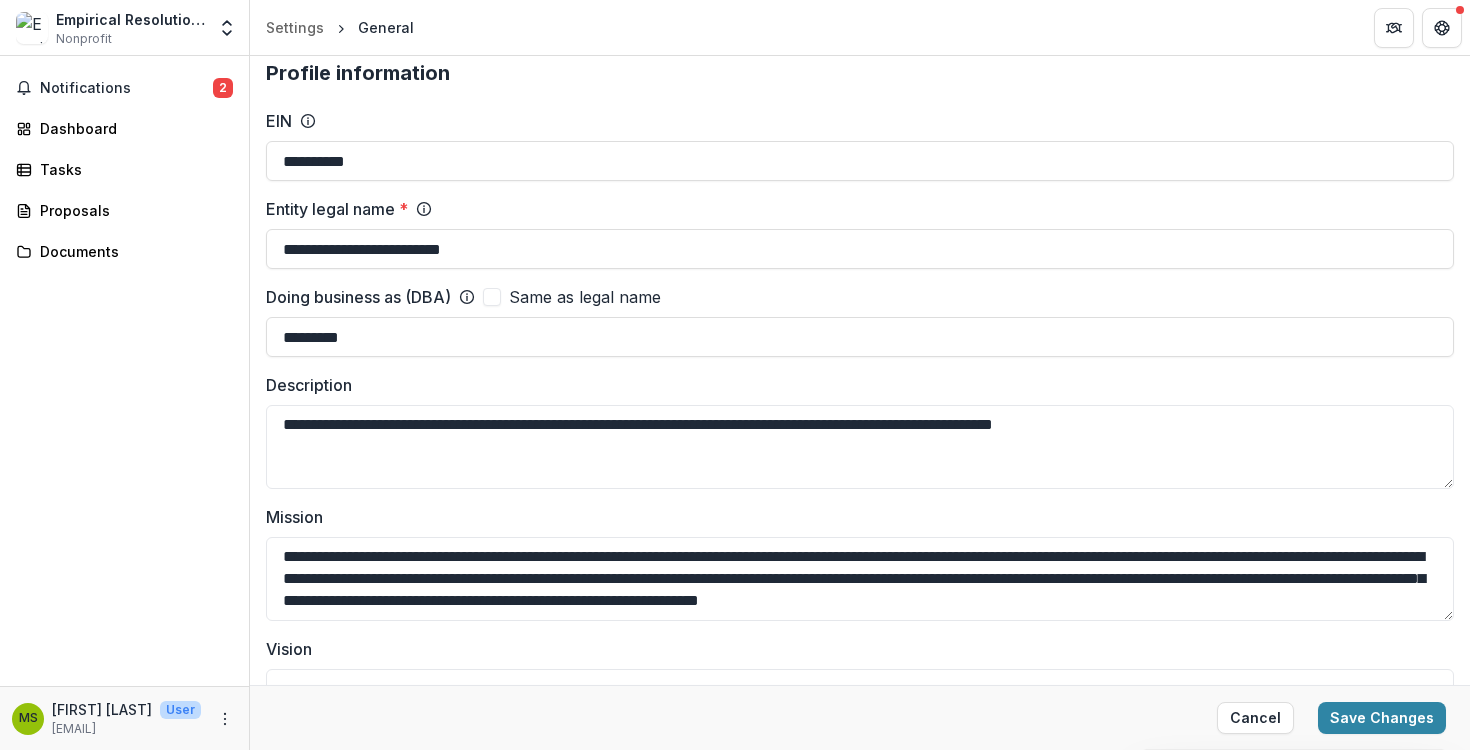 scroll, scrollTop: 0, scrollLeft: 0, axis: both 